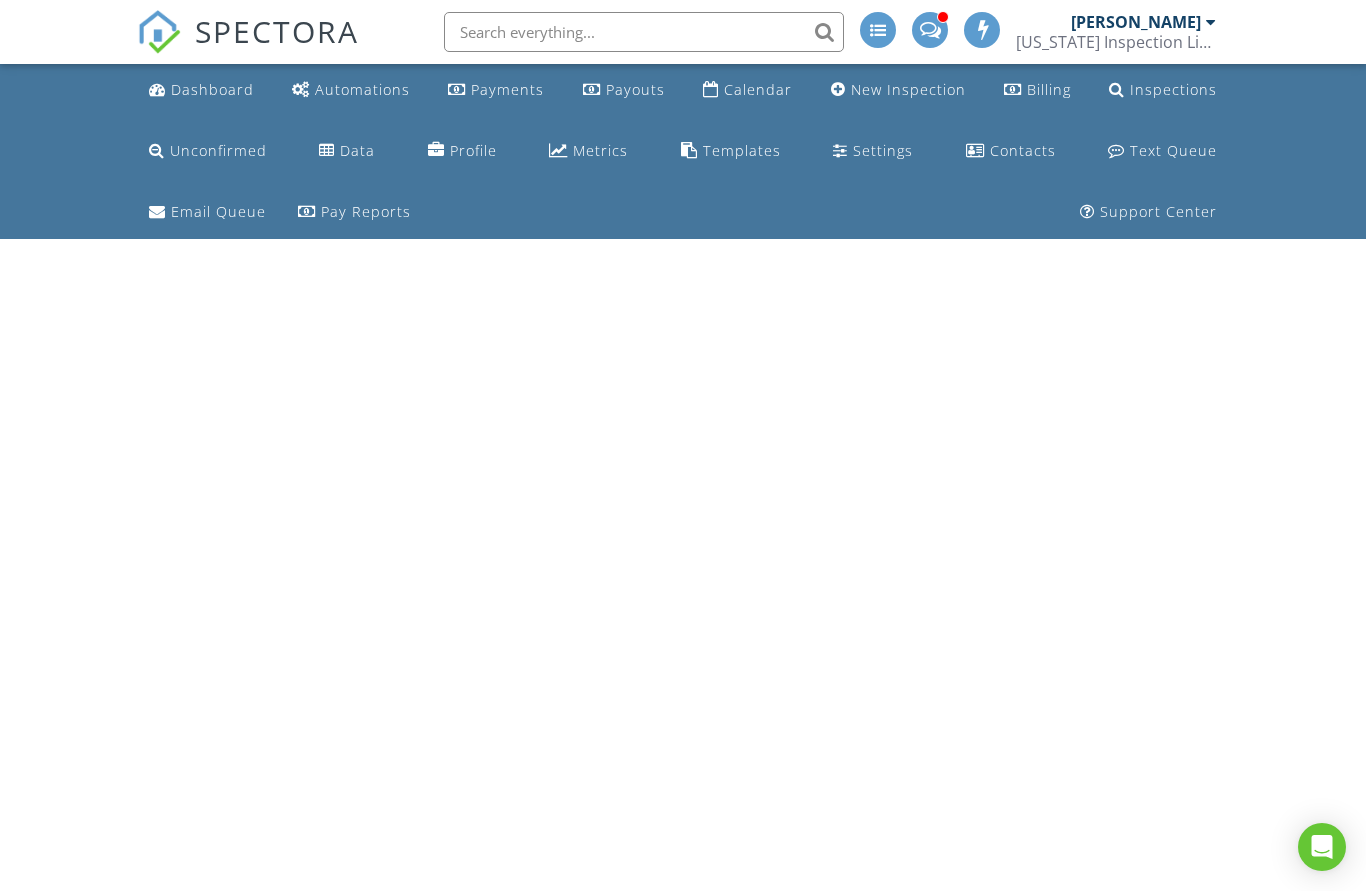 scroll, scrollTop: 0, scrollLeft: 0, axis: both 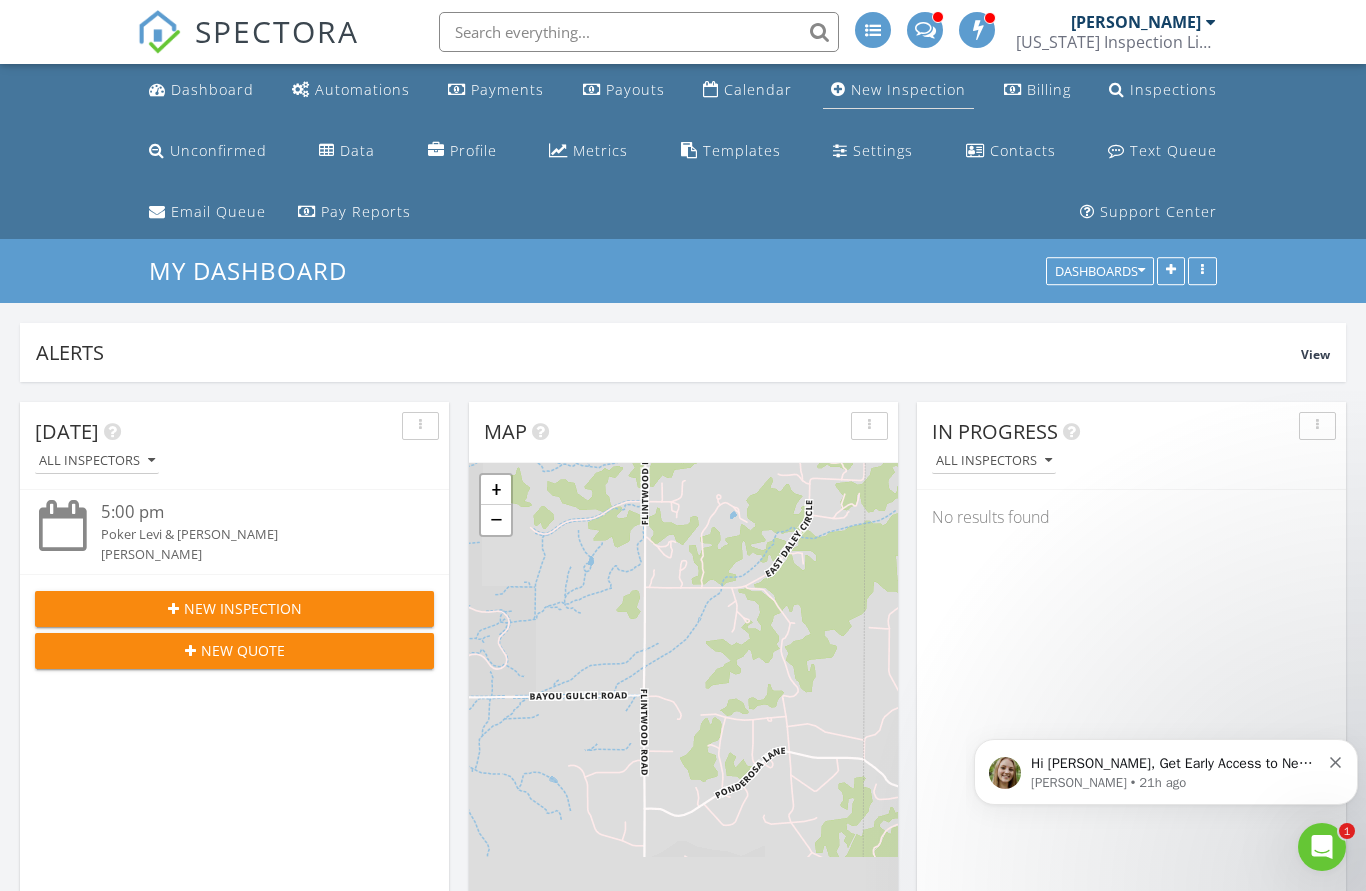 click on "New Inspection" at bounding box center (908, 89) 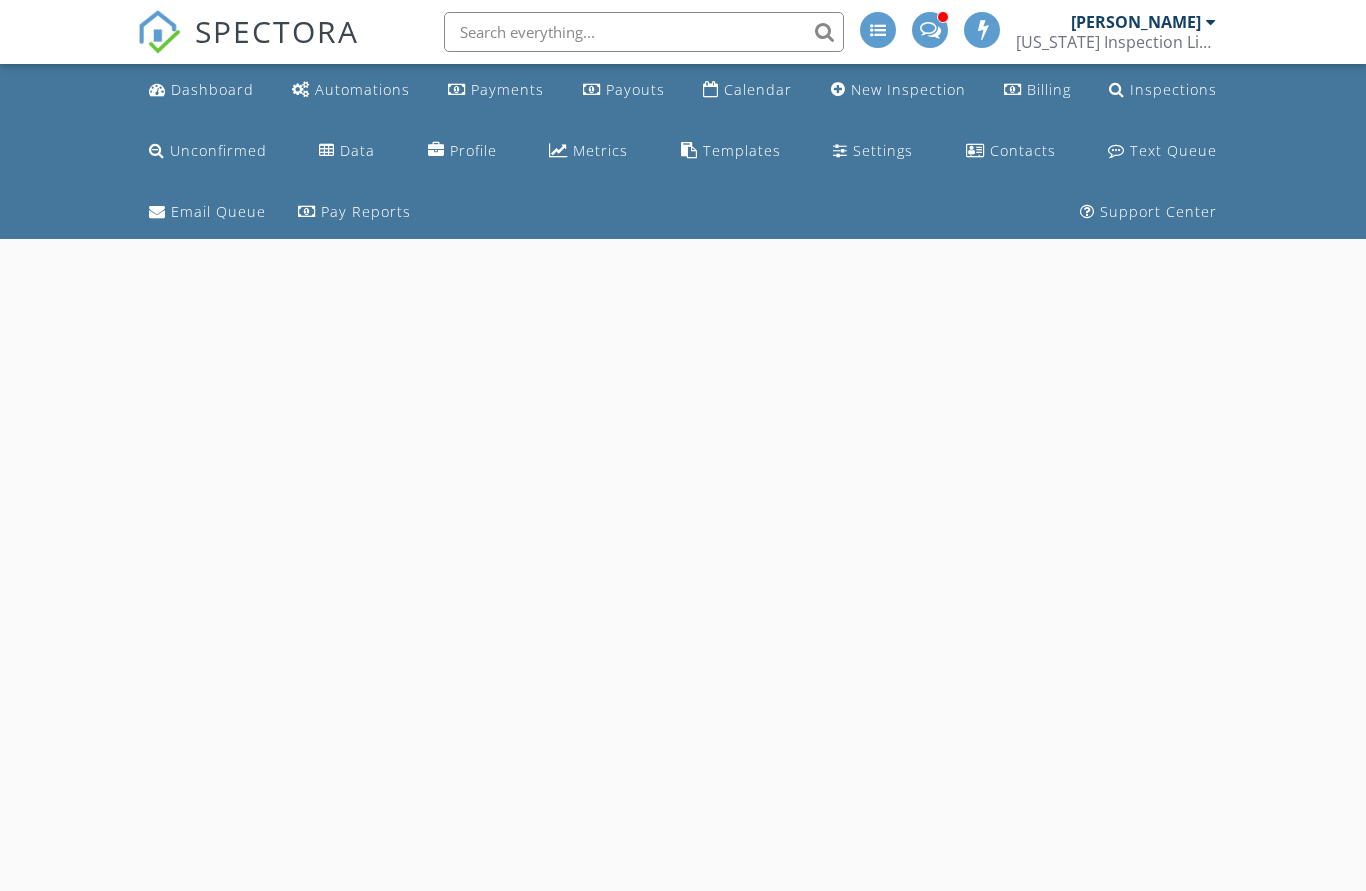 scroll, scrollTop: 0, scrollLeft: 0, axis: both 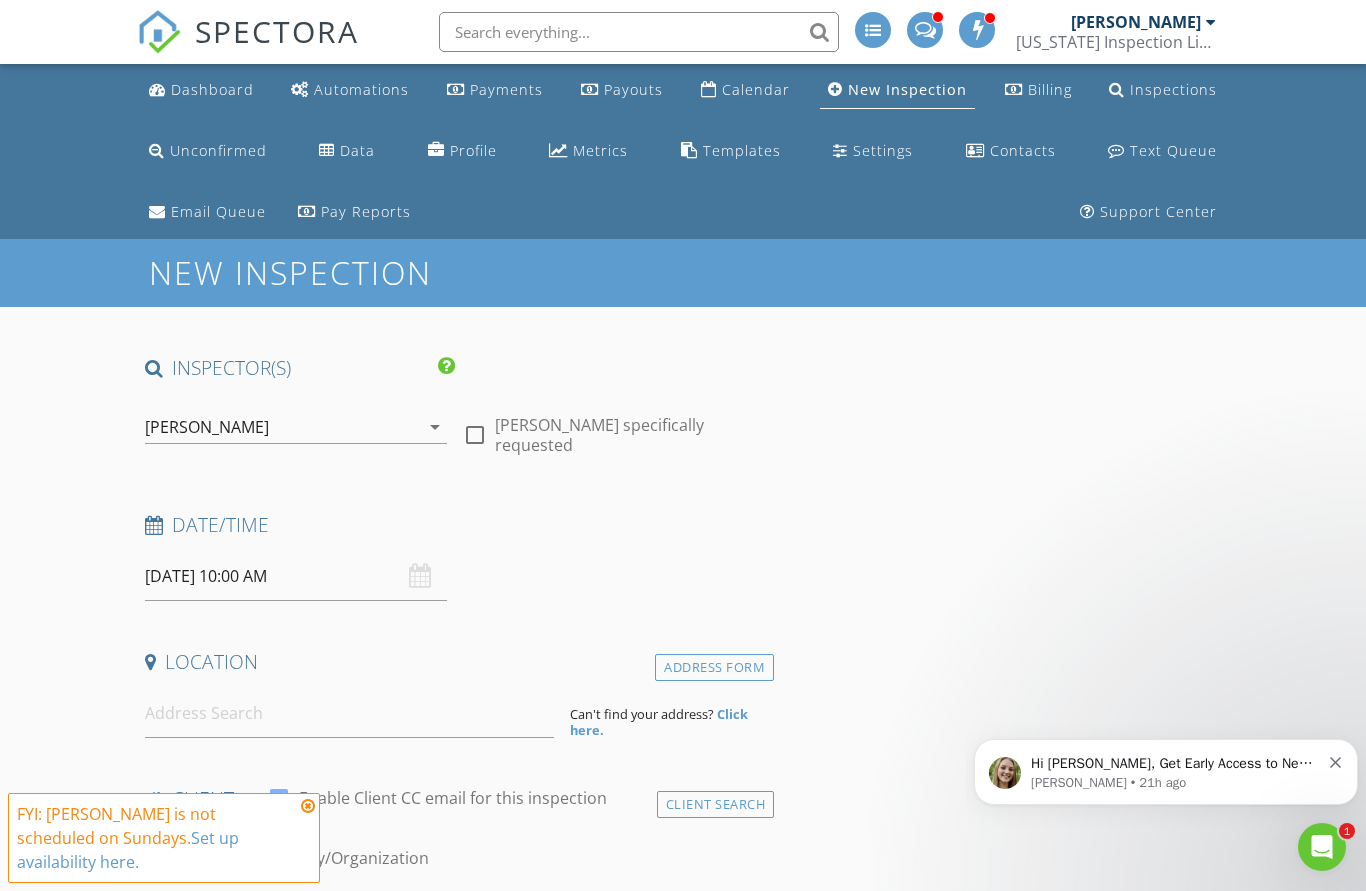 click on "07/13/2025 10:00 AM" at bounding box center (296, 576) 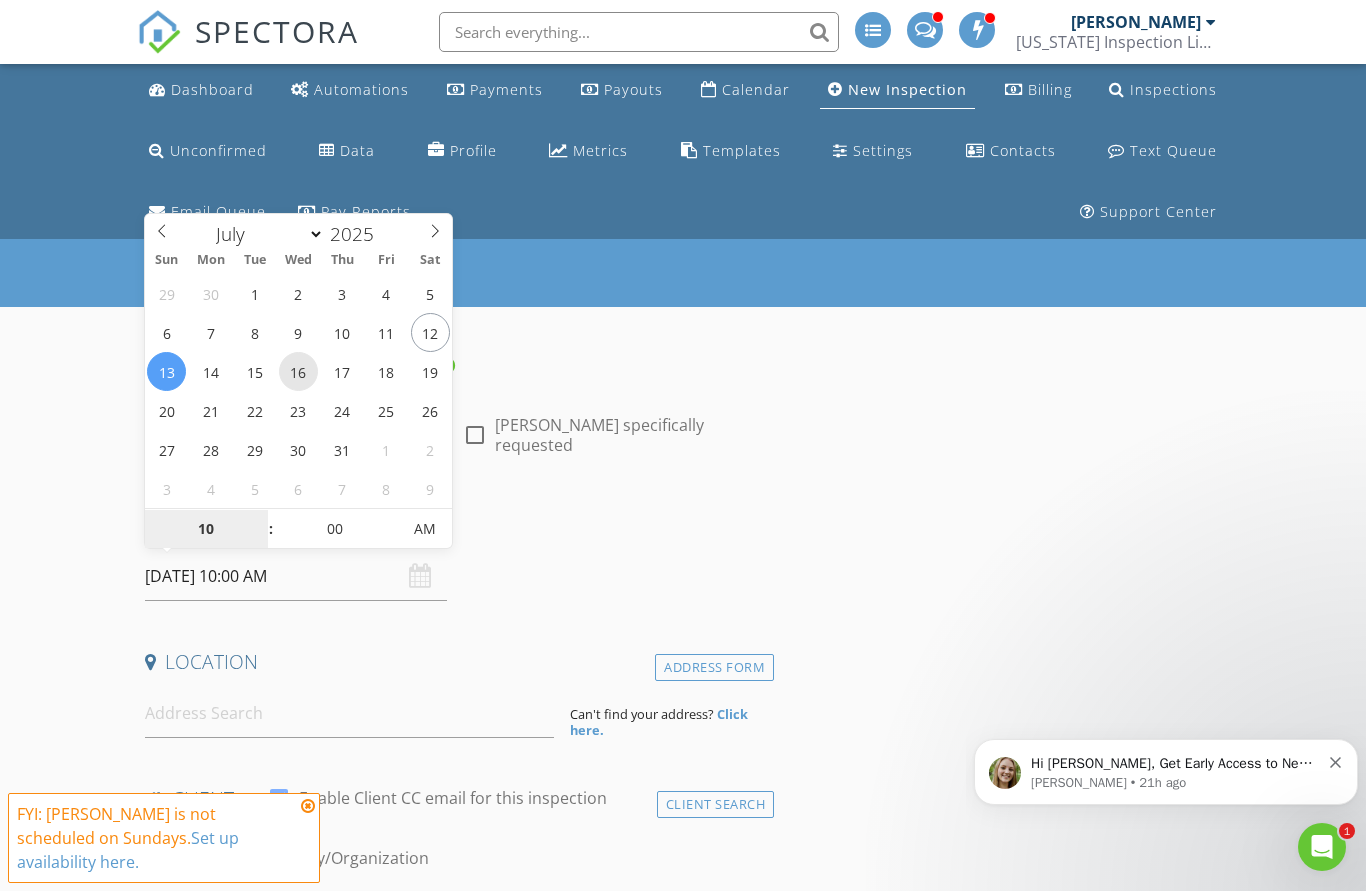 type on "07/16/2025 10:00 AM" 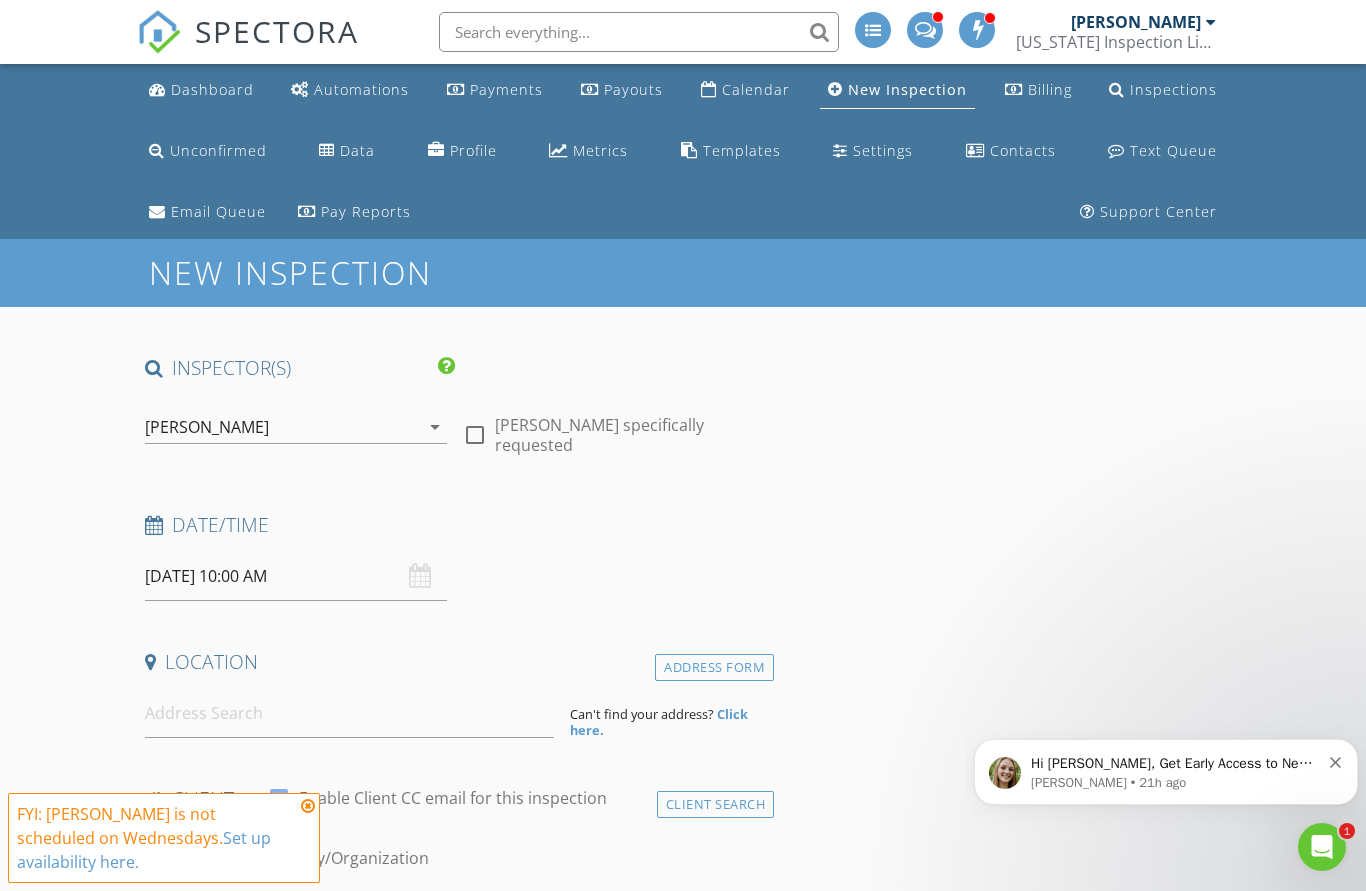 click on "INSPECTOR(S)
check_box   Nick Dickason   PRIMARY   Nick Dickason arrow_drop_down   check_box_outline_blank Nick Dickason specifically requested
Date/Time
07/16/2025 10:00 AM
Location
Address Form       Can't find your address?   Click here.
client
check_box Enable Client CC email for this inspection   Client Search     check_box_outline_blank Client is a Company/Organization     First Name   Last Name   Email   CC Email   Phone   Address   City   State   Zip     Tags         Notes   Private Notes
ADD ADDITIONAL client
SERVICES
check_box_outline_blank   Residential Inspection   With optional add-on services check_box_outline_blank   Radon Test Only   Radon test without a home inspection check_box_outline_blank   Sewer Scope Only   Sewer scope without a full home inspection" at bounding box center (455, 2119) 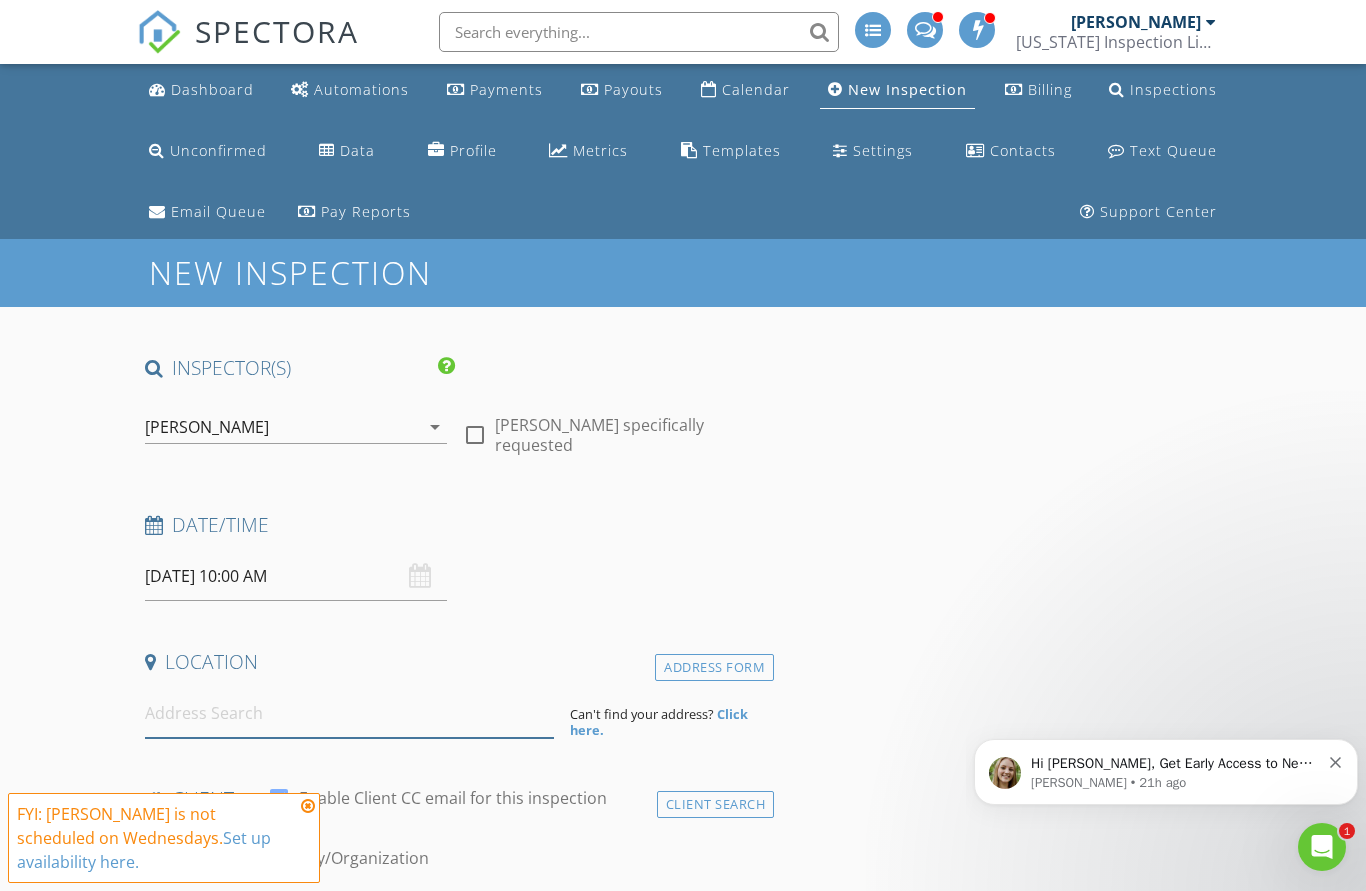 click at bounding box center [349, 713] 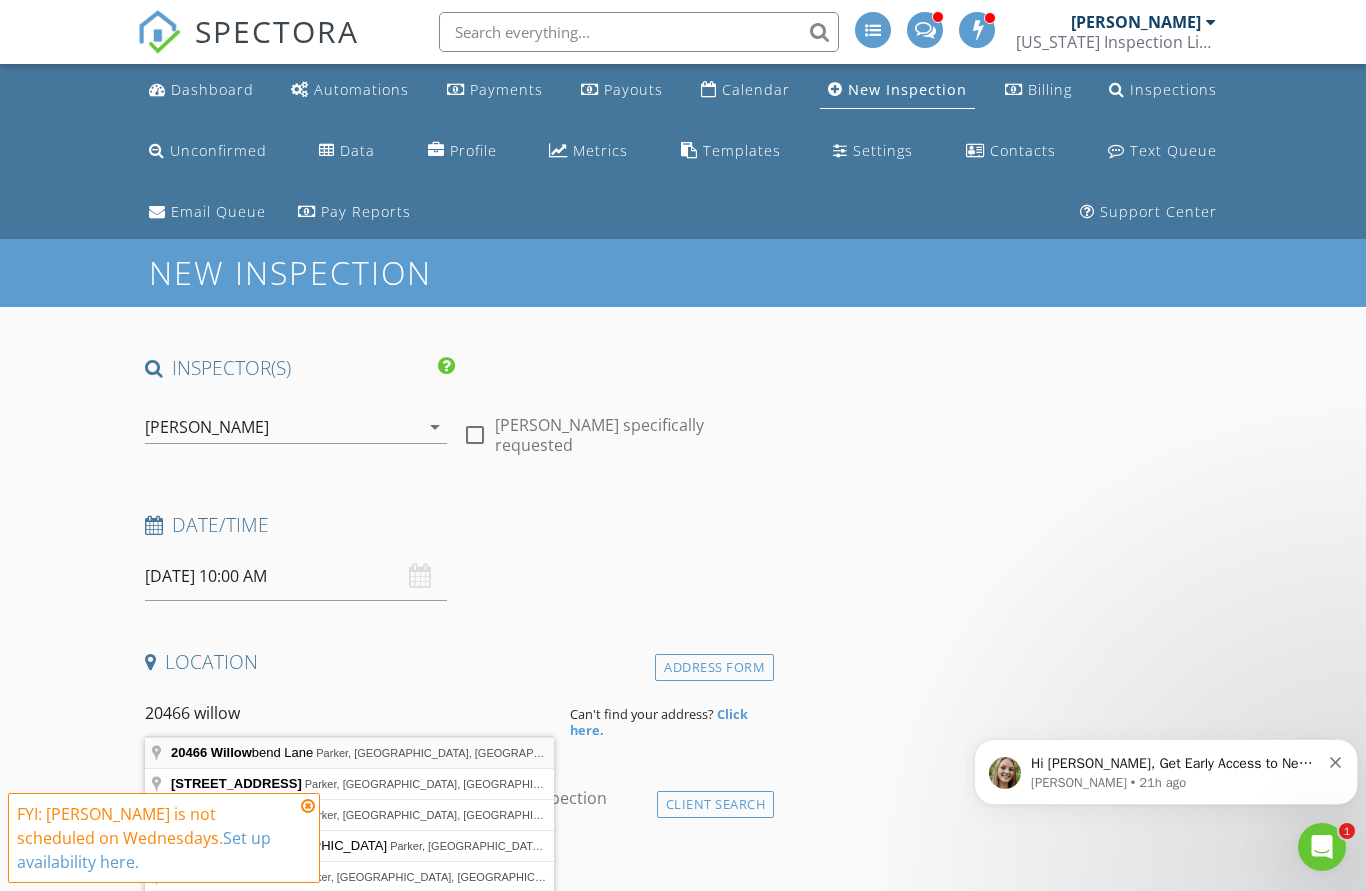 type on "20466 Willowbend Lane, Parker, CO, USA" 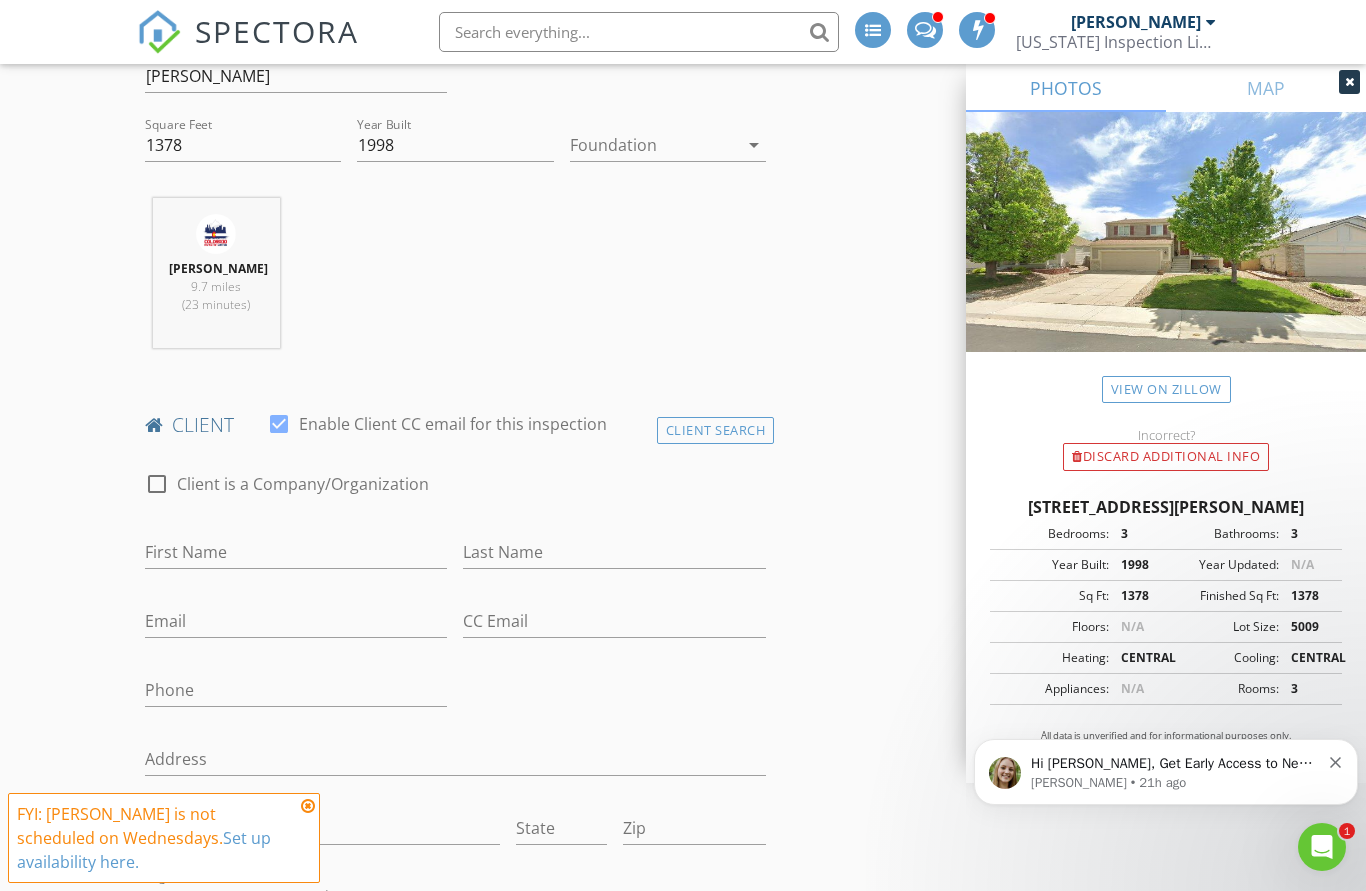 scroll, scrollTop: 888, scrollLeft: 0, axis: vertical 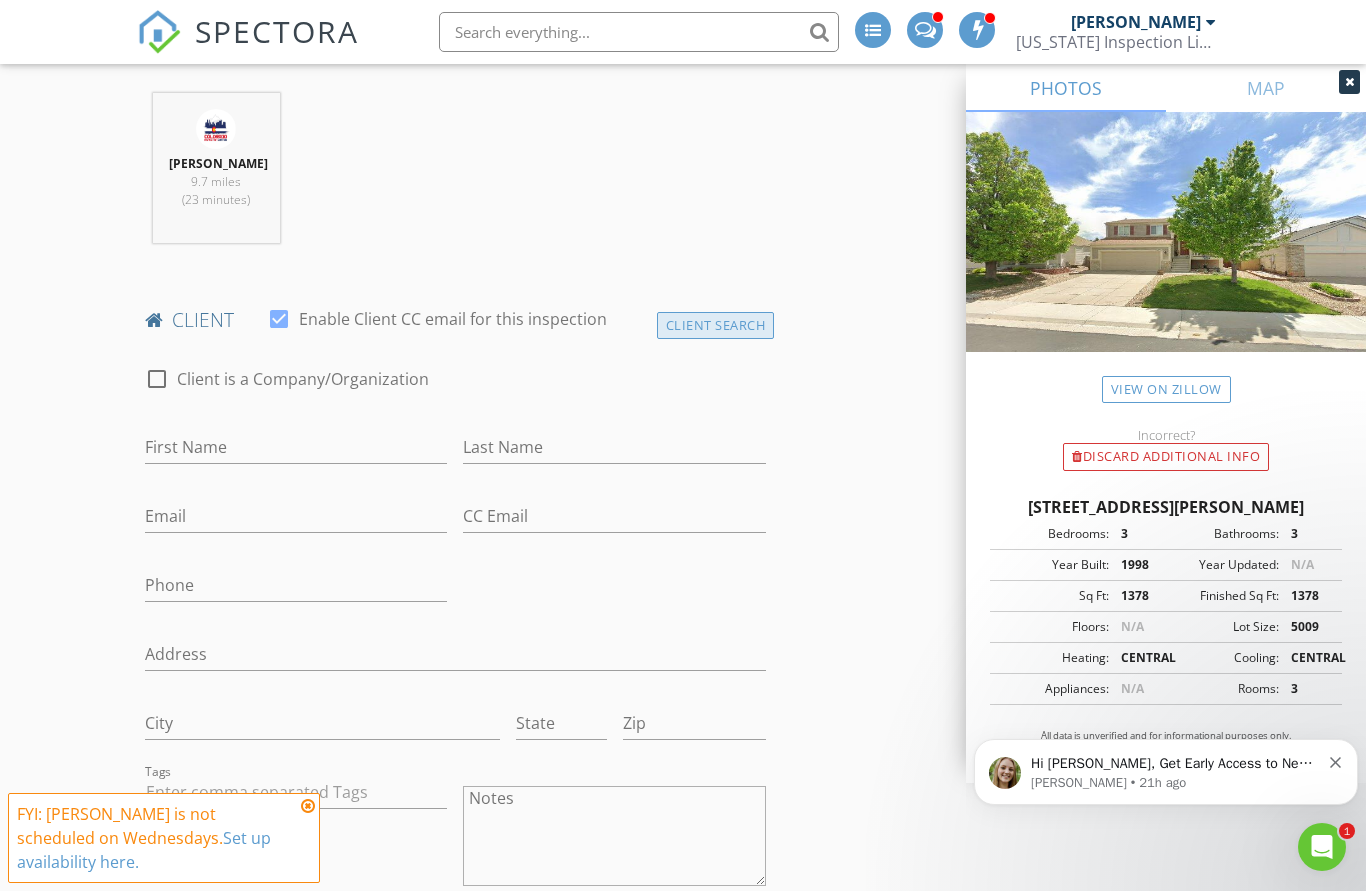 click on "Client Search" at bounding box center [716, 325] 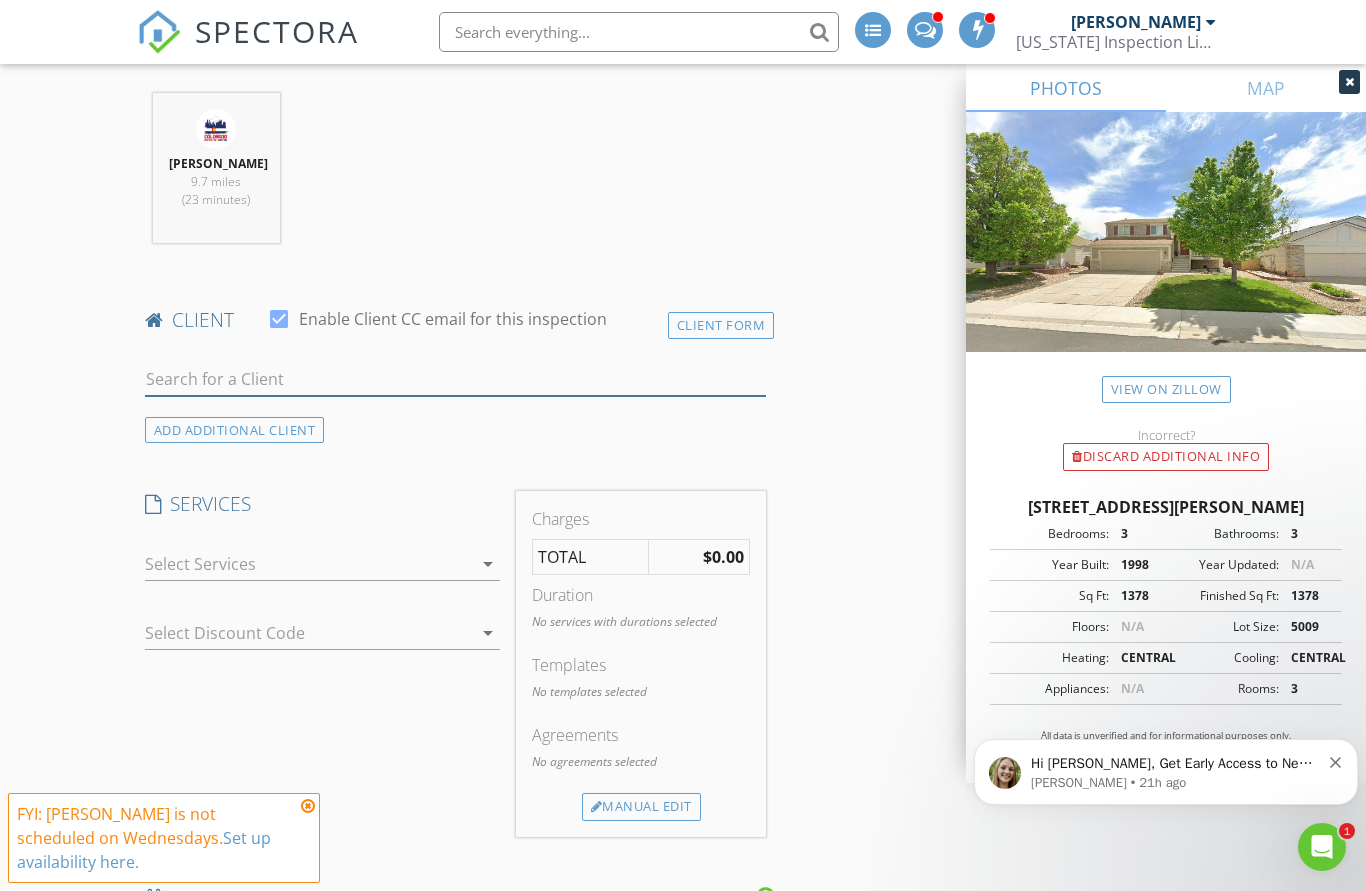 click at bounding box center (455, 379) 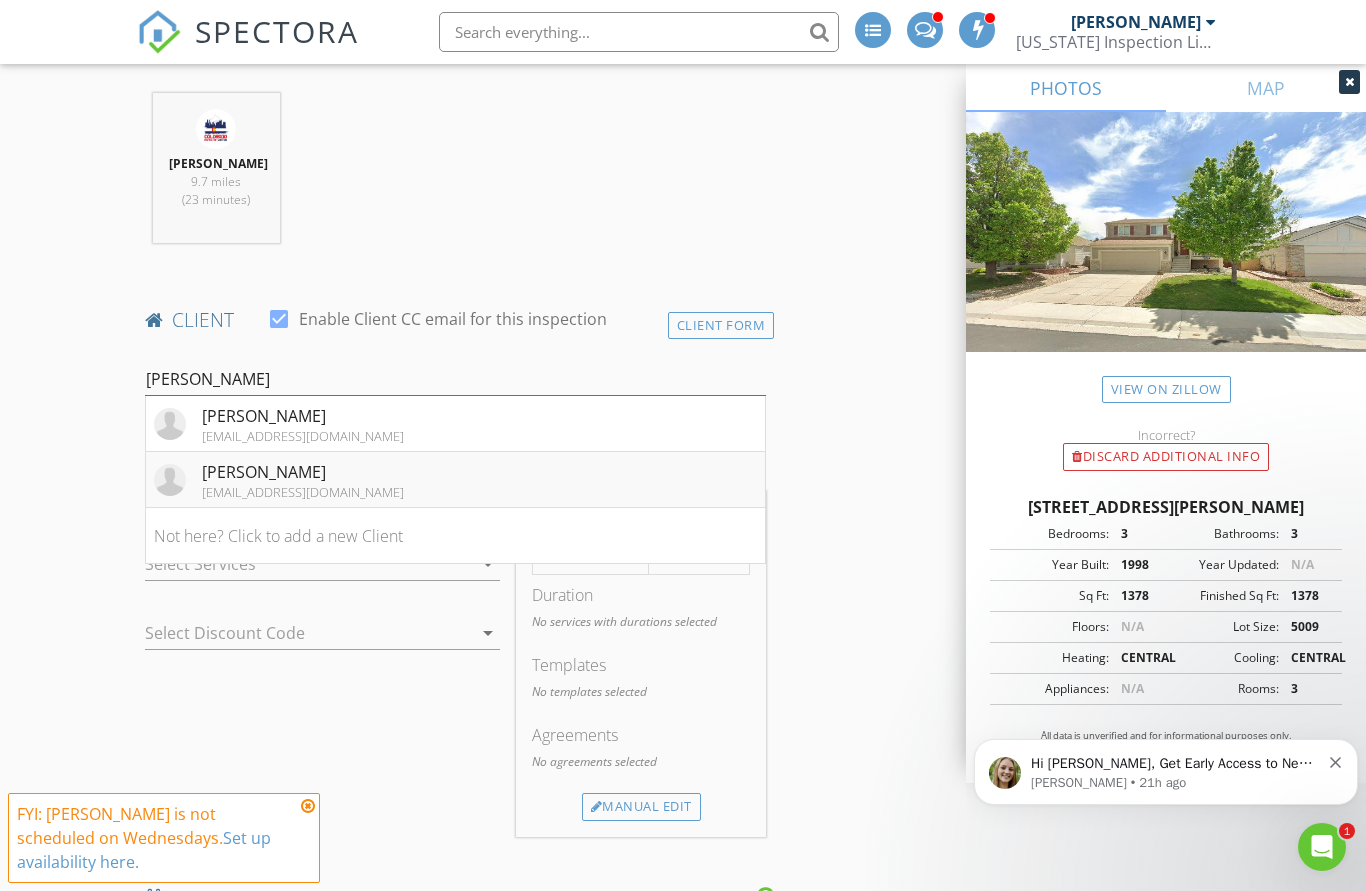 type on "Shelly" 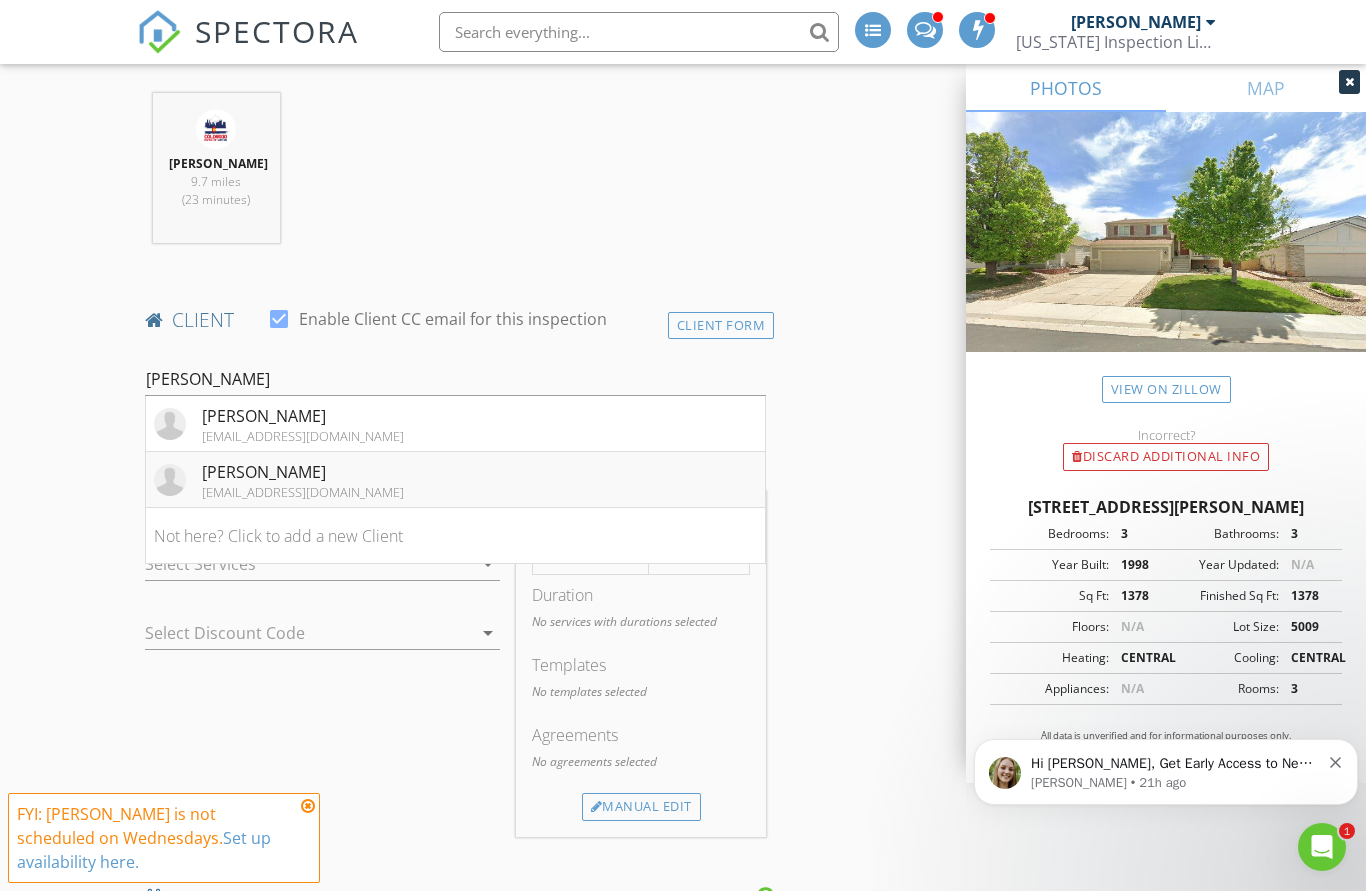 click on "Shelly Grissen
shgrissen@gmail.com" at bounding box center (455, 480) 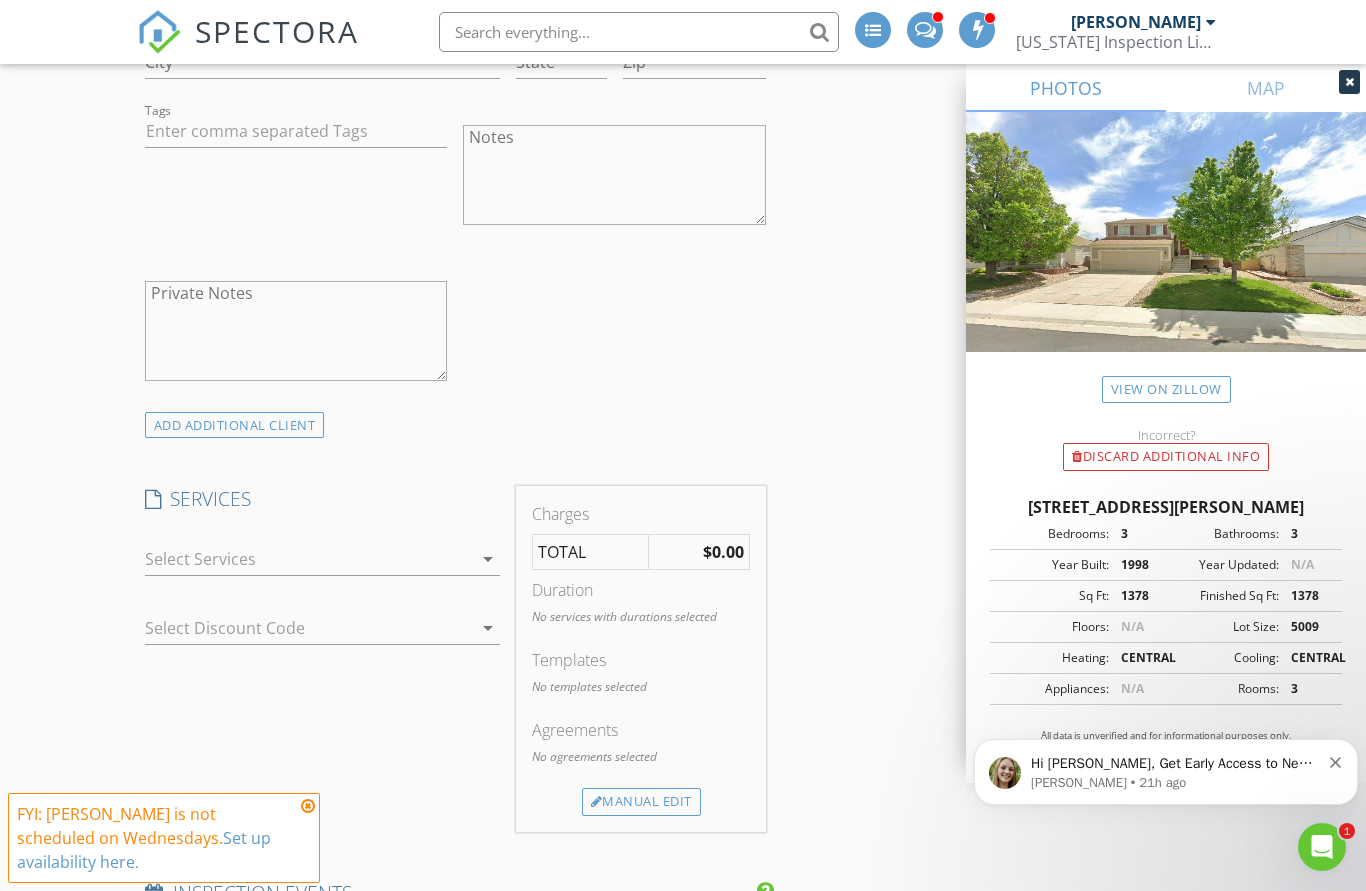 scroll, scrollTop: 1552, scrollLeft: 0, axis: vertical 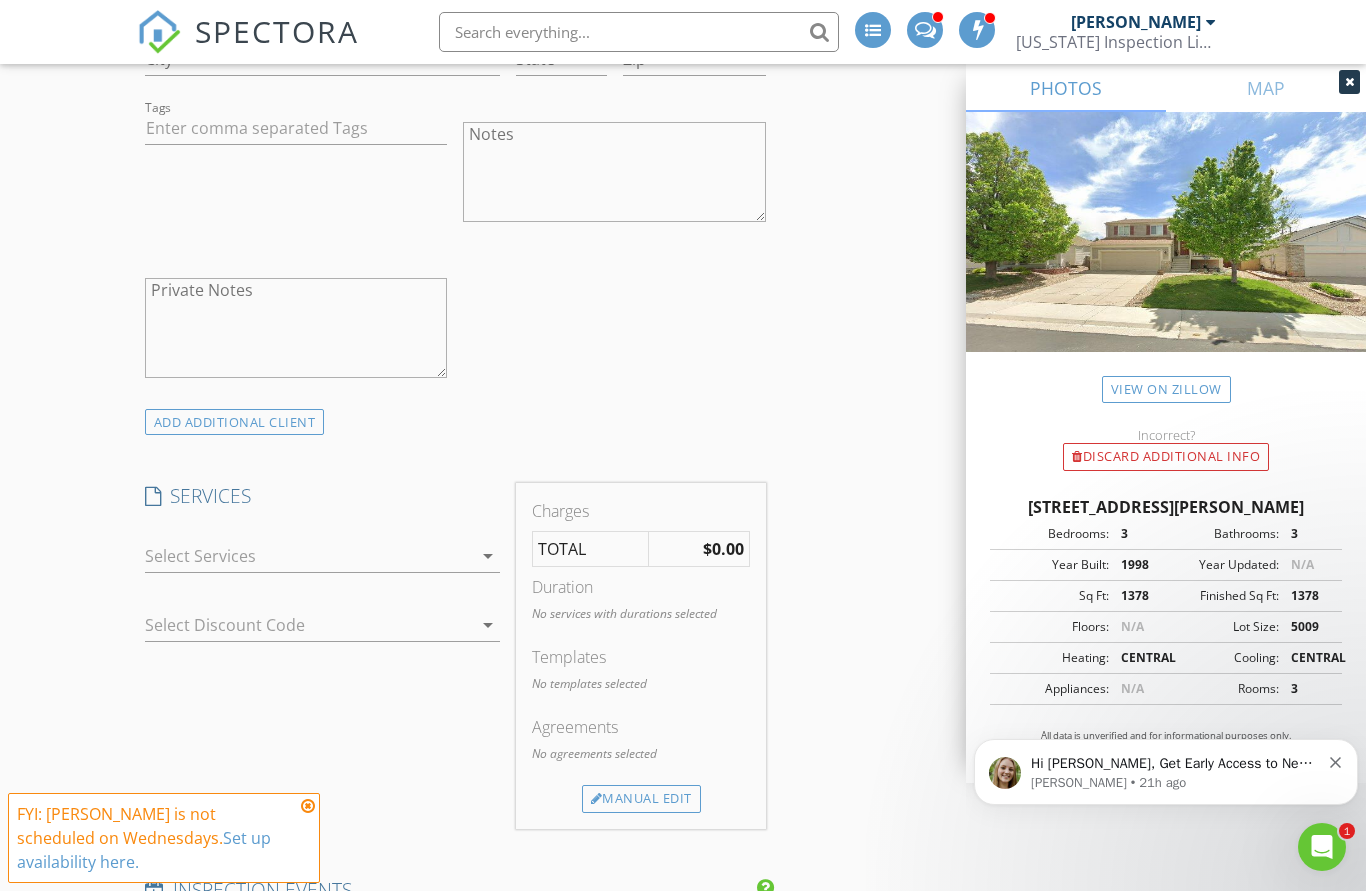 click at bounding box center [309, 556] 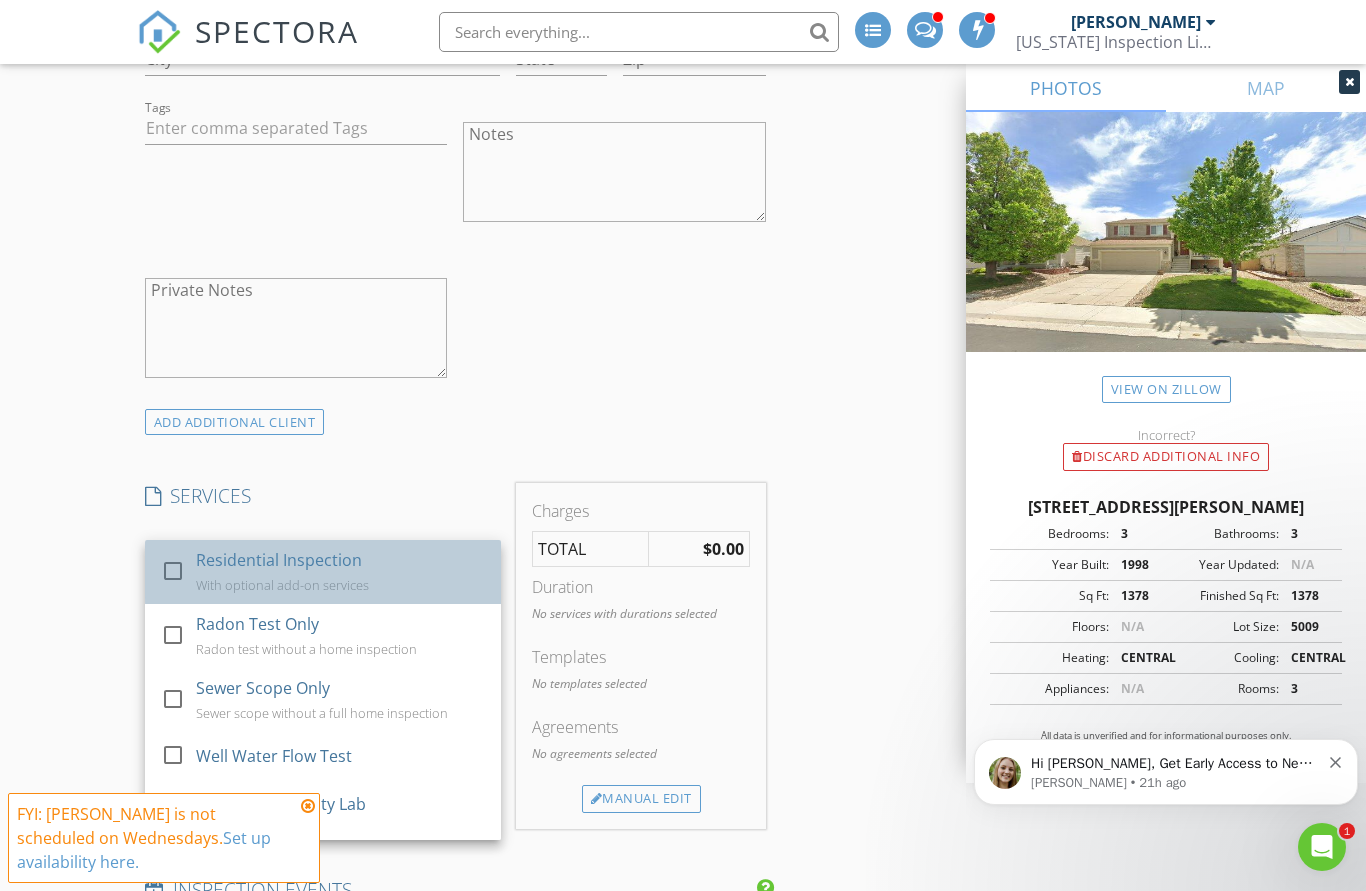 click on "Residential Inspection   With optional add-on services" at bounding box center (340, 572) 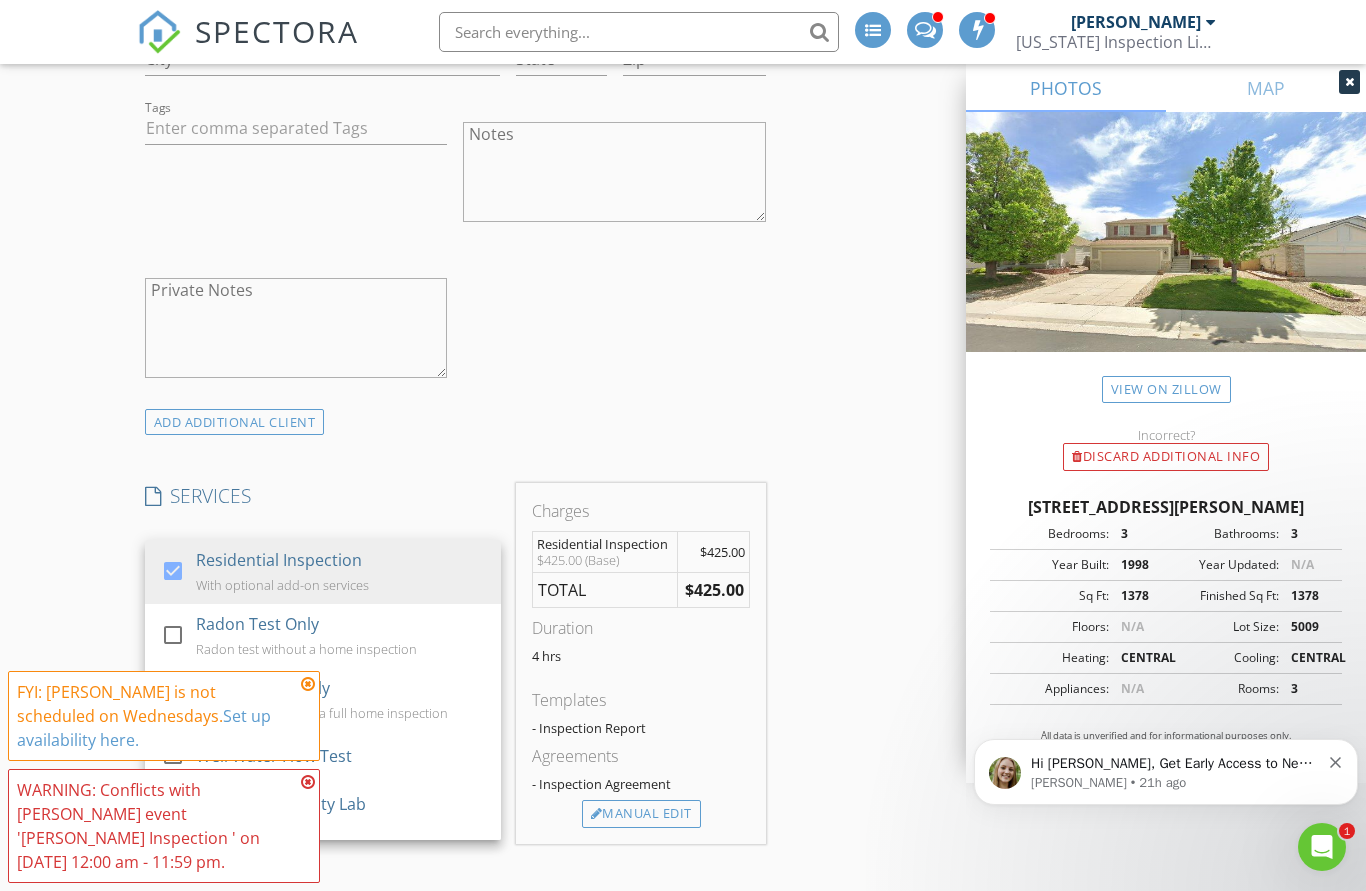 click on "INSPECTOR(S)
check_box   Nick Dickason   PRIMARY   Nick Dickason arrow_drop_down   check_box_outline_blank Nick Dickason specifically requested
Date/Time
07/16/2025 10:00 AM
Location
Address Search       Address 20466 Willowbend Ln   Unit   City Parker   State CO   Zip 80138   County Data Douglas     Square Feet 1378   Year Built 1998   Foundation arrow_drop_down     Nick Dickason     9.7 miles     (23 minutes)
client
check_box Enable Client CC email for this inspection   Client Search     check_box_outline_blank Client is a Company/Organization     First Name Shelly   Last Name Grissen   Email shgrissen@gmail.com   CC Email   Phone 858-531-1151   Address   City   State   Zip     Tags         Notes   Private Notes
ADD ADDITIONAL client
SERVICES
check_box" at bounding box center (683, 837) 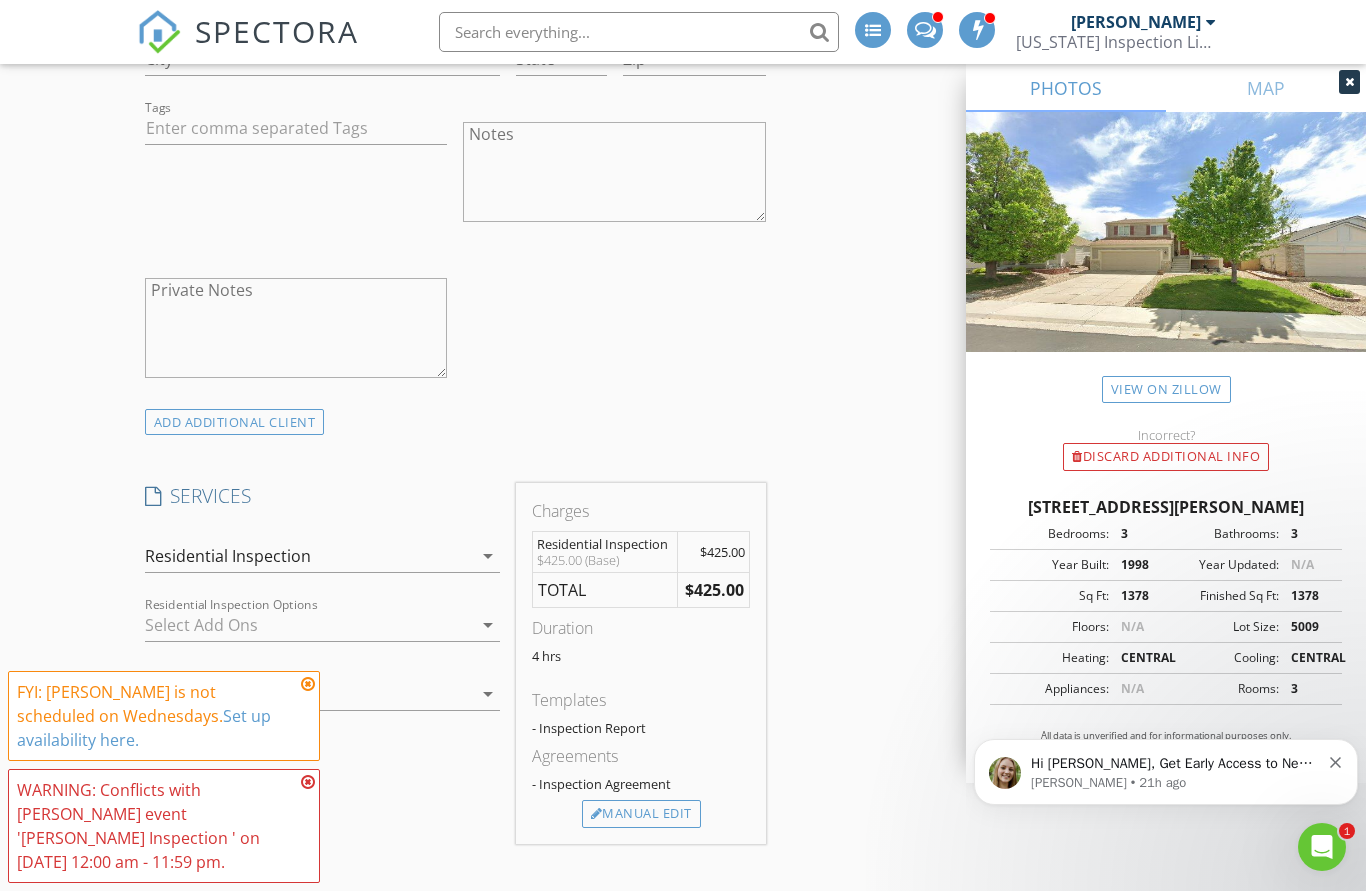click at bounding box center (295, 694) 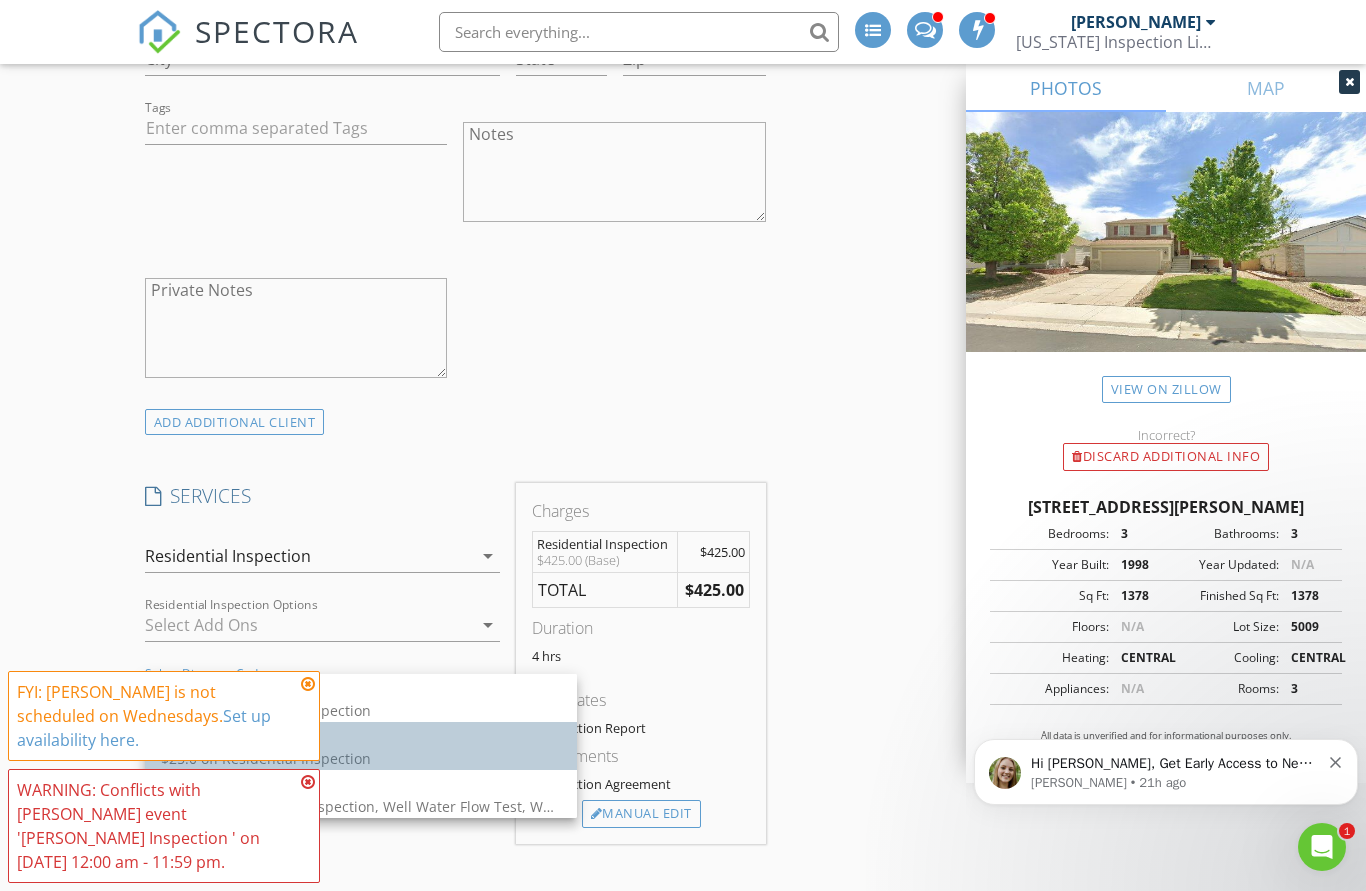 click on "$25.0 off Residential Inspection" at bounding box center (361, 758) 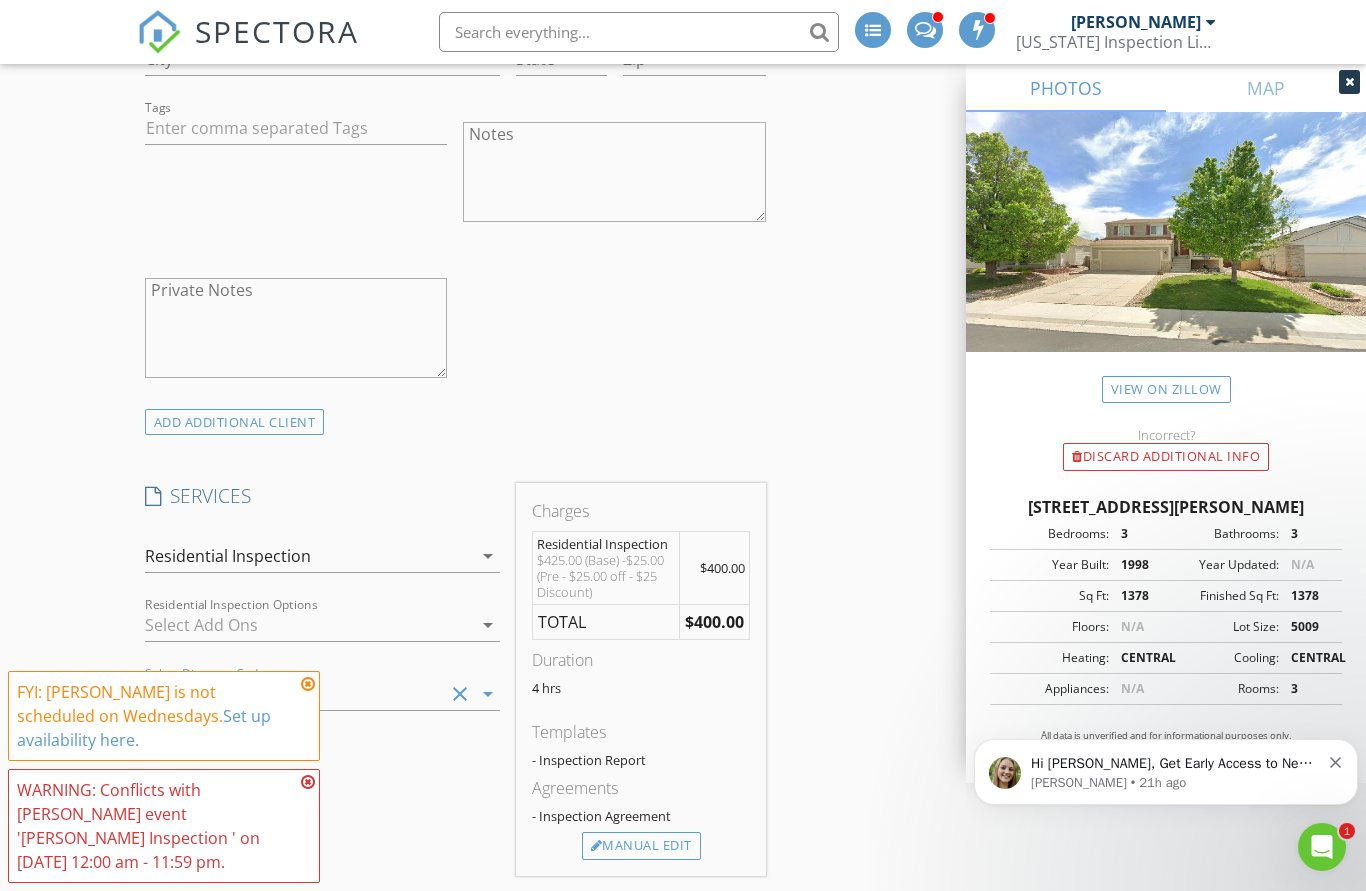 click on "INSPECTOR(S)
check_box   Nick Dickason   PRIMARY   Nick Dickason arrow_drop_down   check_box_outline_blank Nick Dickason specifically requested
Date/Time
07/16/2025 10:00 AM
Location
Address Search       Address 20466 Willowbend Ln   Unit   City Parker   State CO   Zip 80138   County Data Douglas     Square Feet 1378   Year Built 1998   Foundation arrow_drop_down     Nick Dickason     9.7 miles     (23 minutes)
client
check_box Enable Client CC email for this inspection   Client Search     check_box_outline_blank Client is a Company/Organization     First Name Shelly   Last Name Grissen   Email shgrissen@gmail.com   CC Email   Phone 858-531-1151   Address   City   State   Zip     Tags         Notes   Private Notes
ADD ADDITIONAL client
SERVICES
check_box" at bounding box center [683, 853] 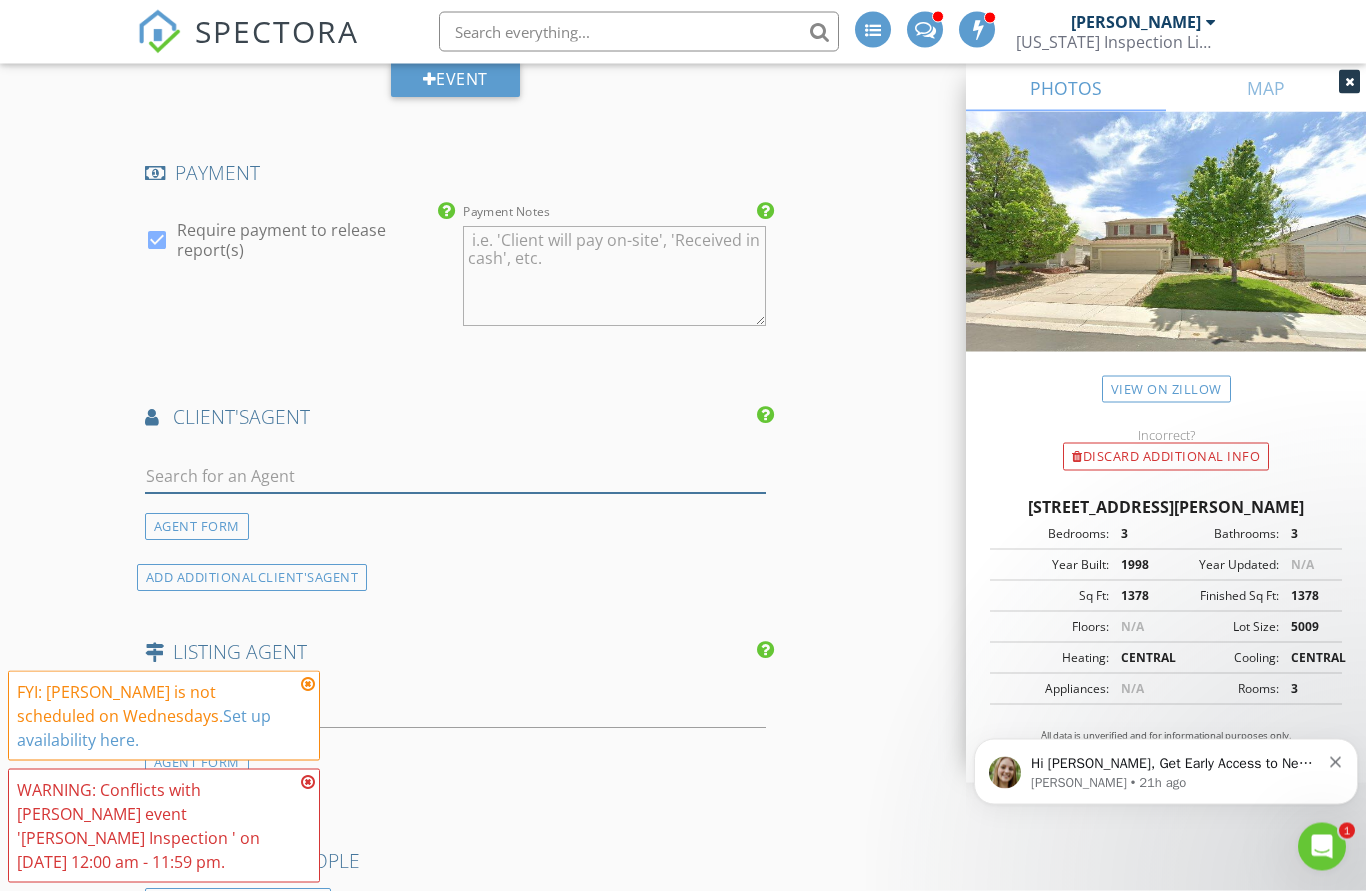 click at bounding box center (455, 477) 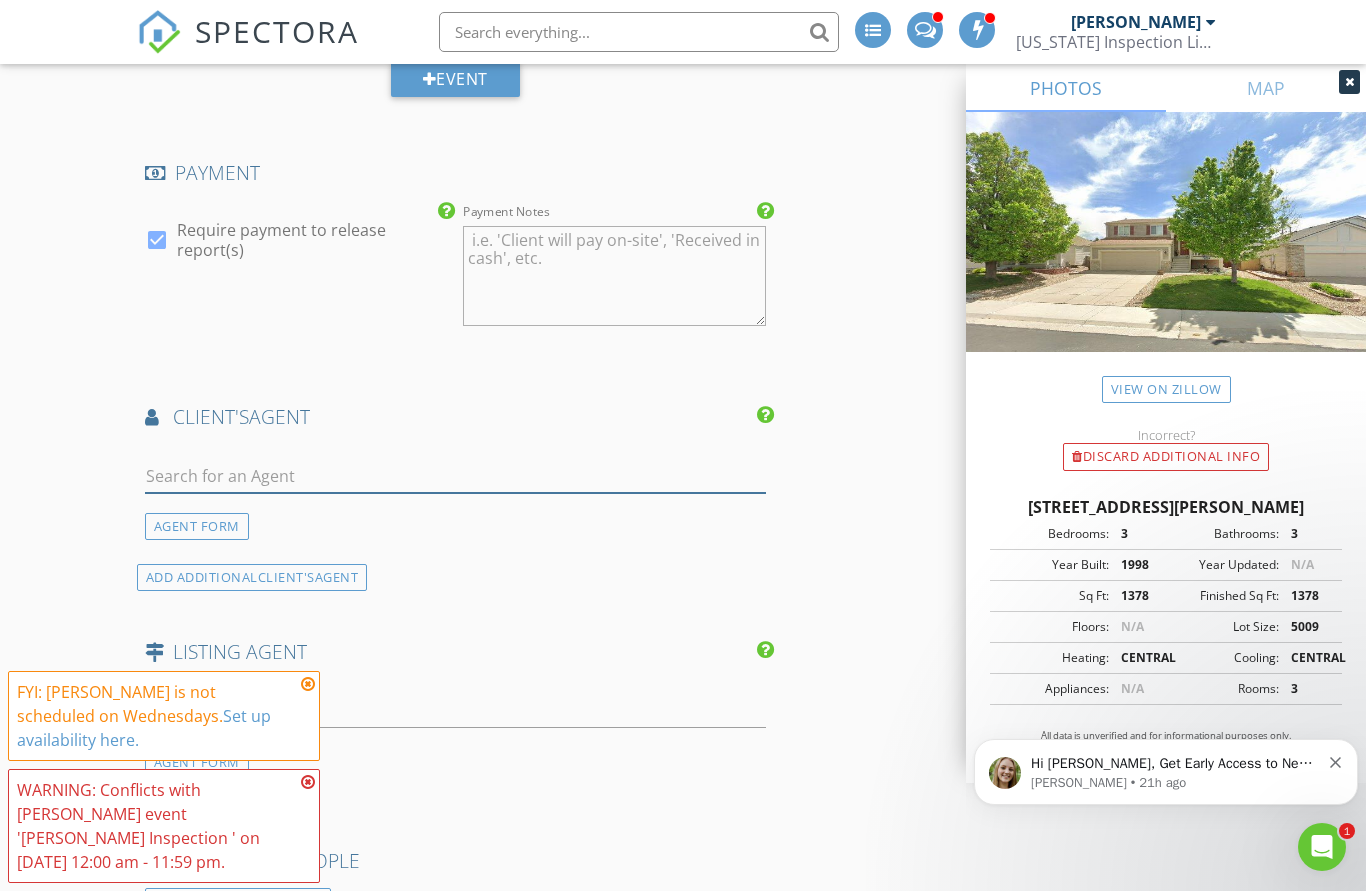 scroll, scrollTop: 2454, scrollLeft: 0, axis: vertical 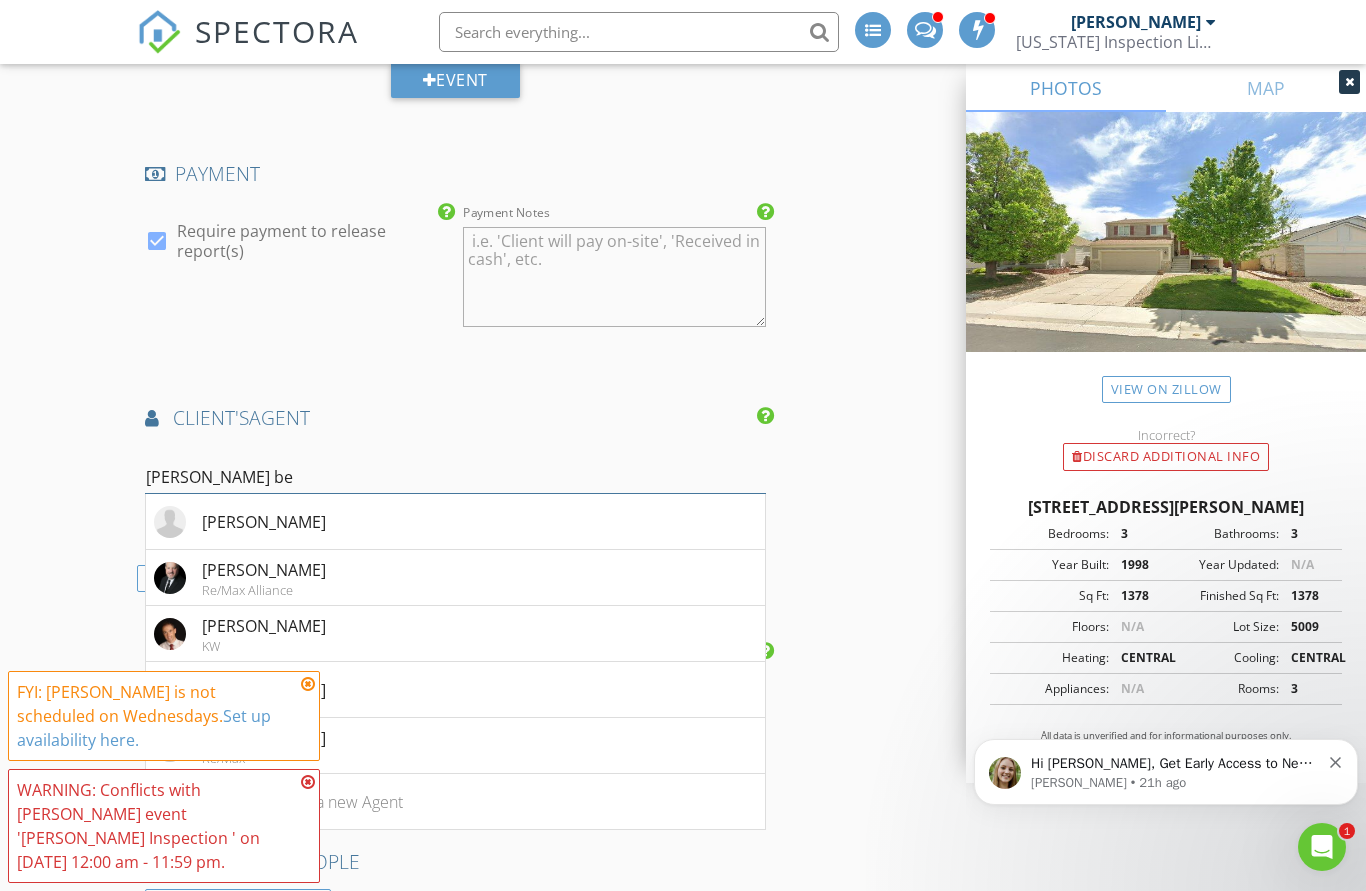 type on "Scott ben" 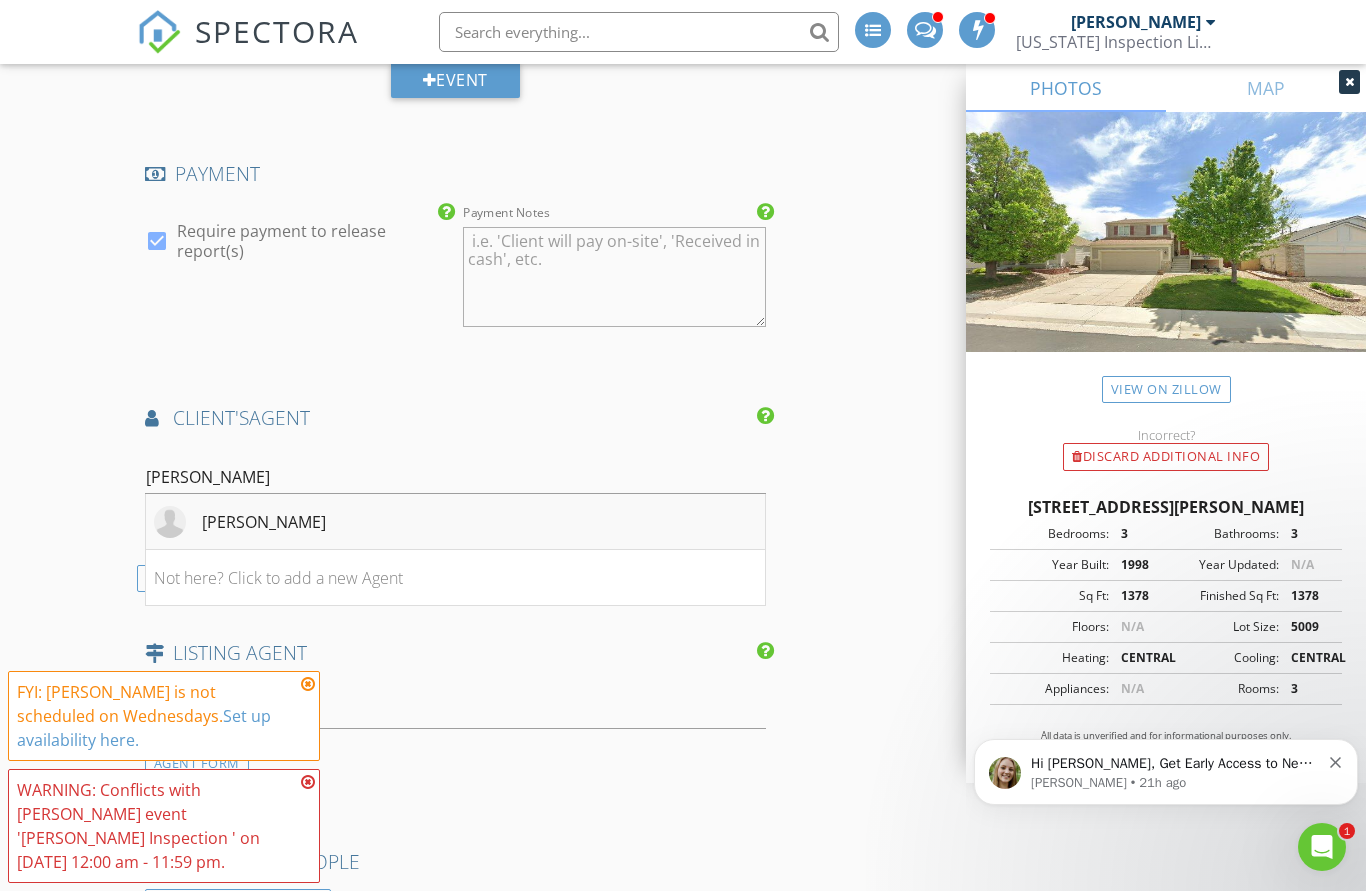click on "Scott Bensberg" at bounding box center [455, 522] 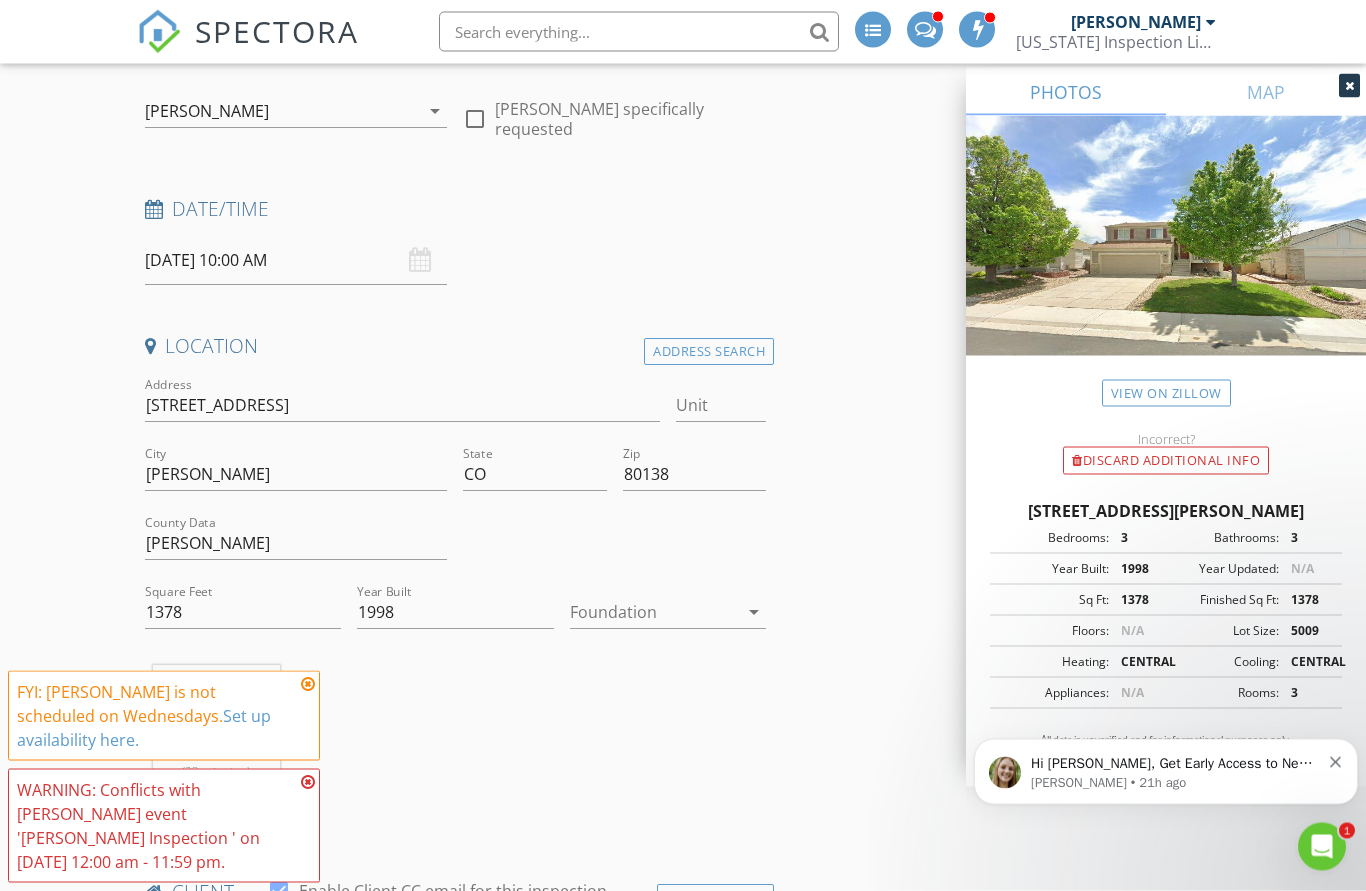 scroll, scrollTop: 407, scrollLeft: 0, axis: vertical 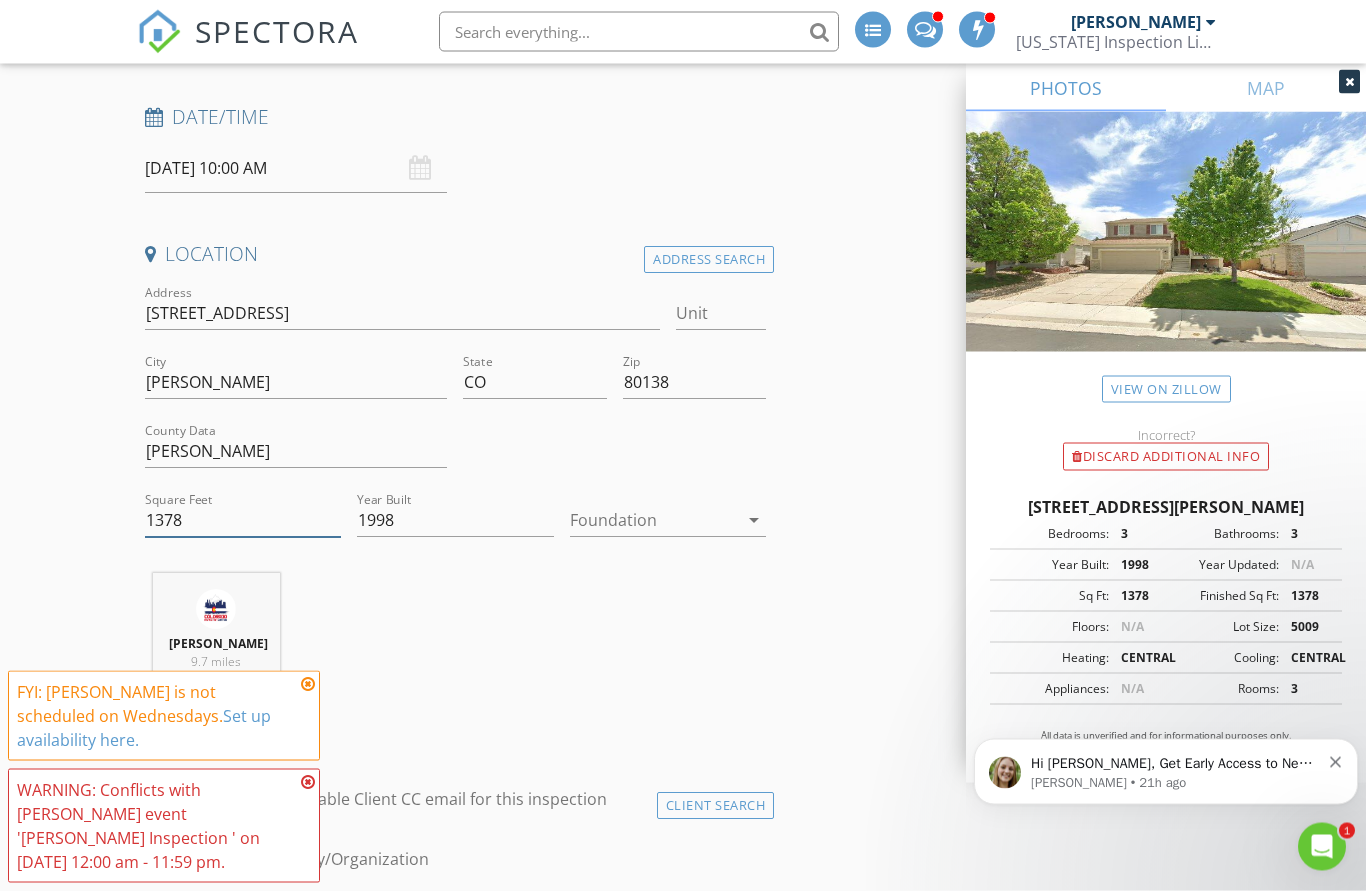 click on "1378" at bounding box center (243, 521) 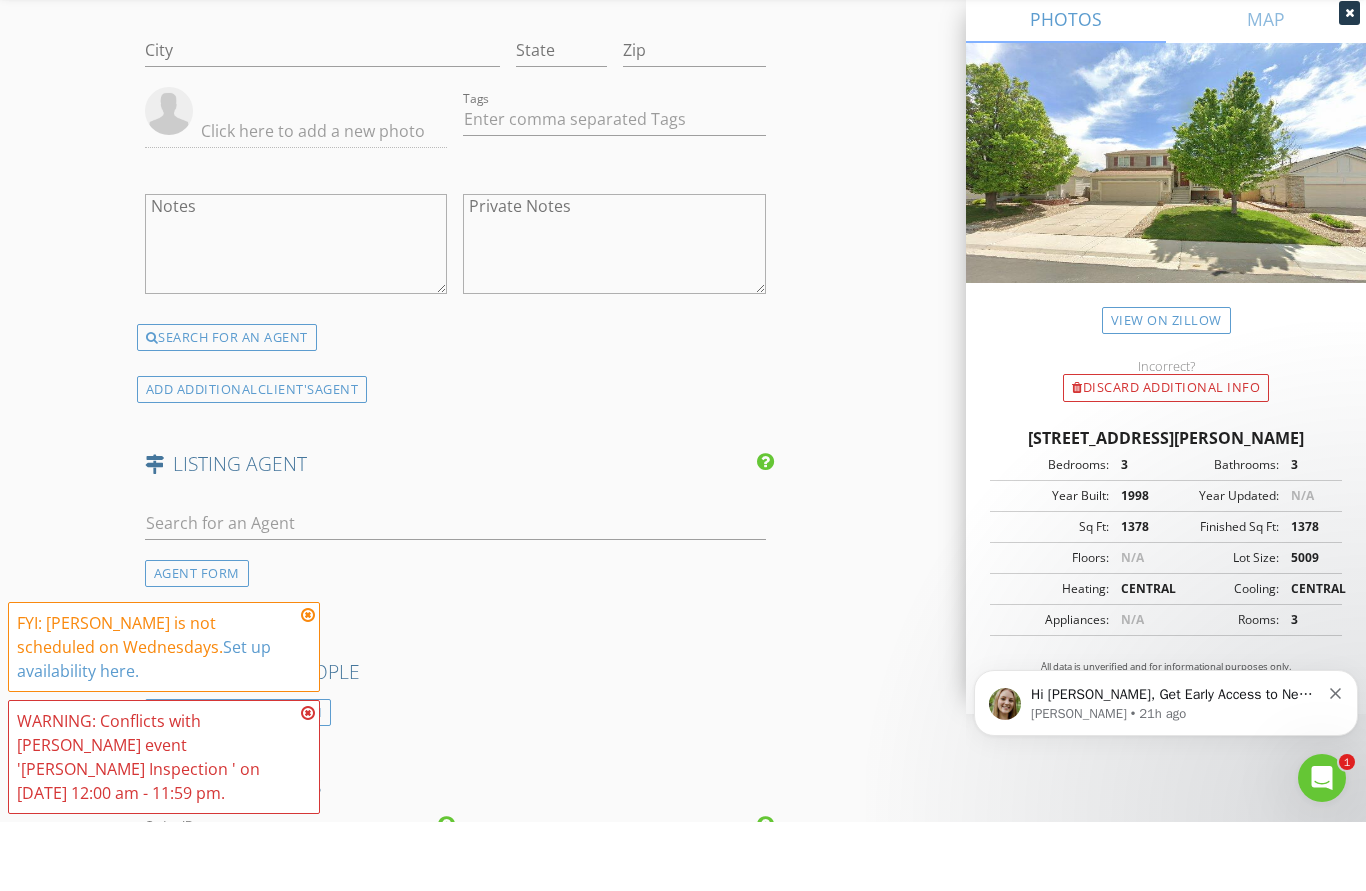scroll, scrollTop: 3112, scrollLeft: 0, axis: vertical 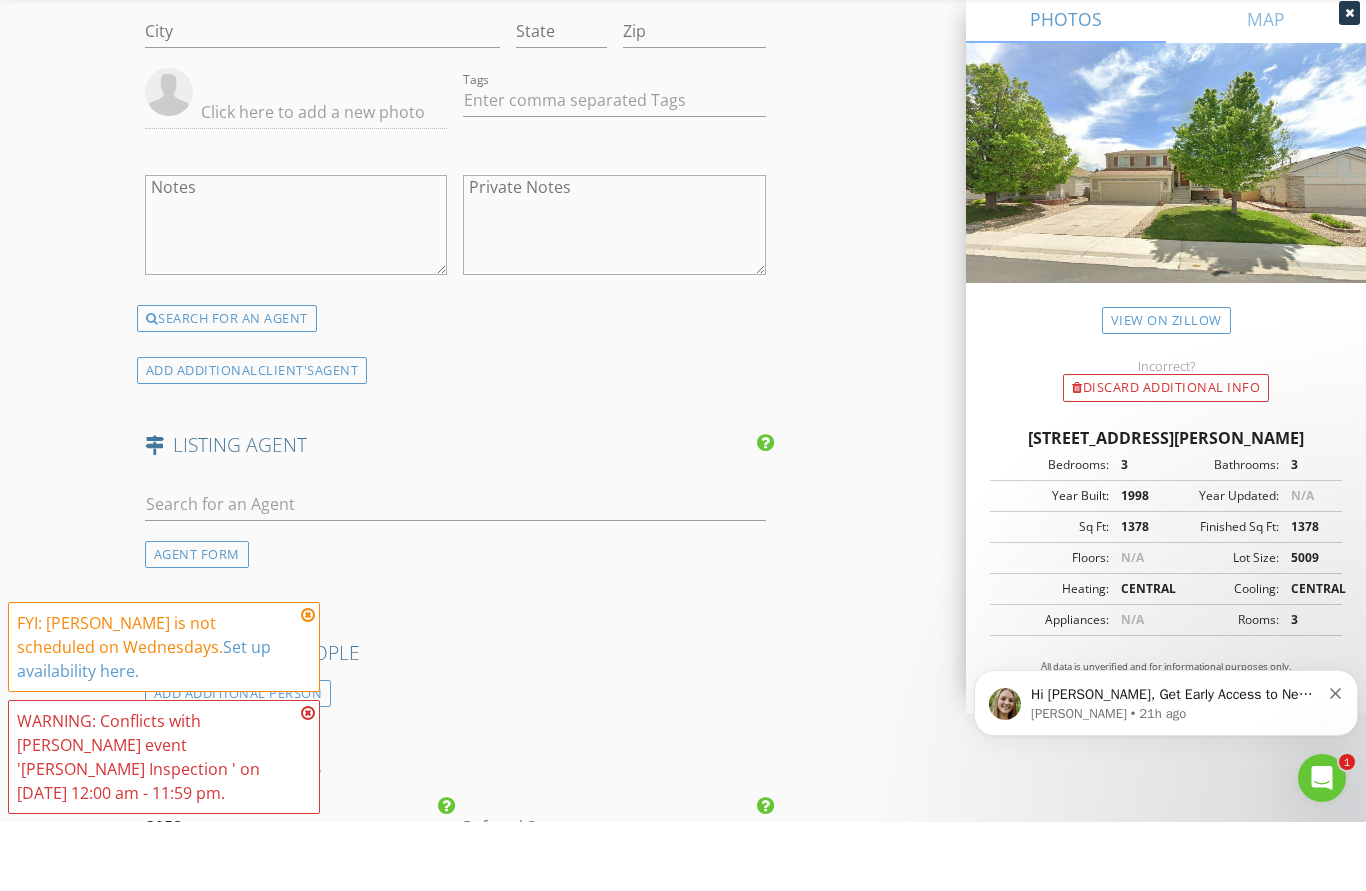 type on "1742" 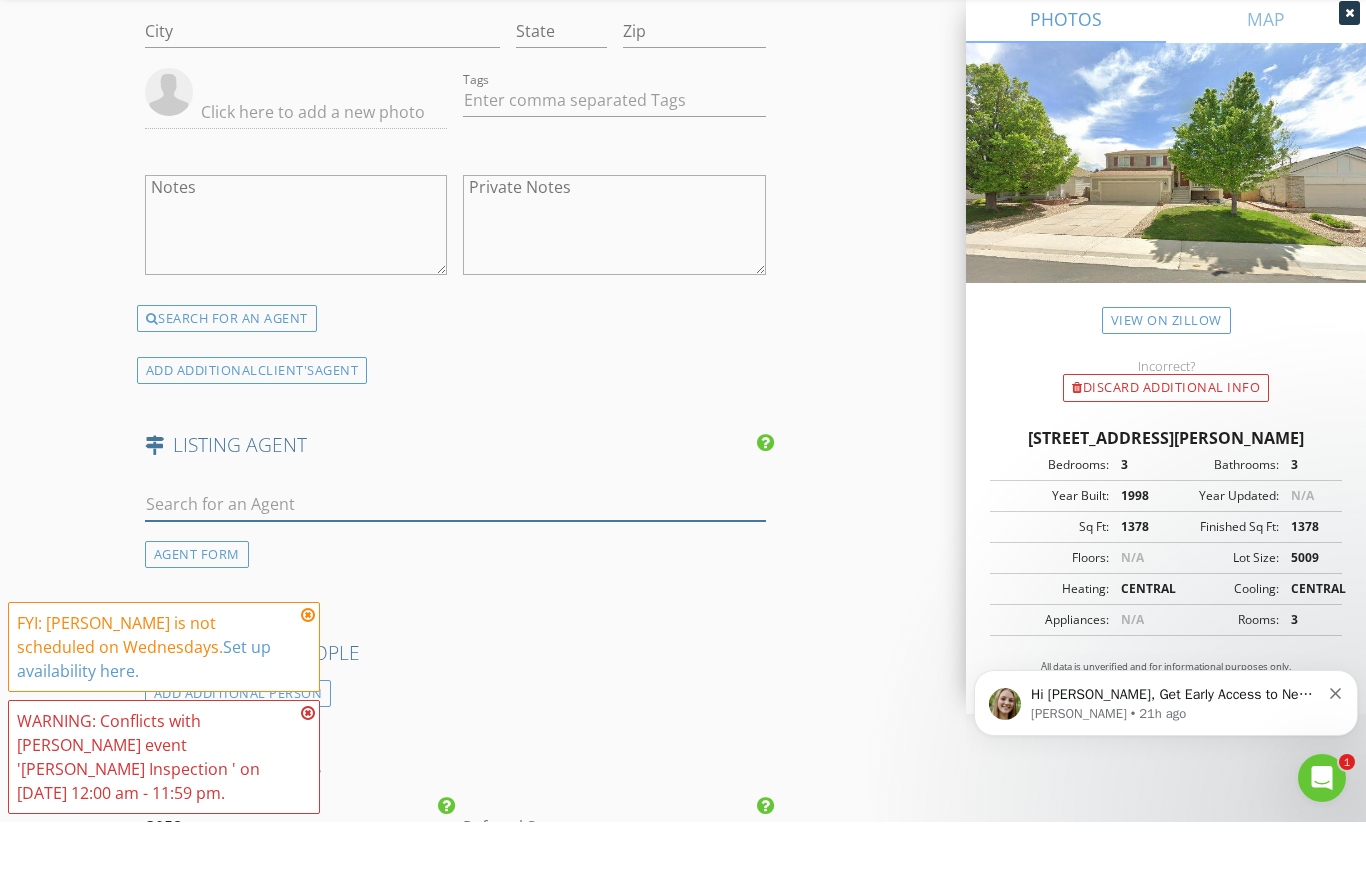 click at bounding box center (455, 573) 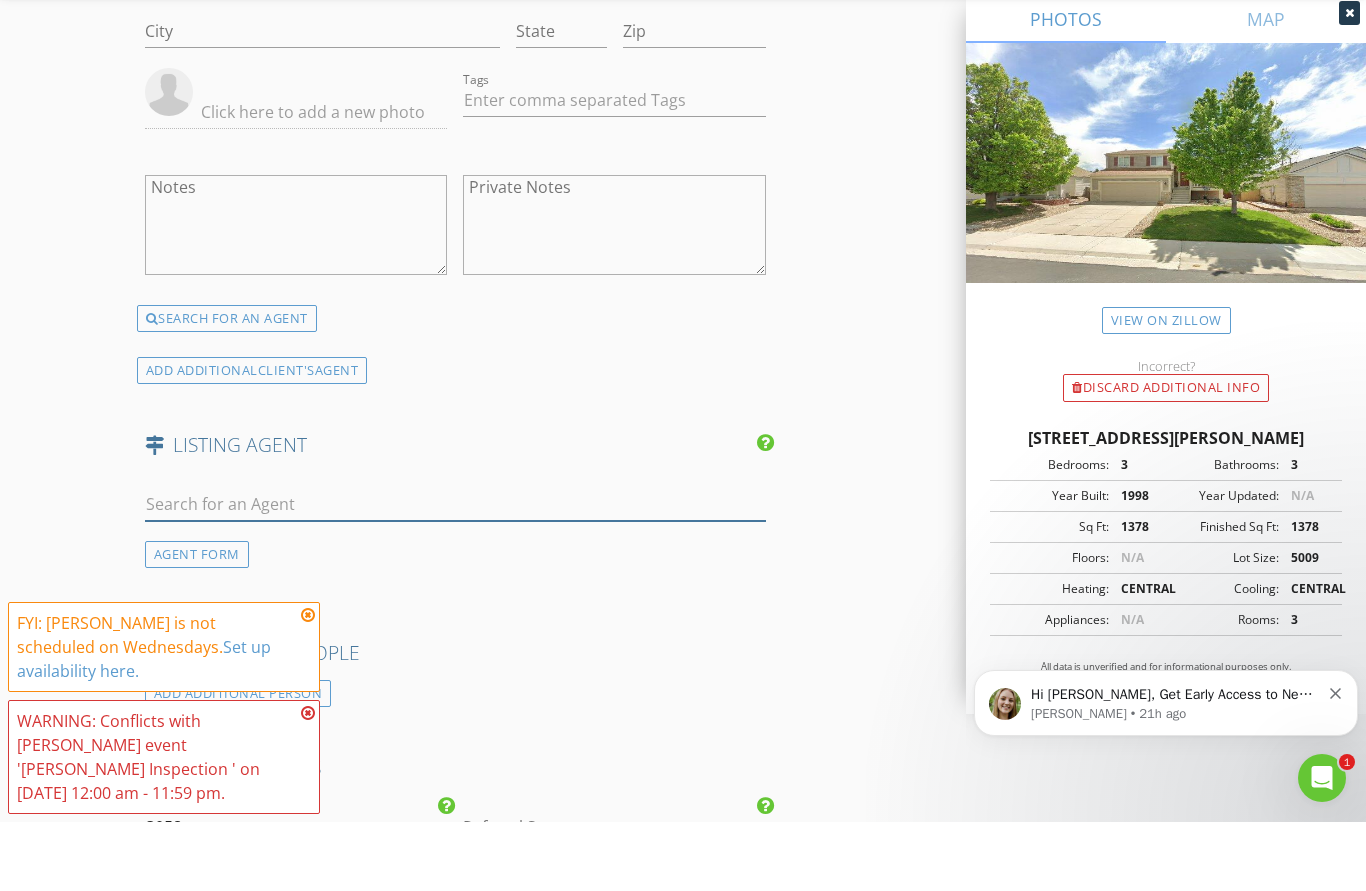 click at bounding box center [455, 573] 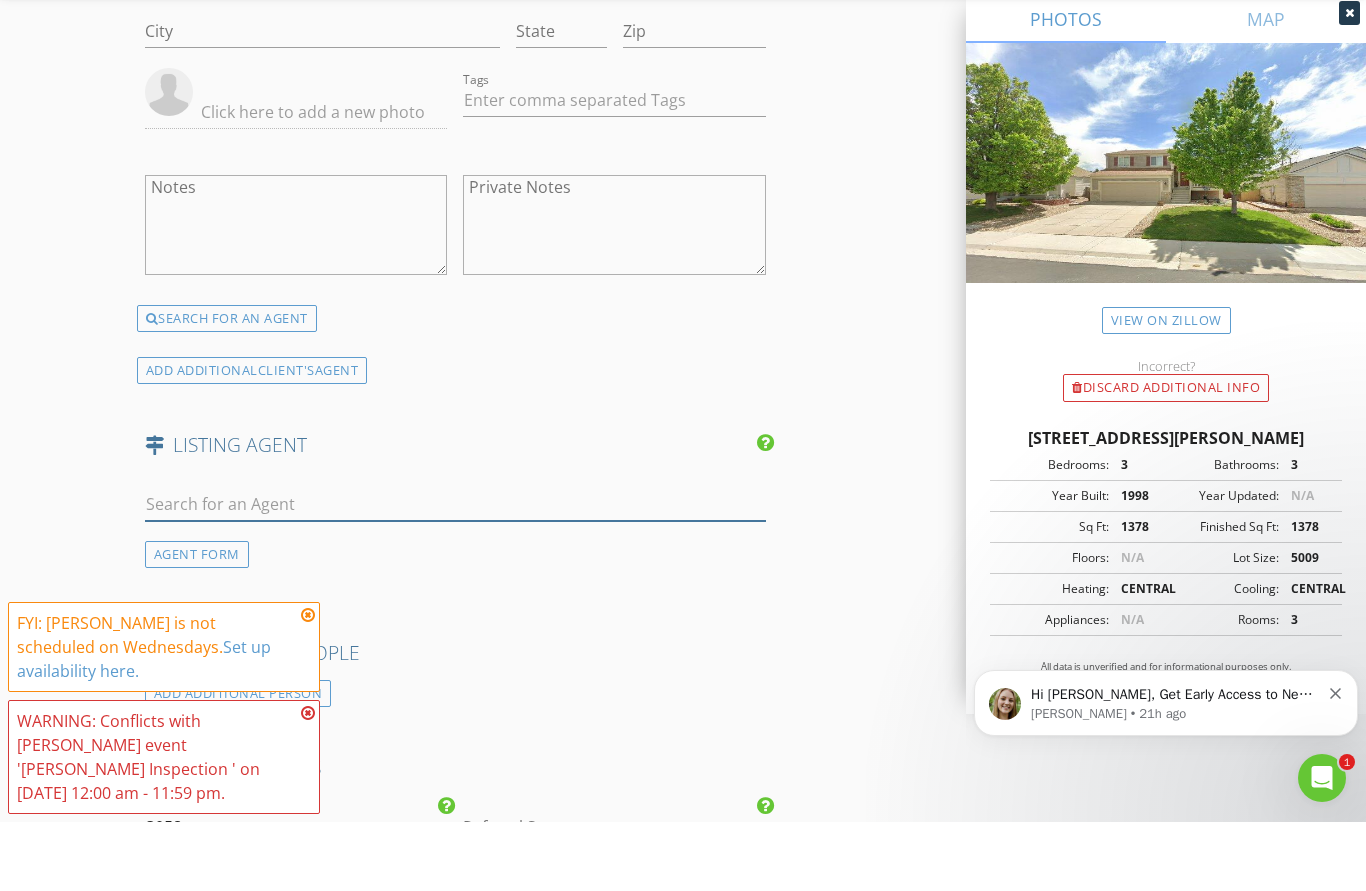scroll, scrollTop: 3201, scrollLeft: 0, axis: vertical 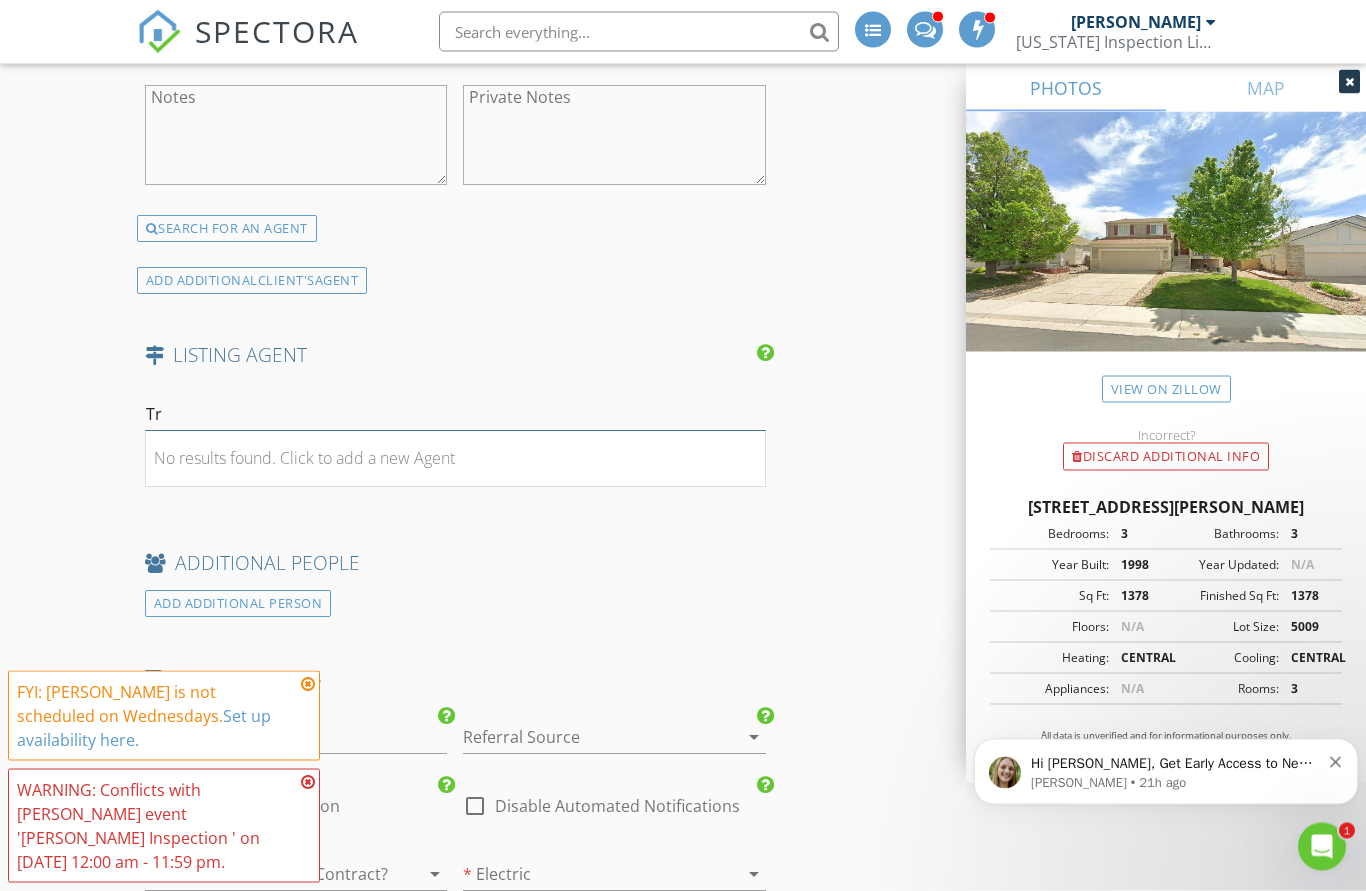 type on "T" 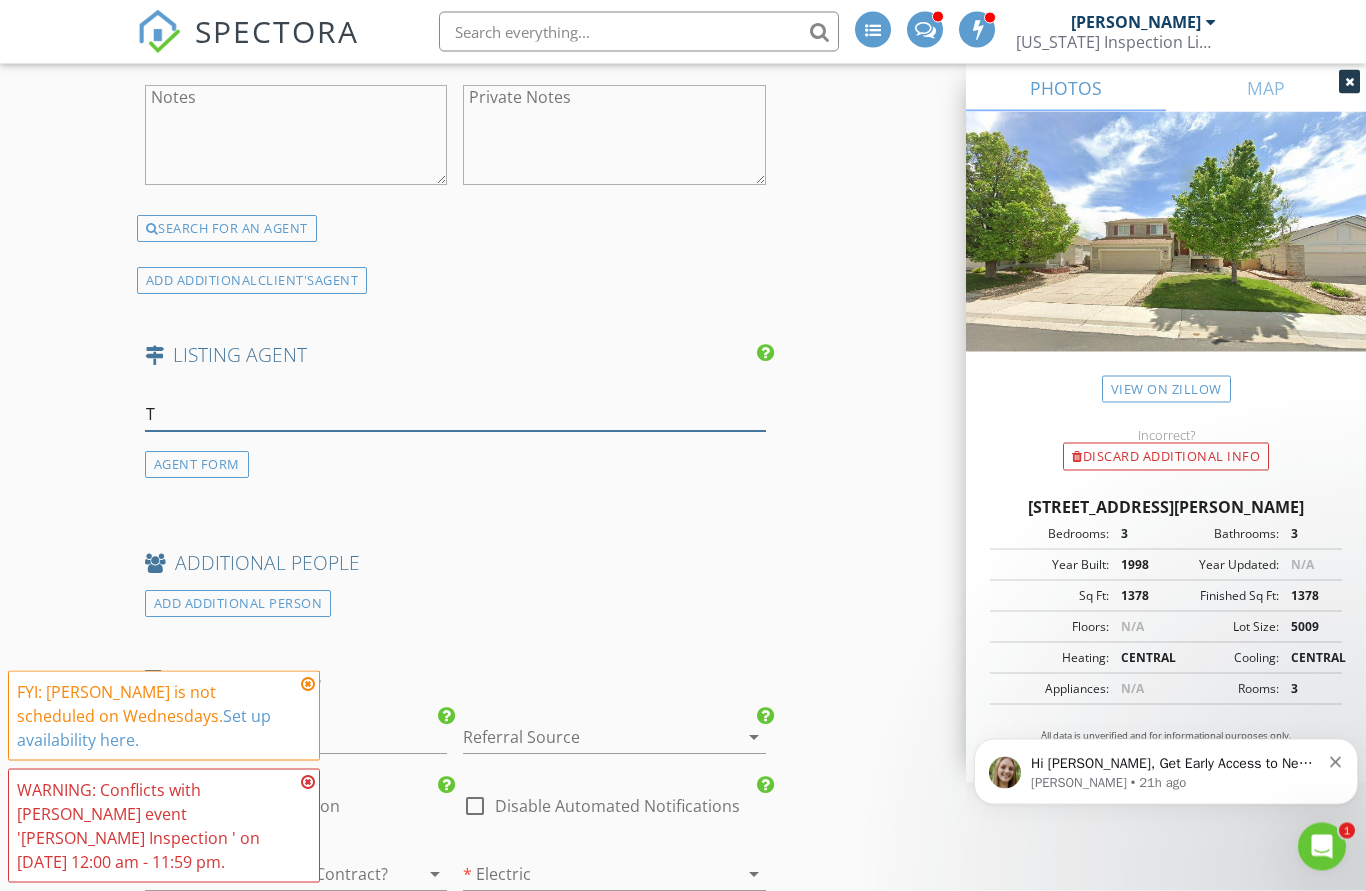 type 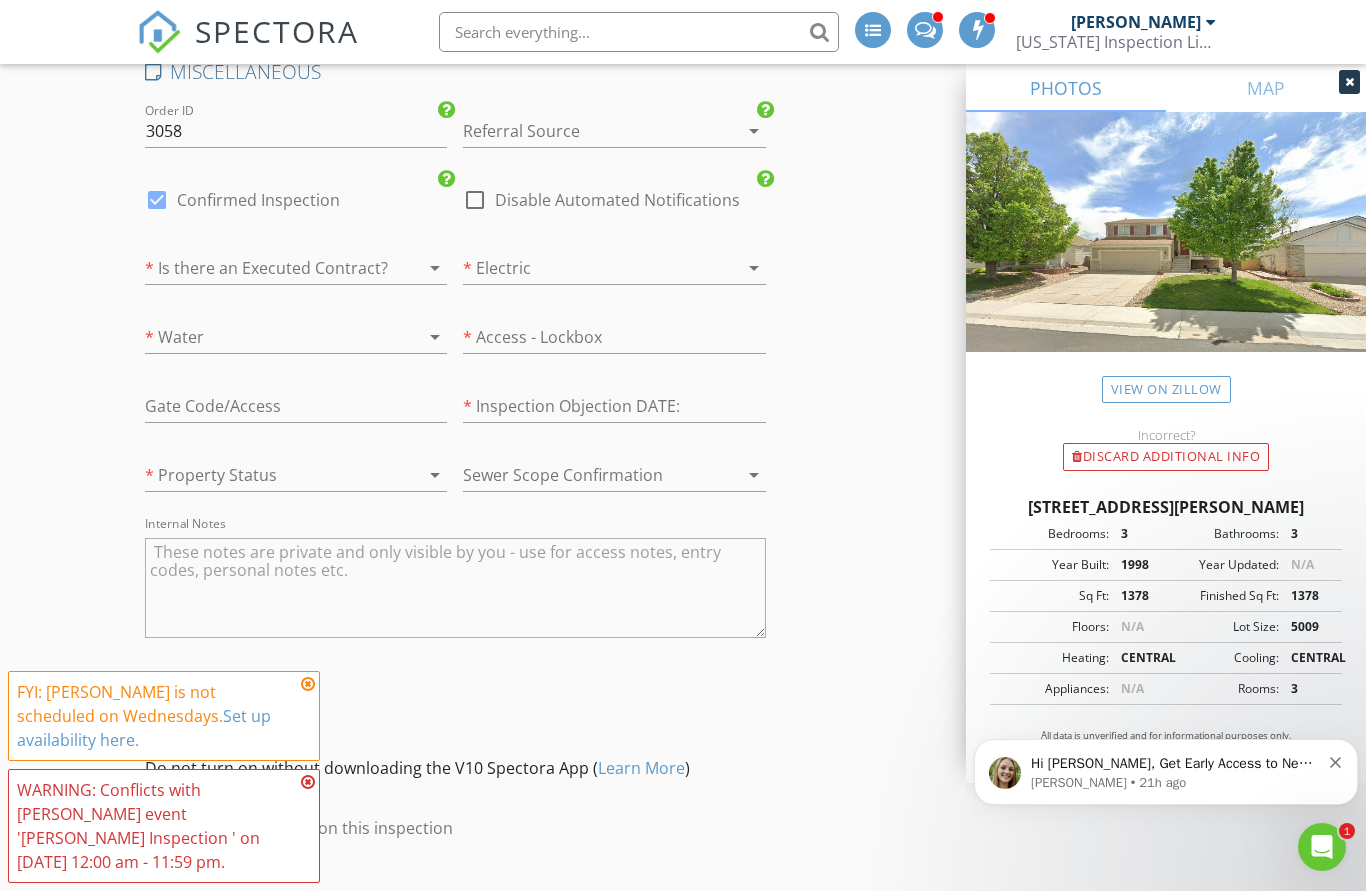 scroll, scrollTop: 3867, scrollLeft: 0, axis: vertical 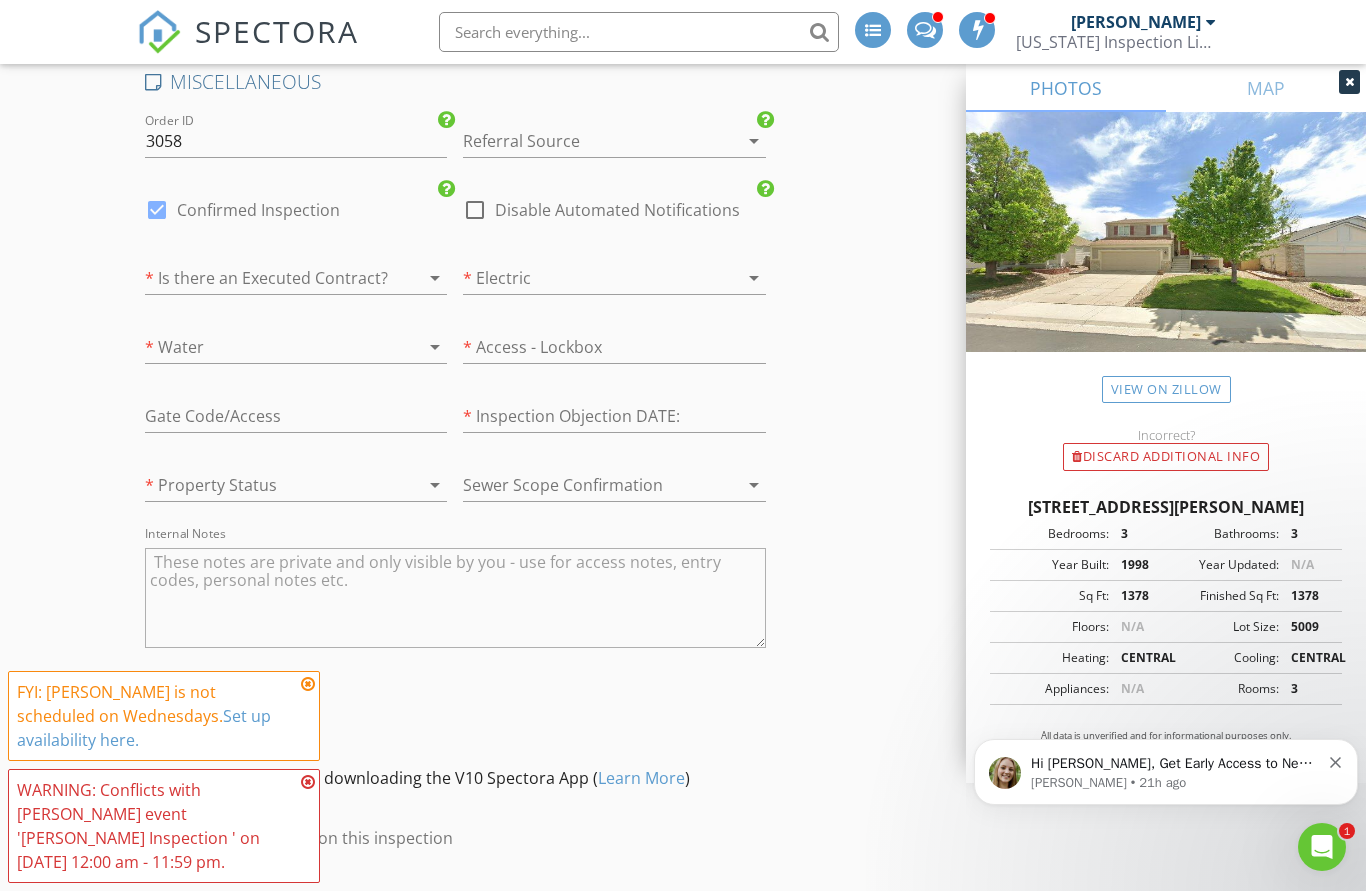 click at bounding box center (157, 210) 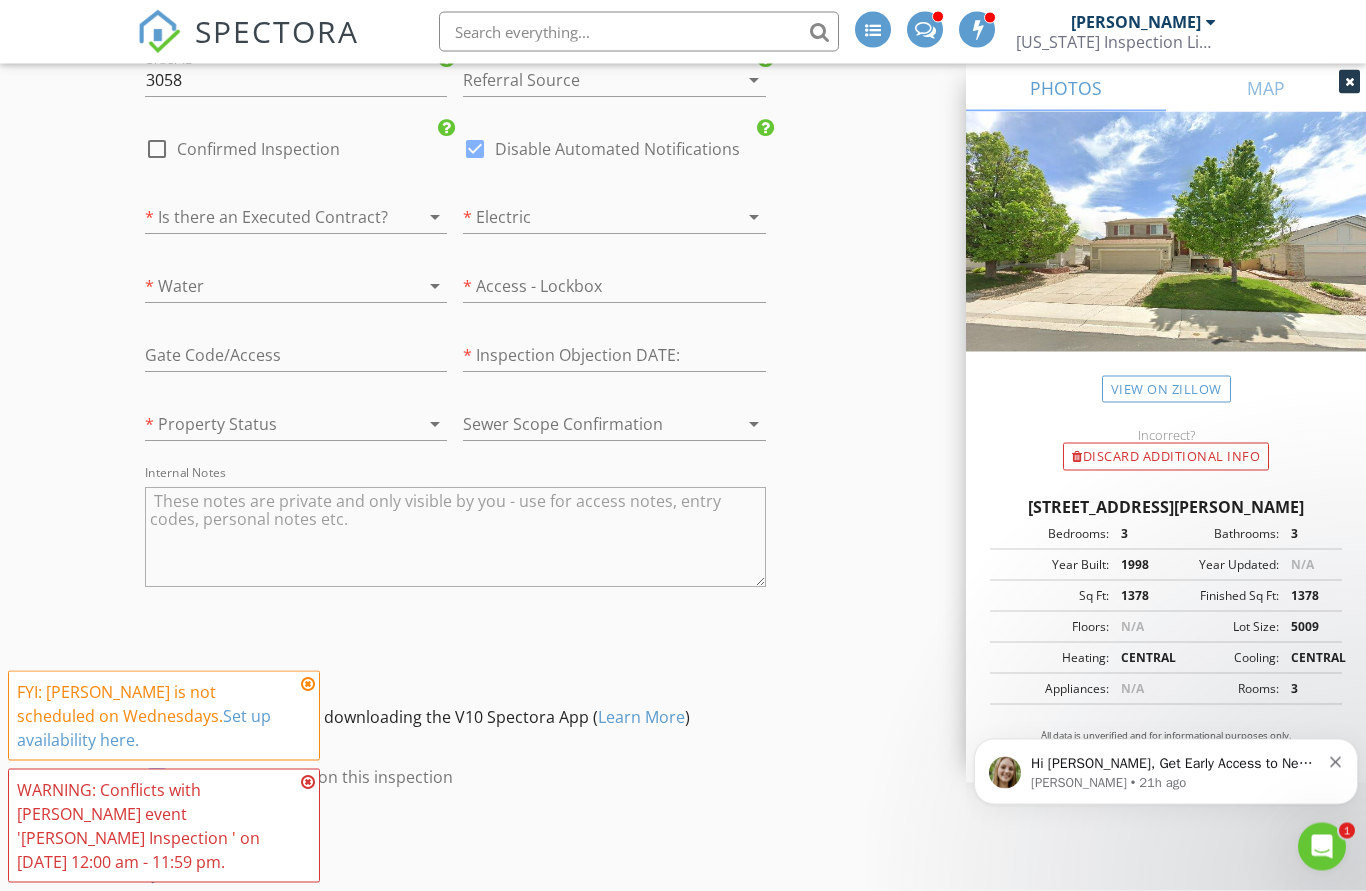 scroll, scrollTop: 4032, scrollLeft: 0, axis: vertical 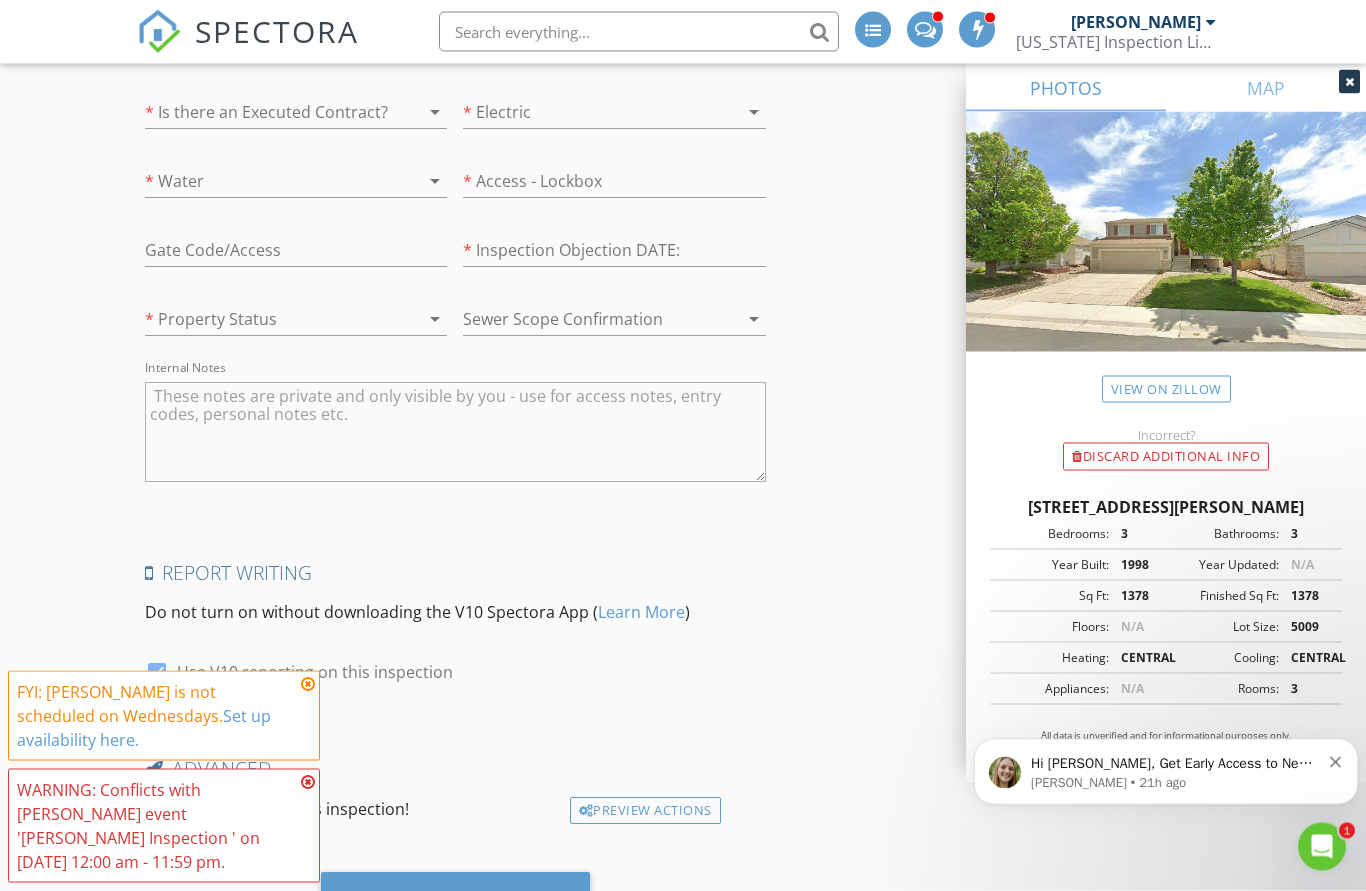 click at bounding box center [308, 684] 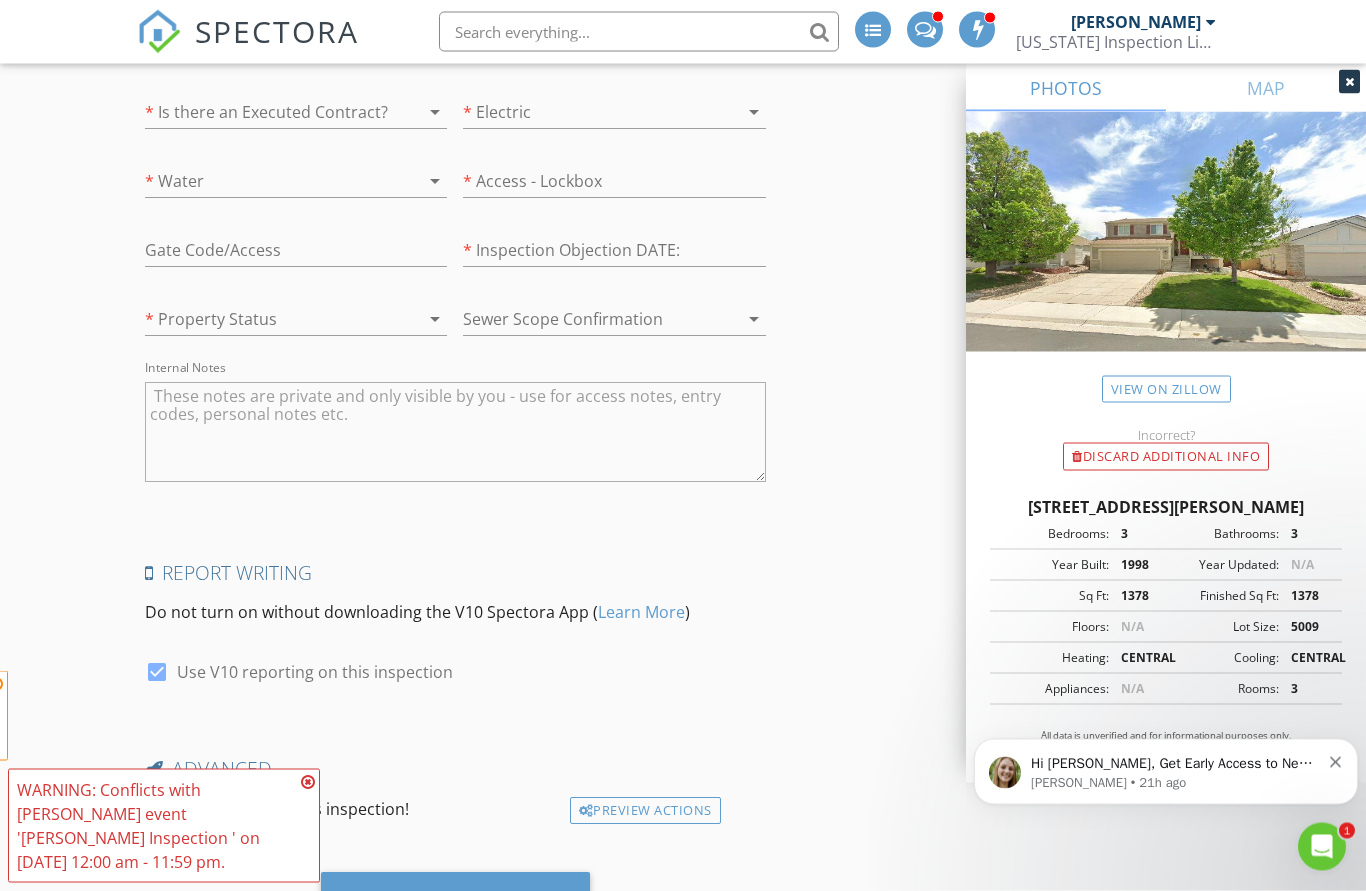 scroll, scrollTop: 4032, scrollLeft: 0, axis: vertical 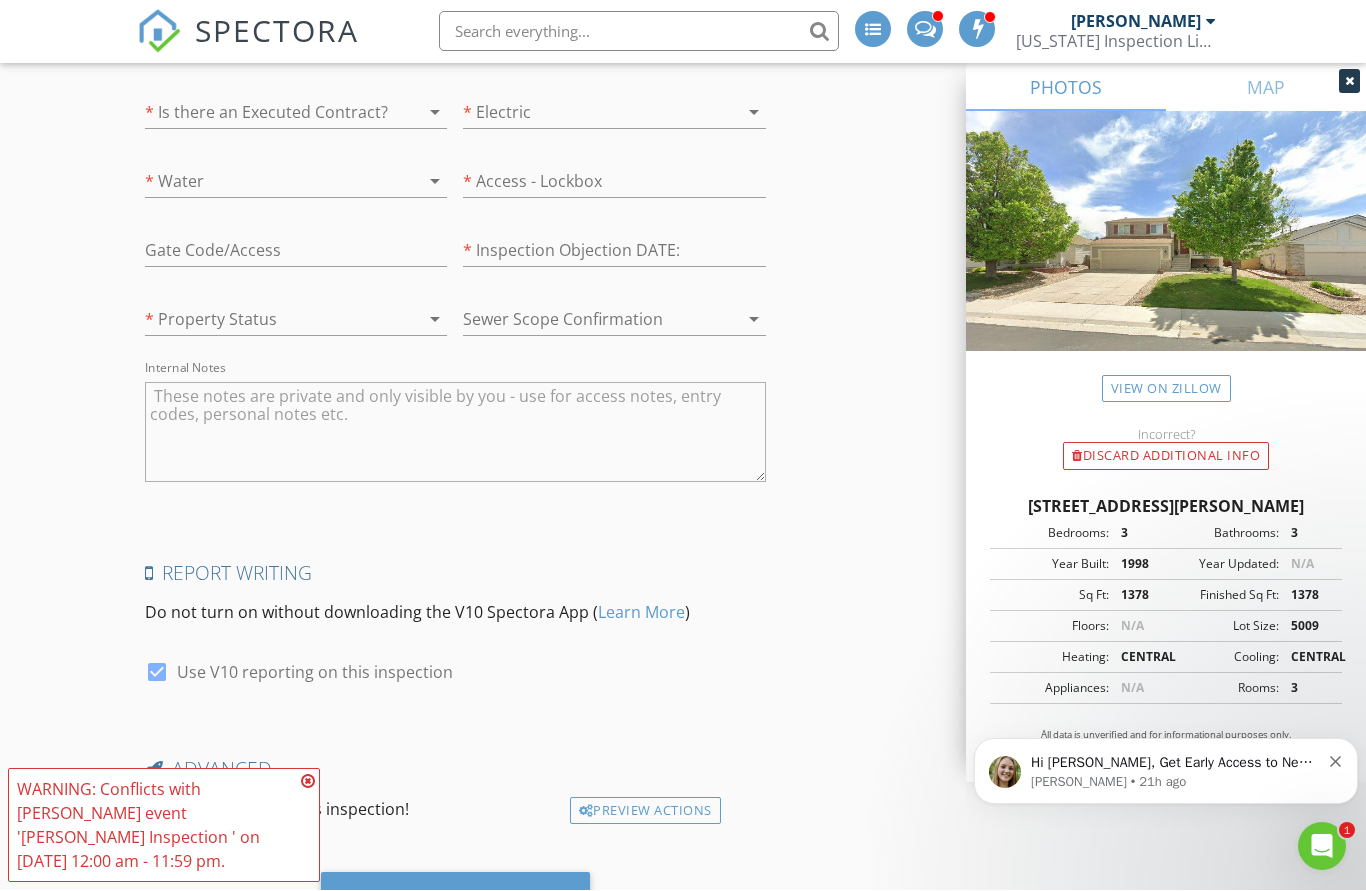 click at bounding box center [308, 782] 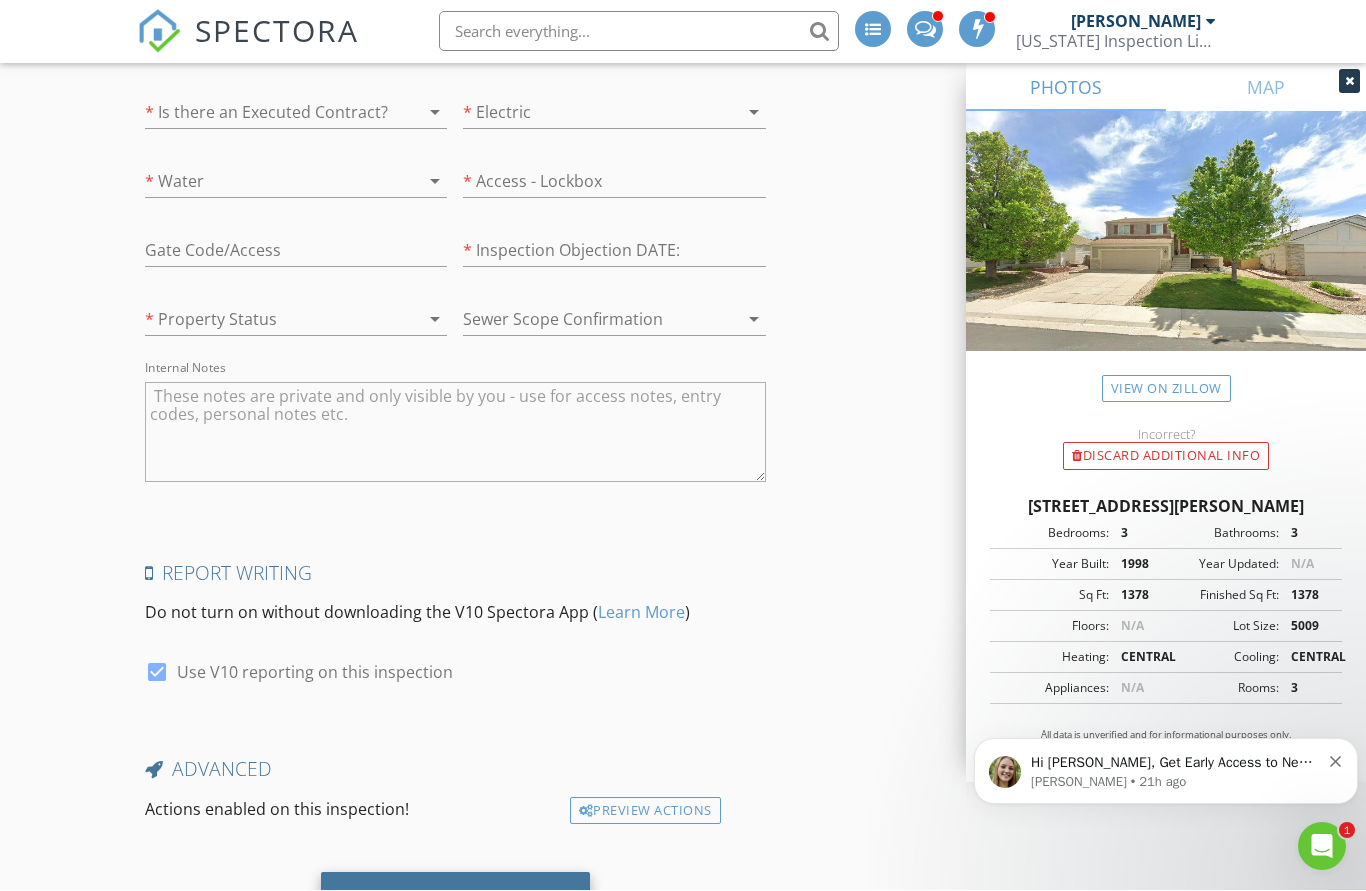 click on "Save Inspection" at bounding box center (455, 899) 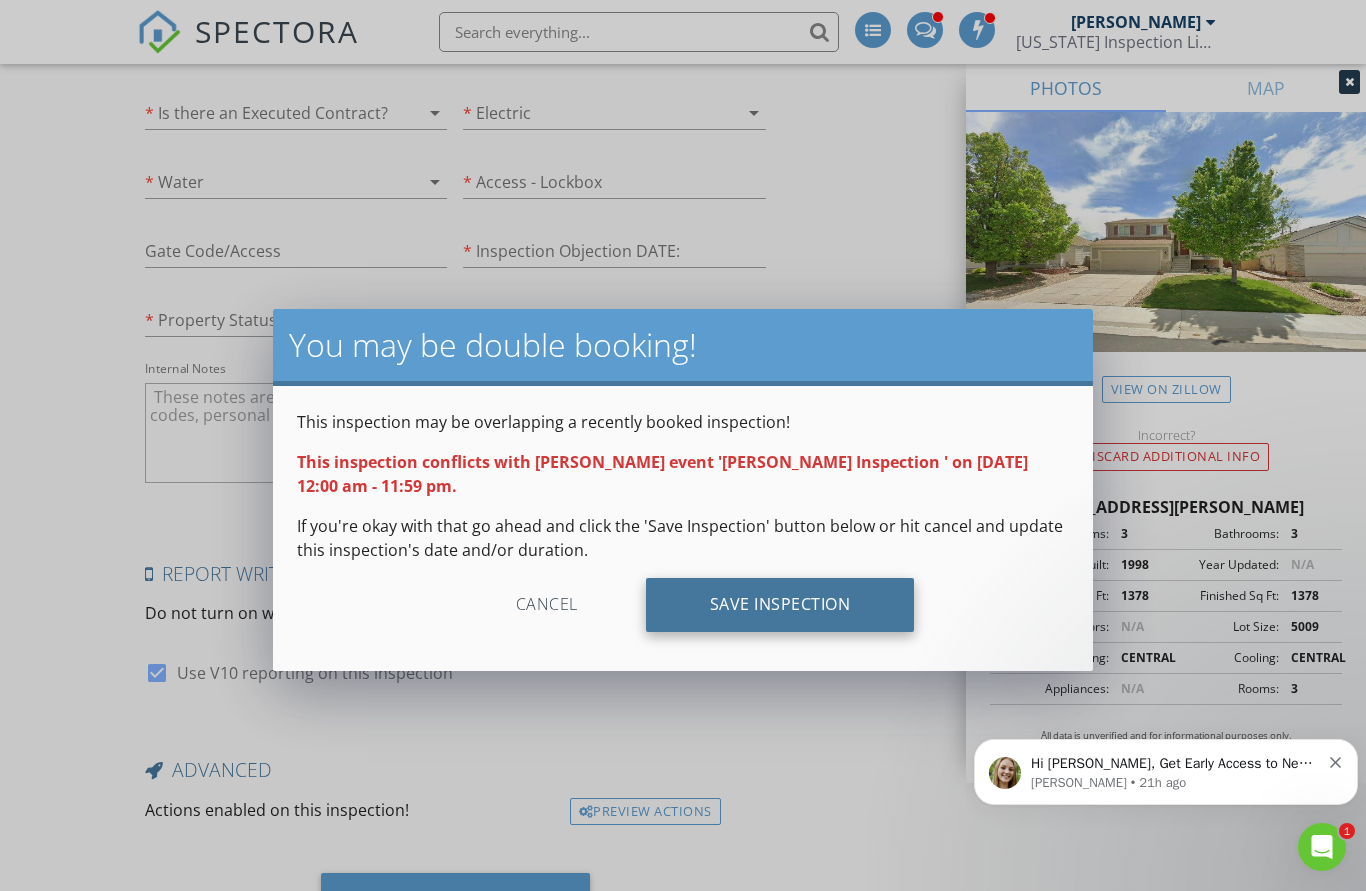 click on "Save Inspection" at bounding box center [780, 605] 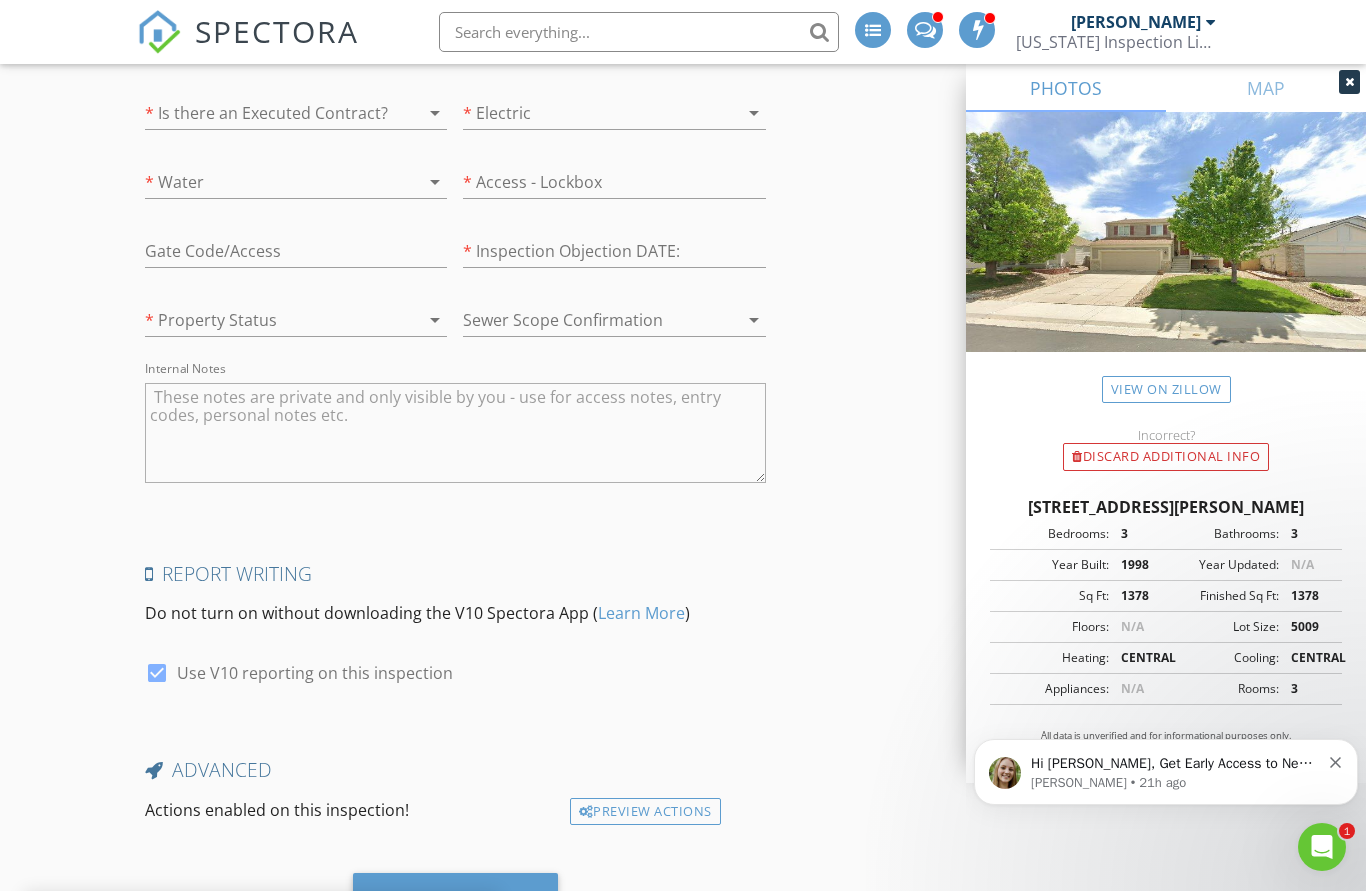 click on "Hi Nick, Get Early Access to New Report Writing Features &amp; Updates Want to be the first to try Spectora’s latest updates? Join our early access group and be the first to use new features before they’re released. Features and updates coming soon that you will get early access to include: Update: The upgraded Rapid Fire Camera, New: Photo preview before adding images to a report, New: The .5 camera lens" at bounding box center (1175, 764) 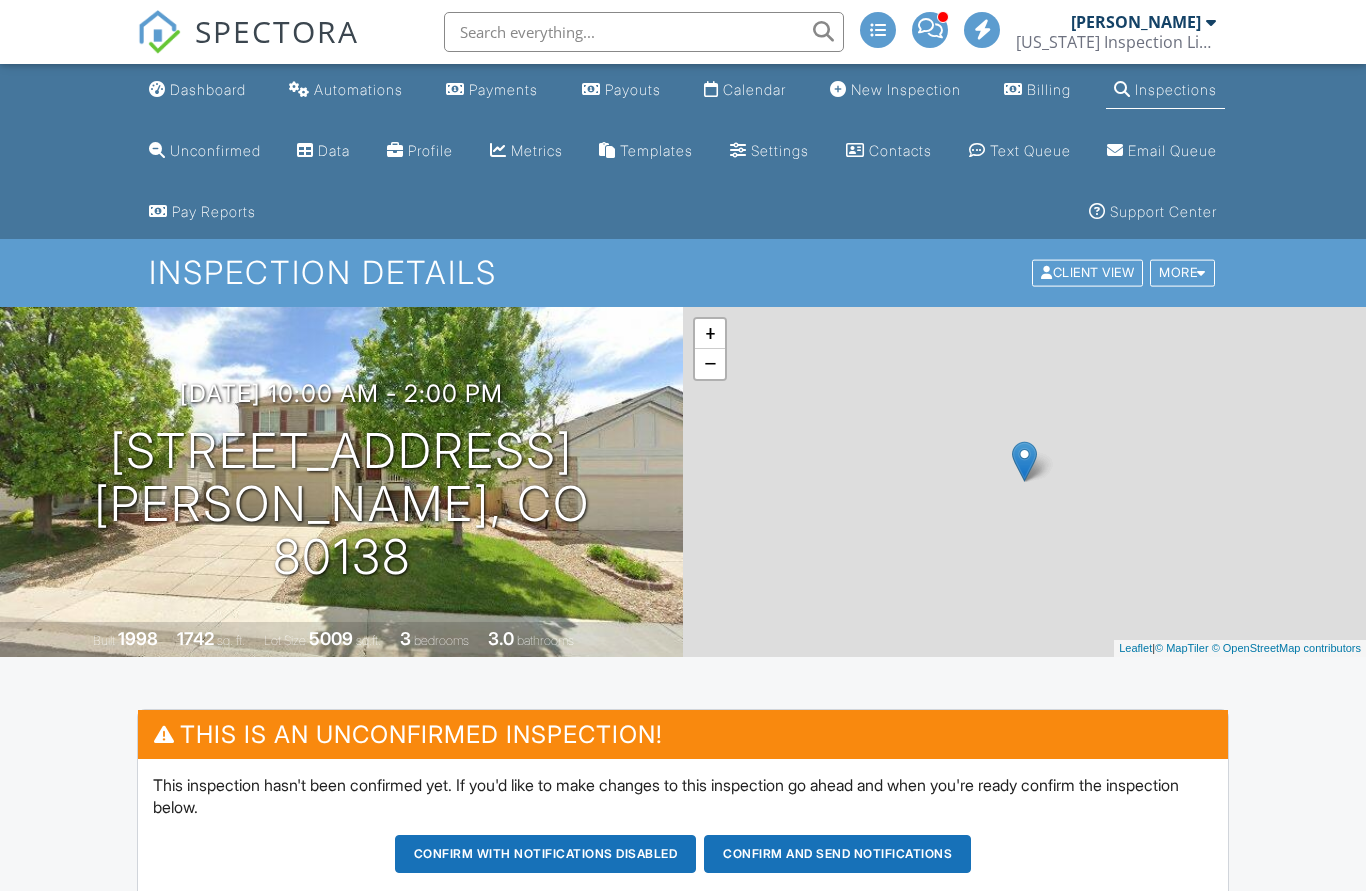 scroll, scrollTop: 0, scrollLeft: 0, axis: both 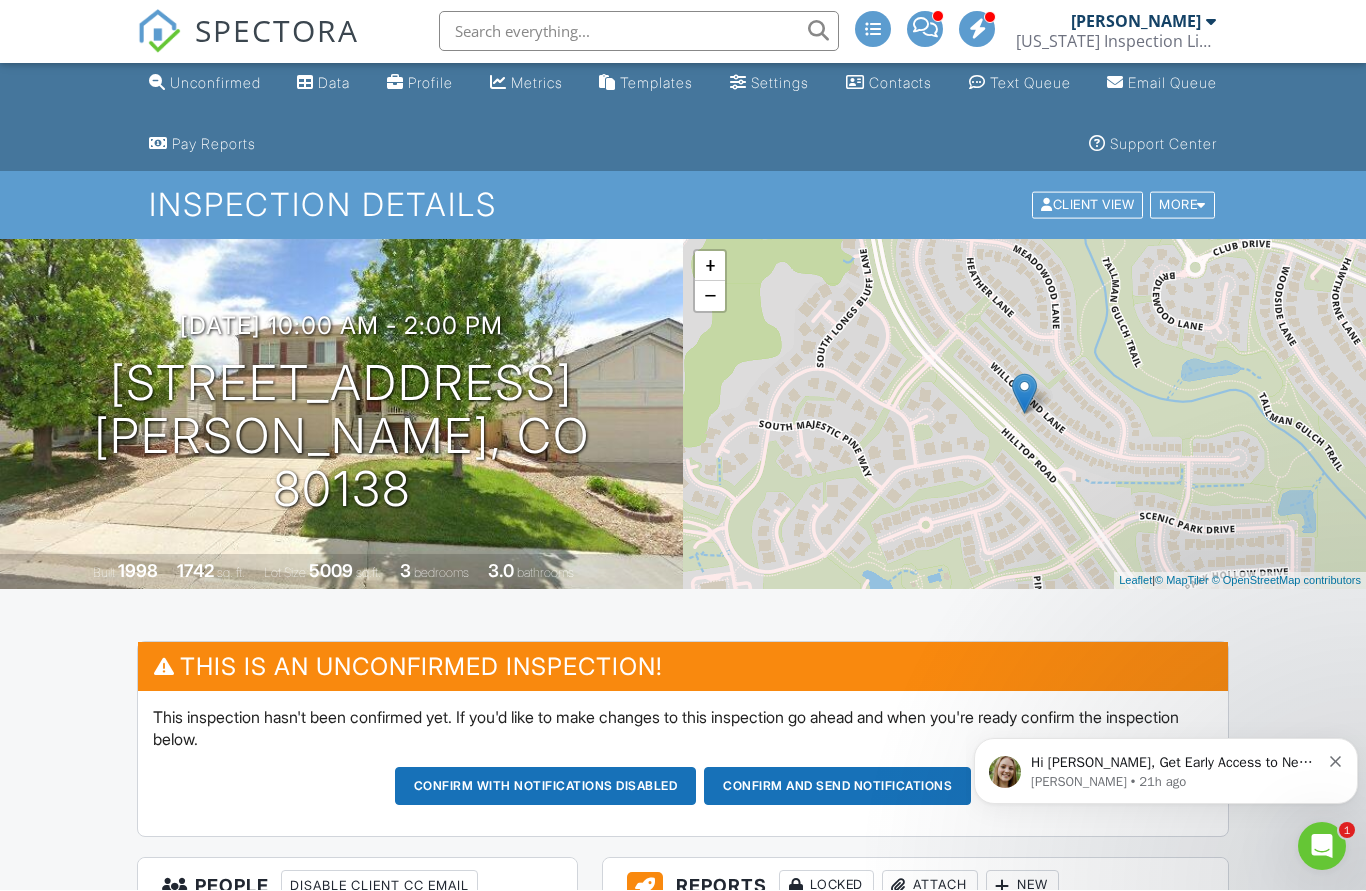 click on "Megan • 21h ago" at bounding box center (1175, 782) 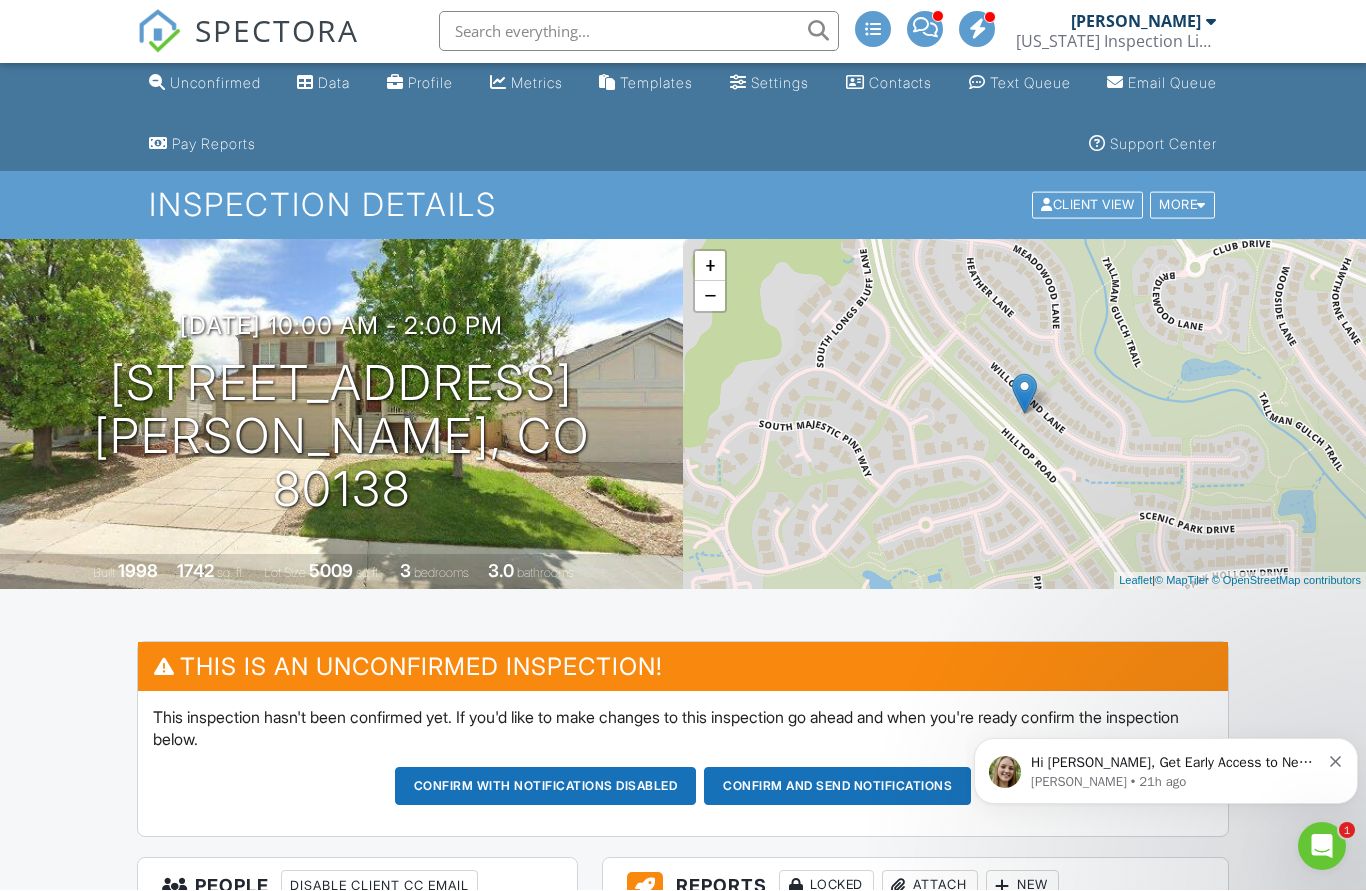 scroll, scrollTop: 68, scrollLeft: 0, axis: vertical 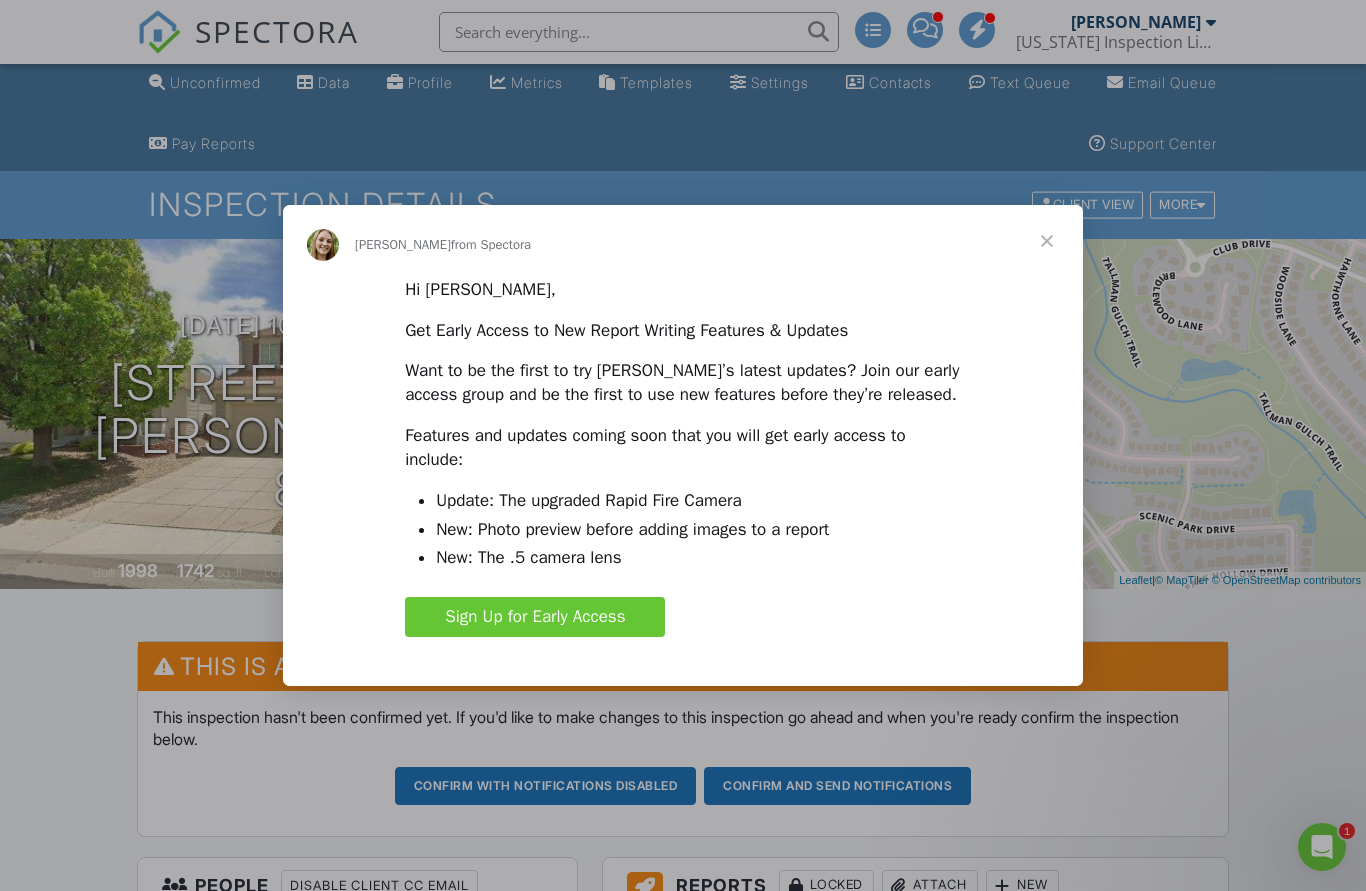 click at bounding box center (1047, 241) 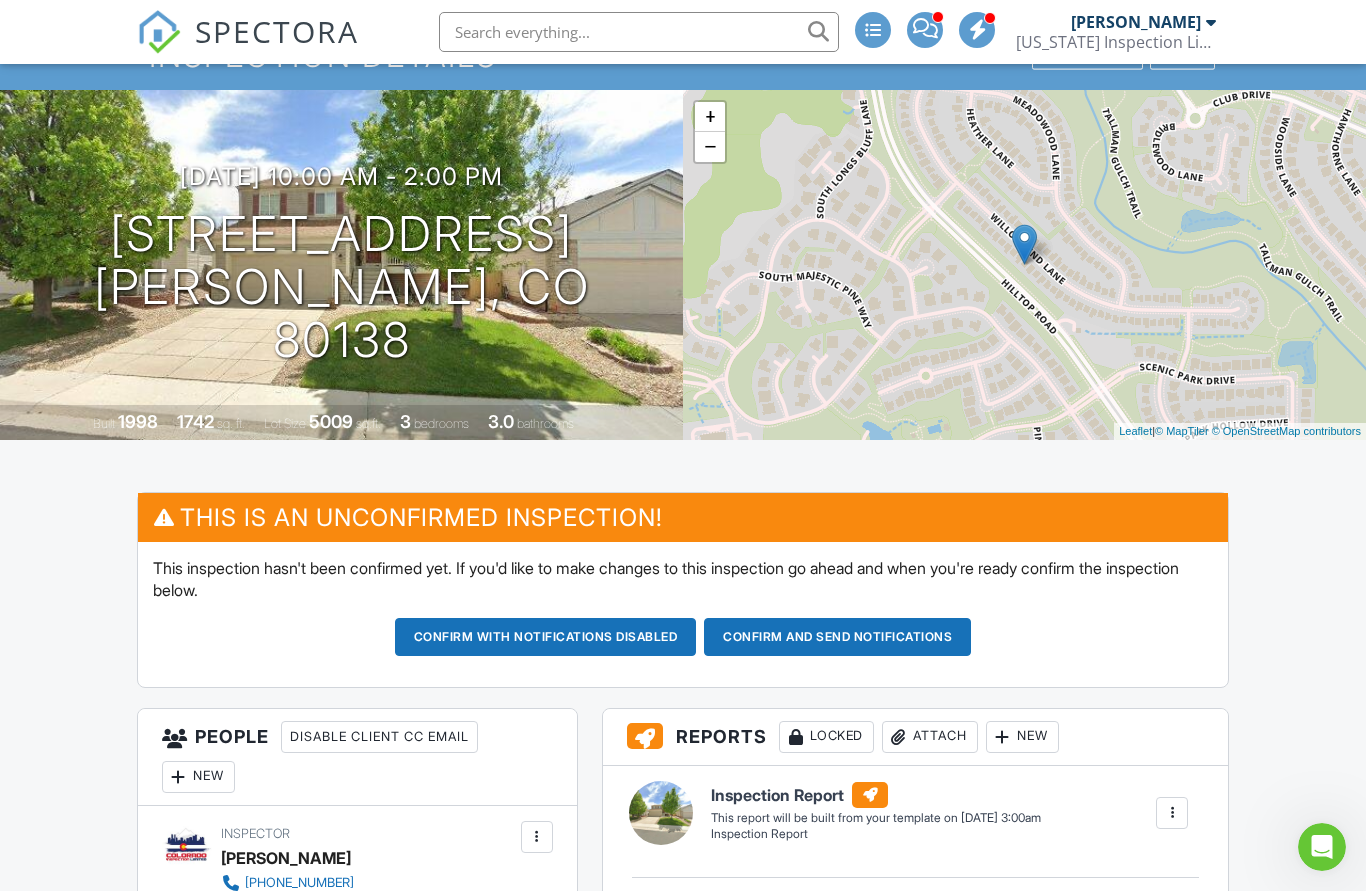 scroll, scrollTop: 0, scrollLeft: 0, axis: both 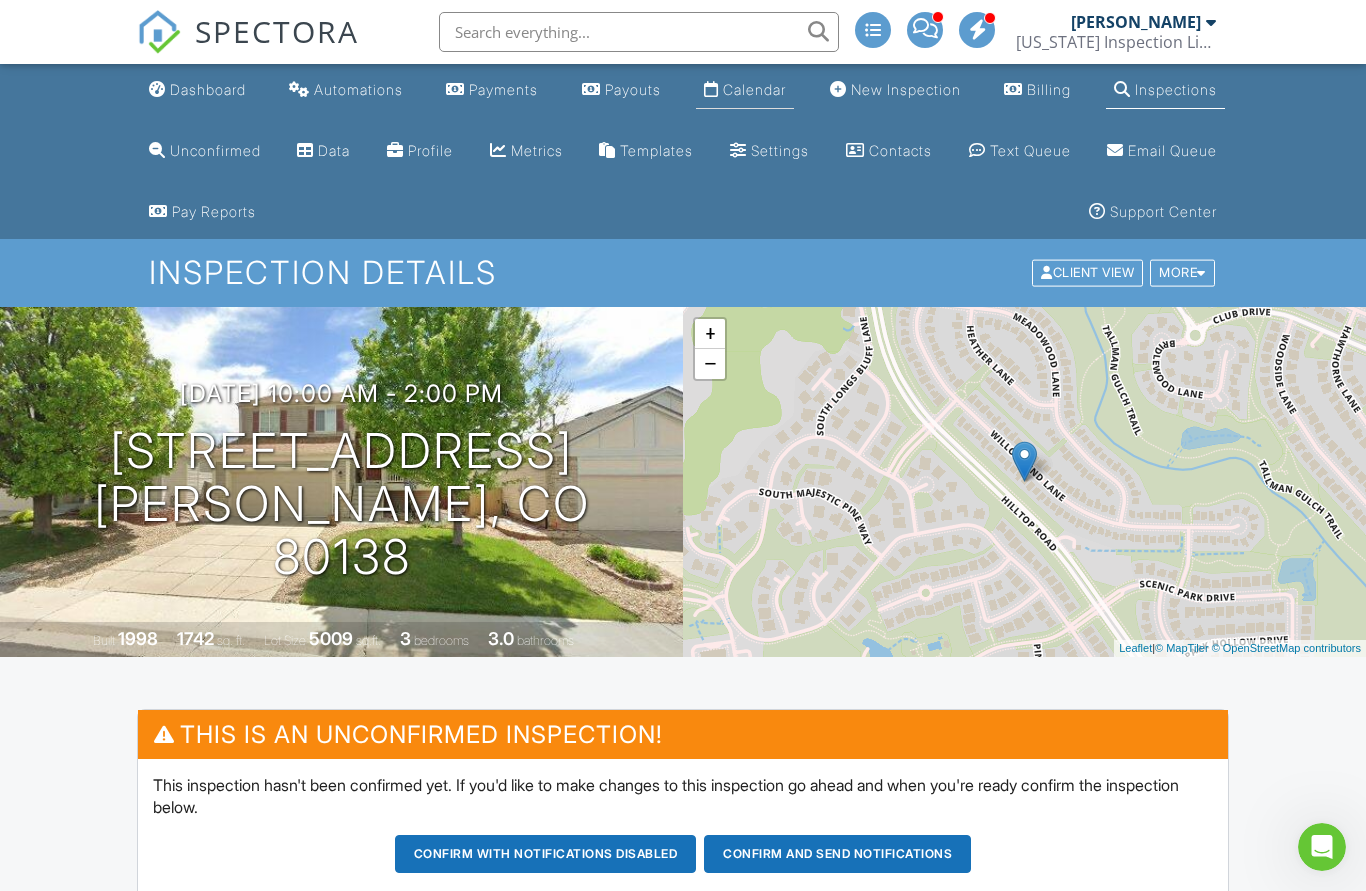 click on "Calendar" at bounding box center (754, 89) 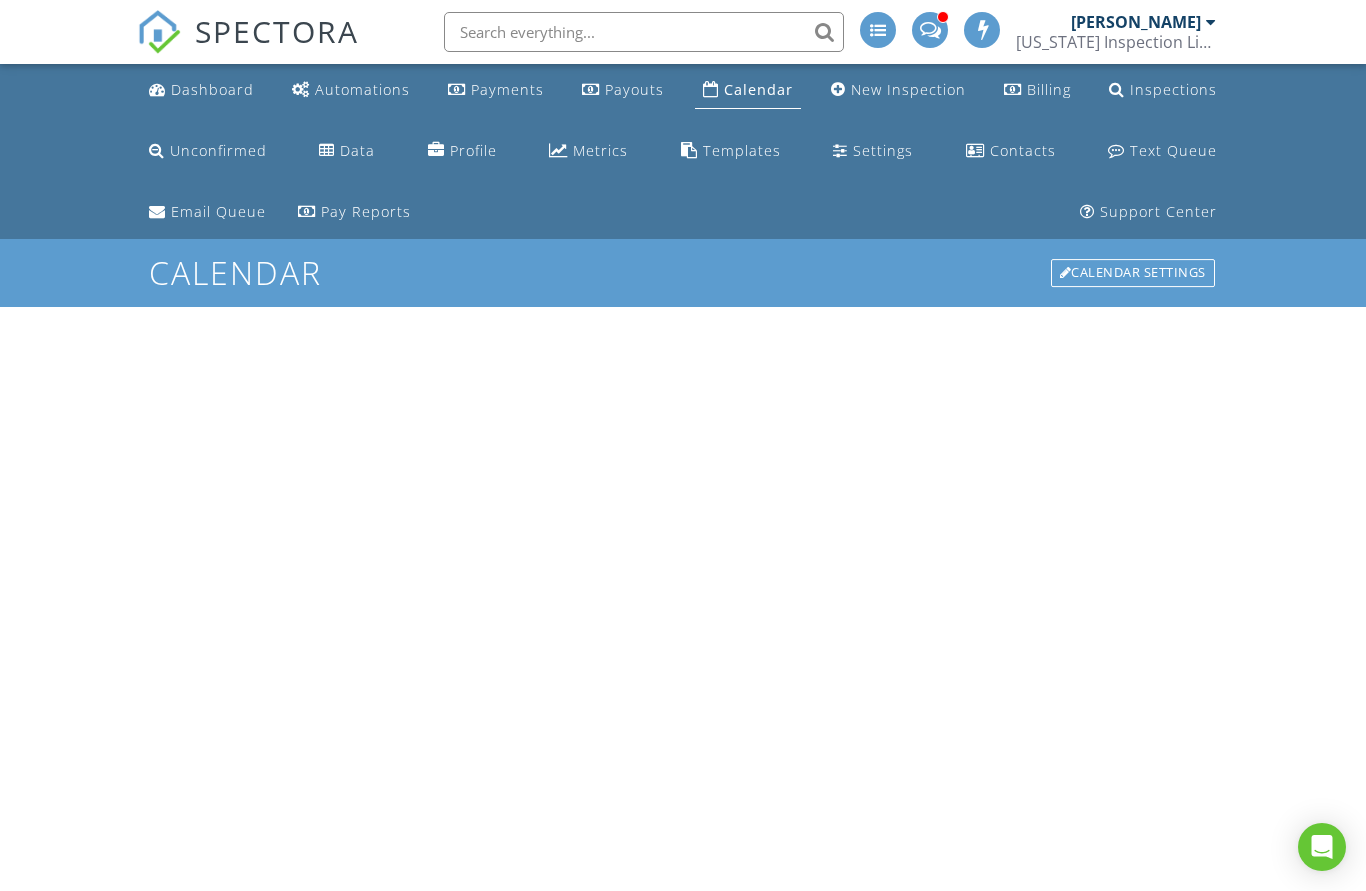 scroll, scrollTop: 0, scrollLeft: 0, axis: both 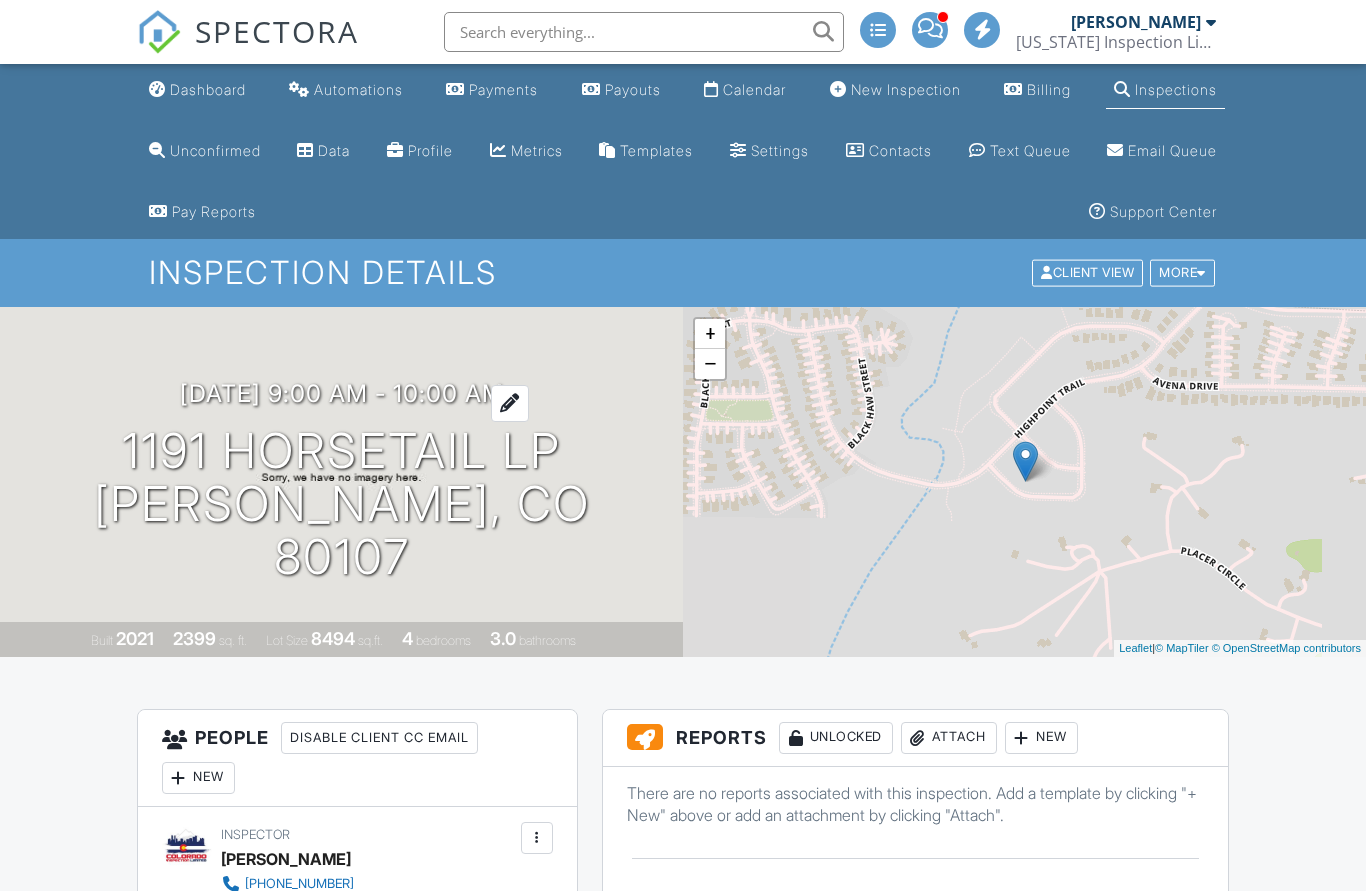 click on "07/18/2025  9:00 am
- 10:00 am" at bounding box center [342, 393] 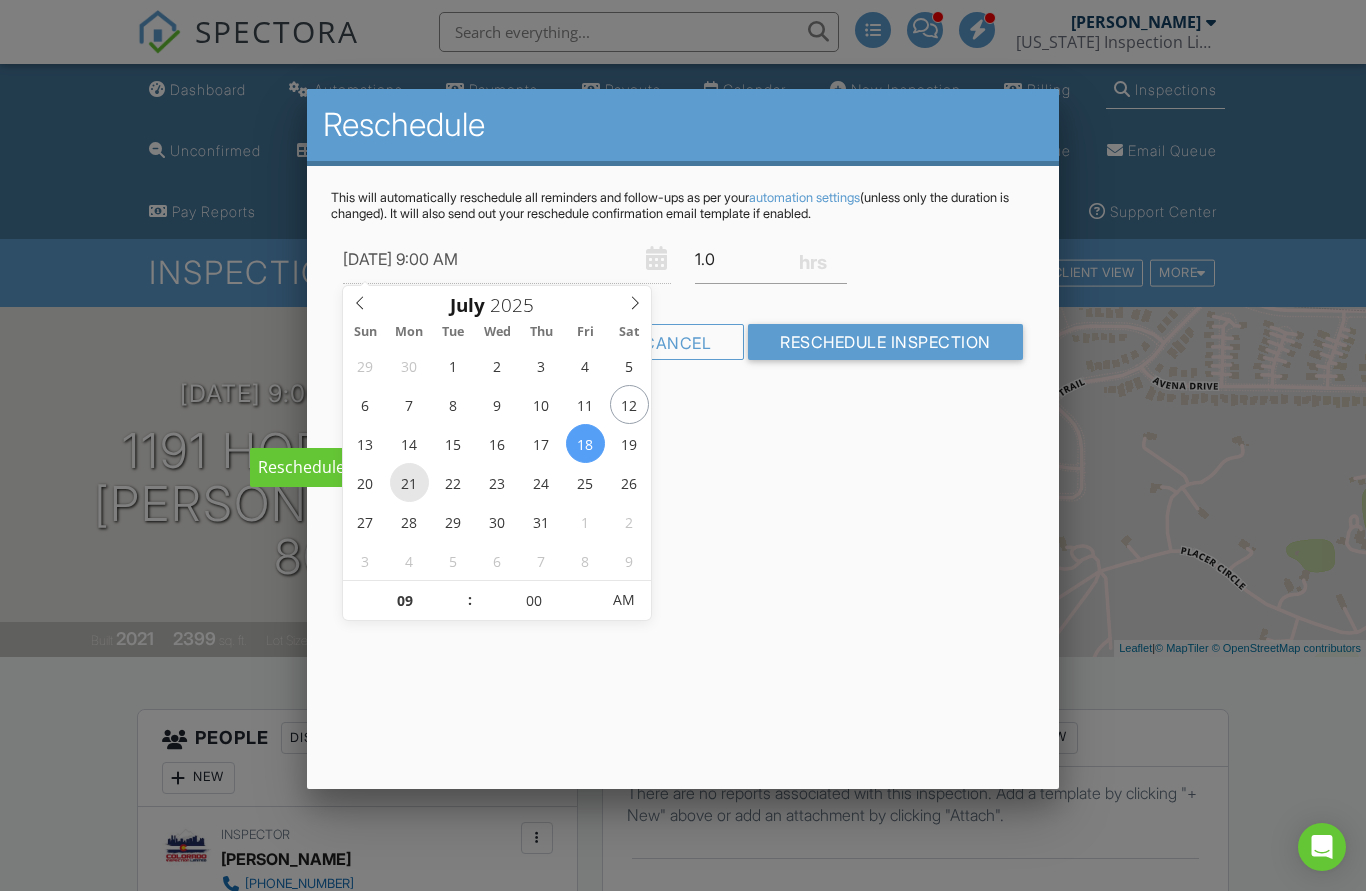 type on "[DATE] 9:00 AM" 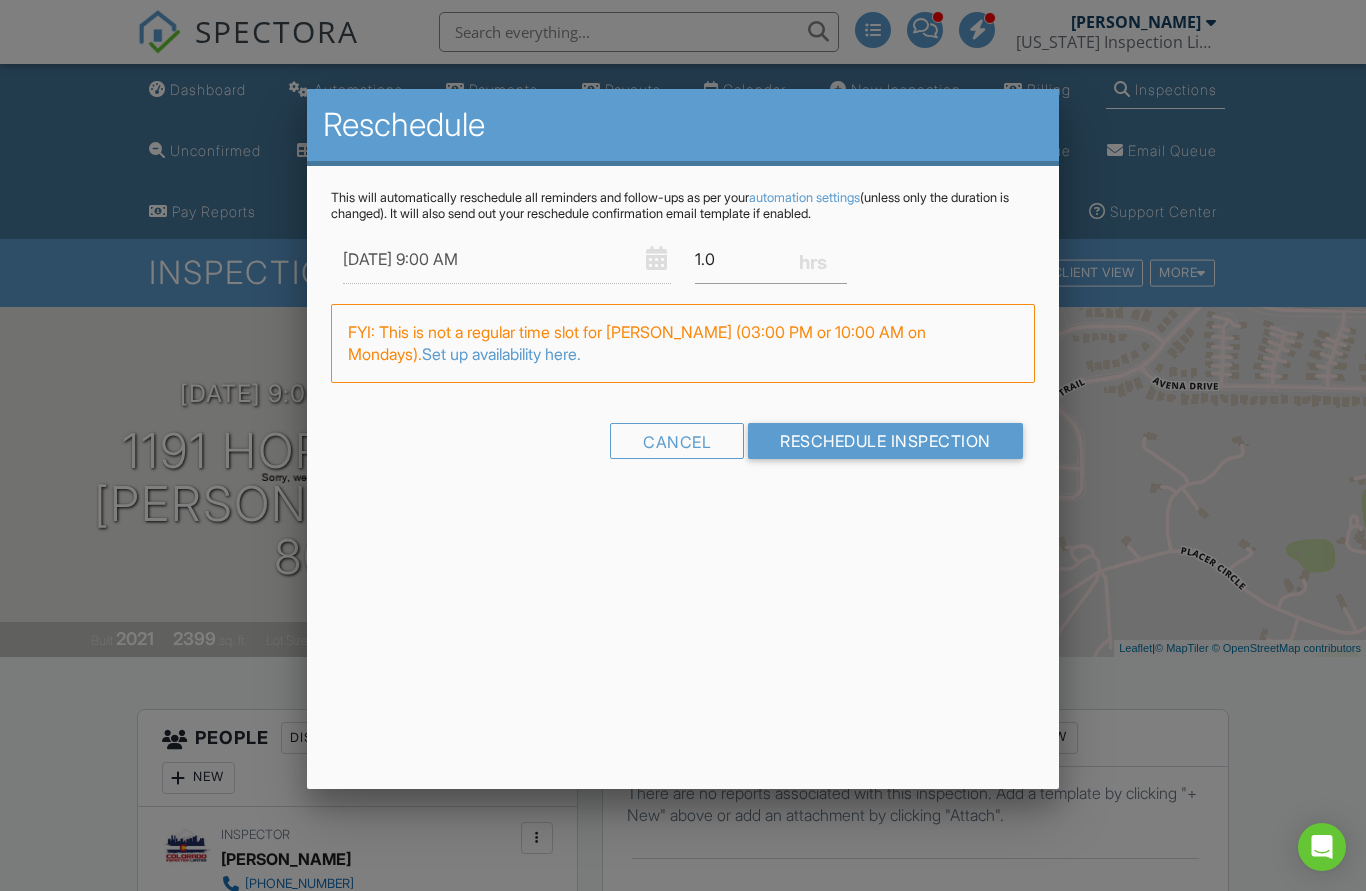 click on "Reschedule
This will automatically reschedule all reminders and follow-ups as per your  automation settings  (unless only the duration is changed). It will also send out your reschedule confirmation email template if enabled.
07/21/2025 9:00 AM
1.0
Warning: this date/time is in the past.
FYI: This is not a regular time slot for Nick Dickason (03:00 PM or 10:00 AM on Mondays).  Set up availability here.
Cancel
Reschedule Inspection" at bounding box center (682, 439) 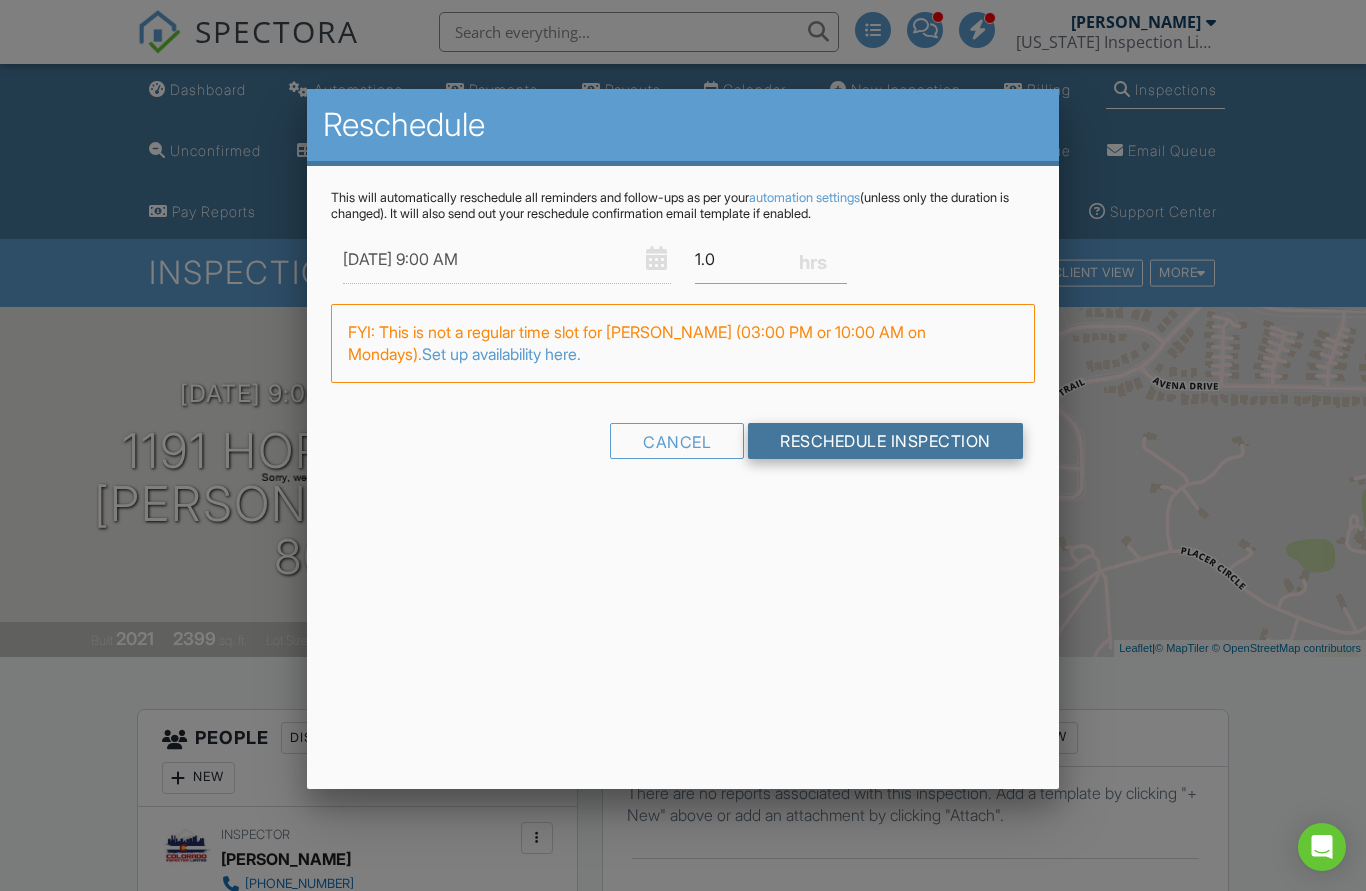 click on "Reschedule Inspection" at bounding box center (885, 441) 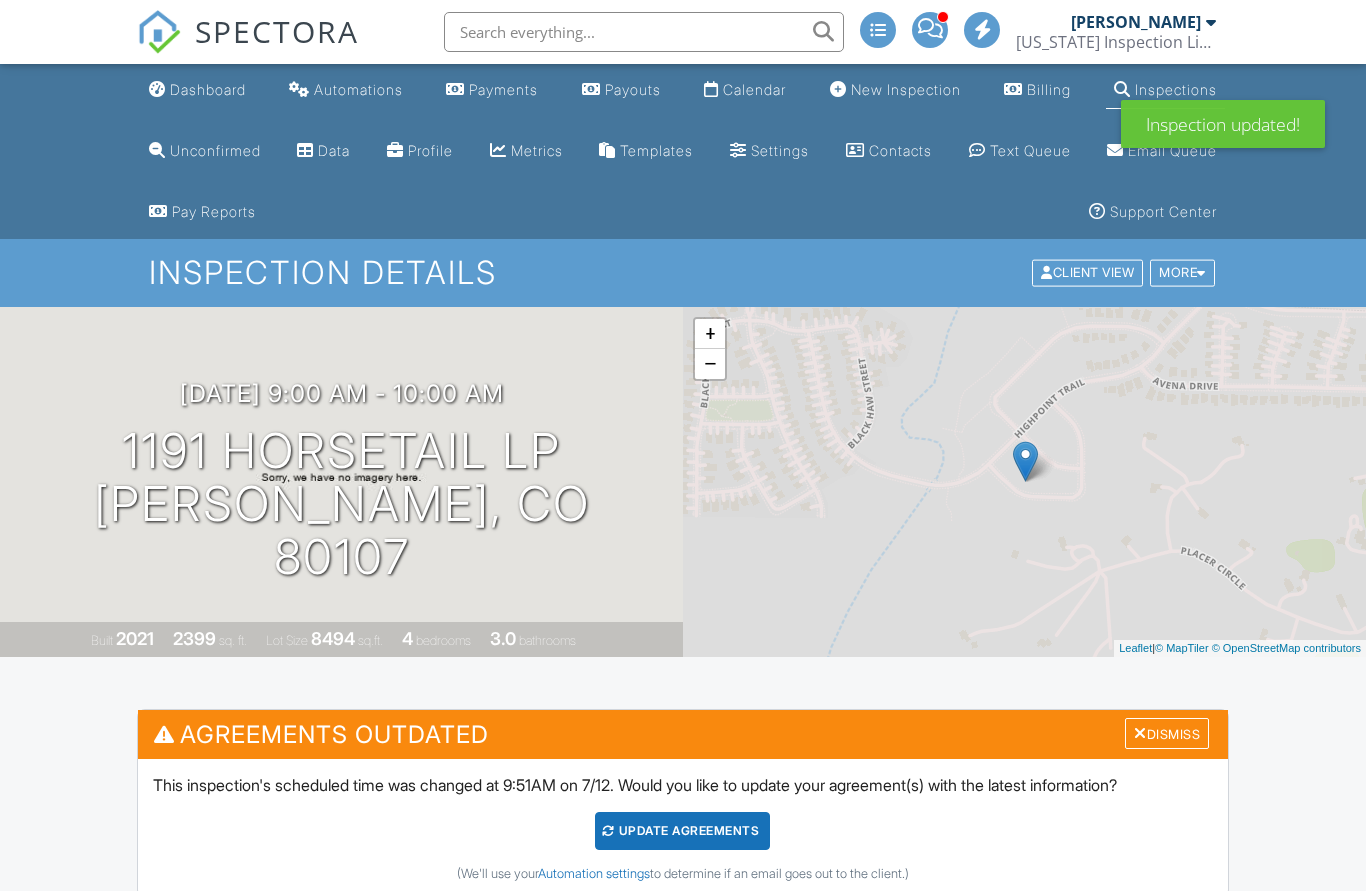 scroll, scrollTop: 0, scrollLeft: 0, axis: both 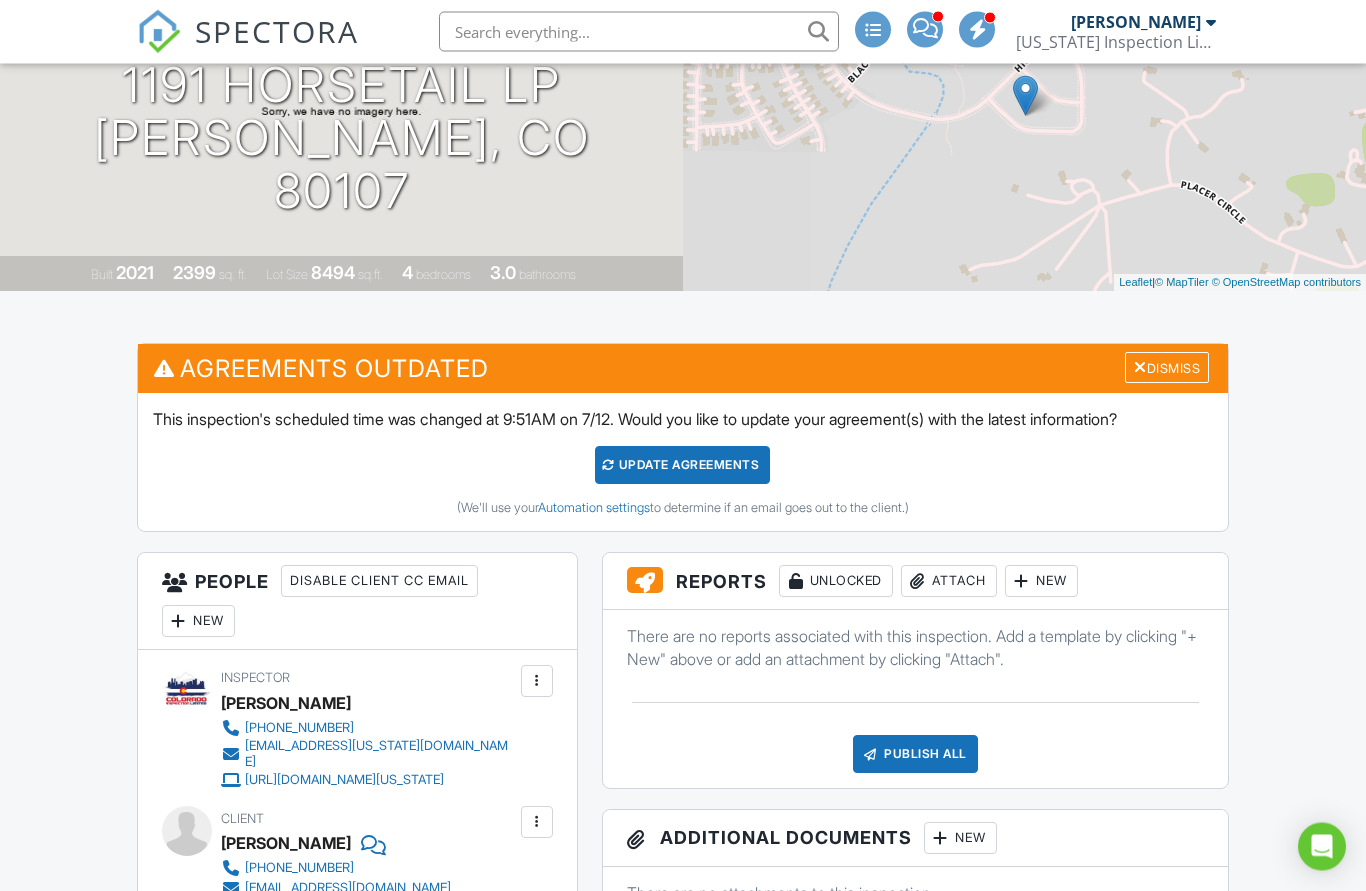 click on "Update Agreements" at bounding box center [682, 466] 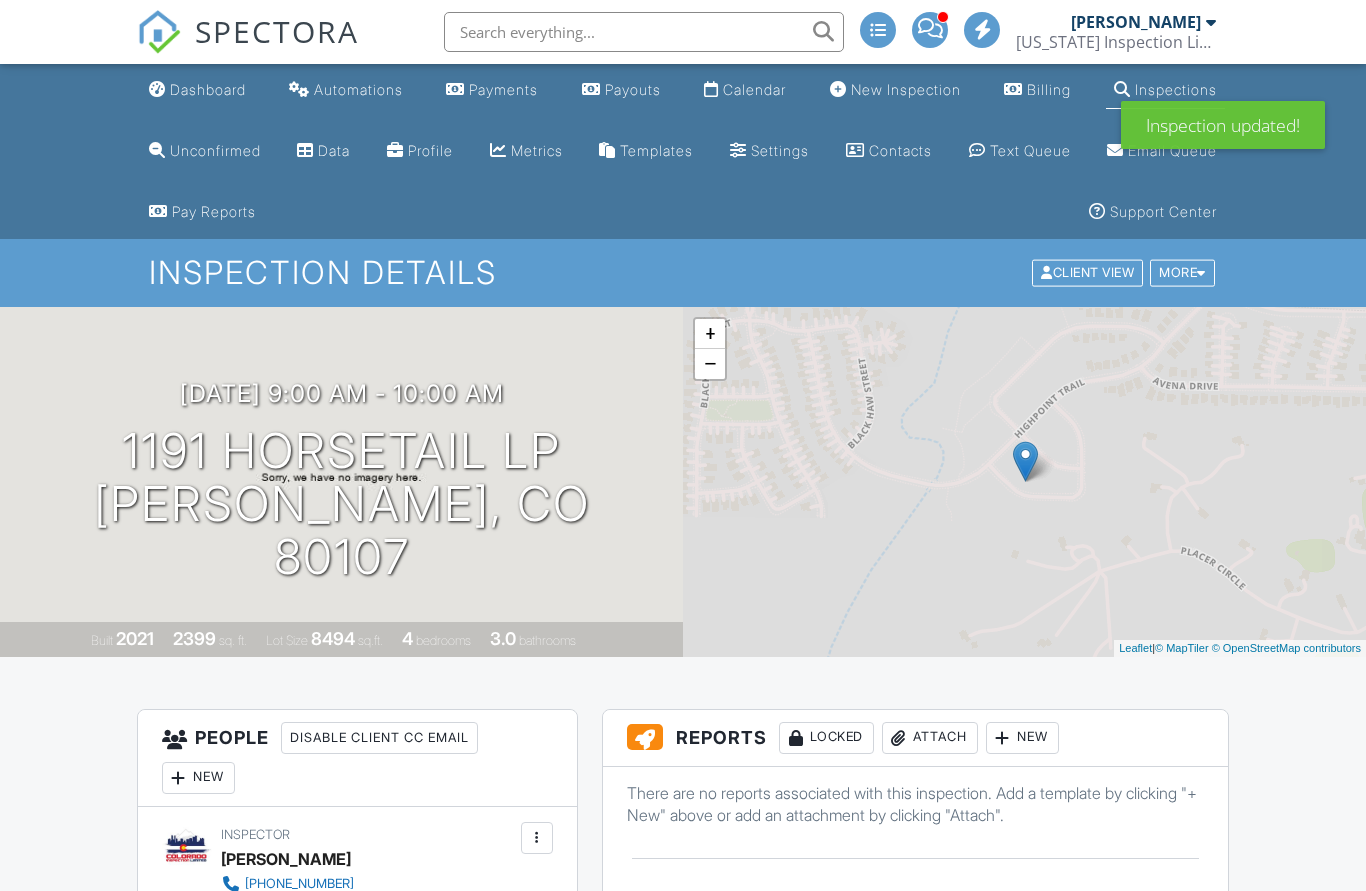 scroll, scrollTop: 0, scrollLeft: 0, axis: both 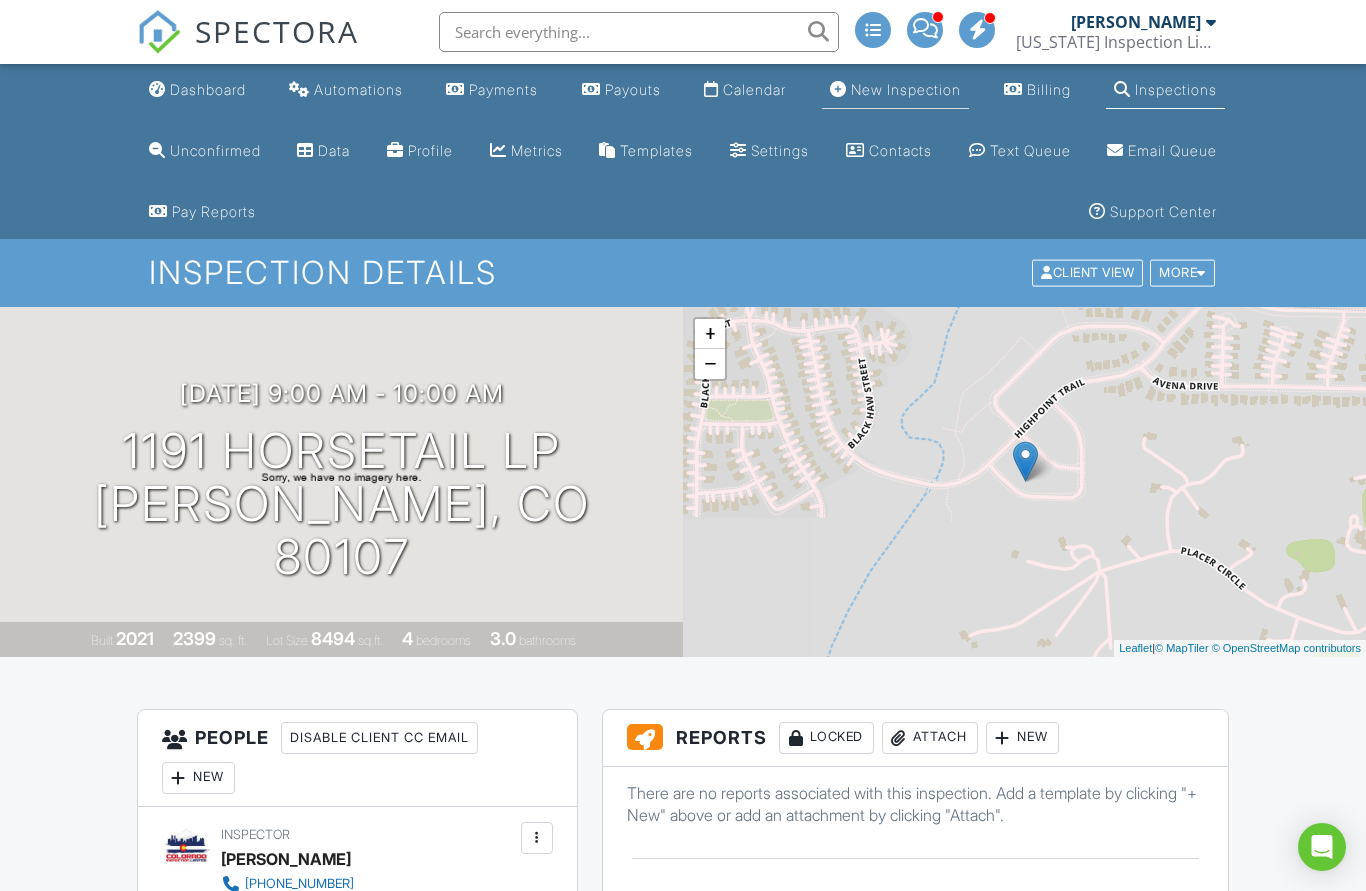 click on "New Inspection" at bounding box center [906, 89] 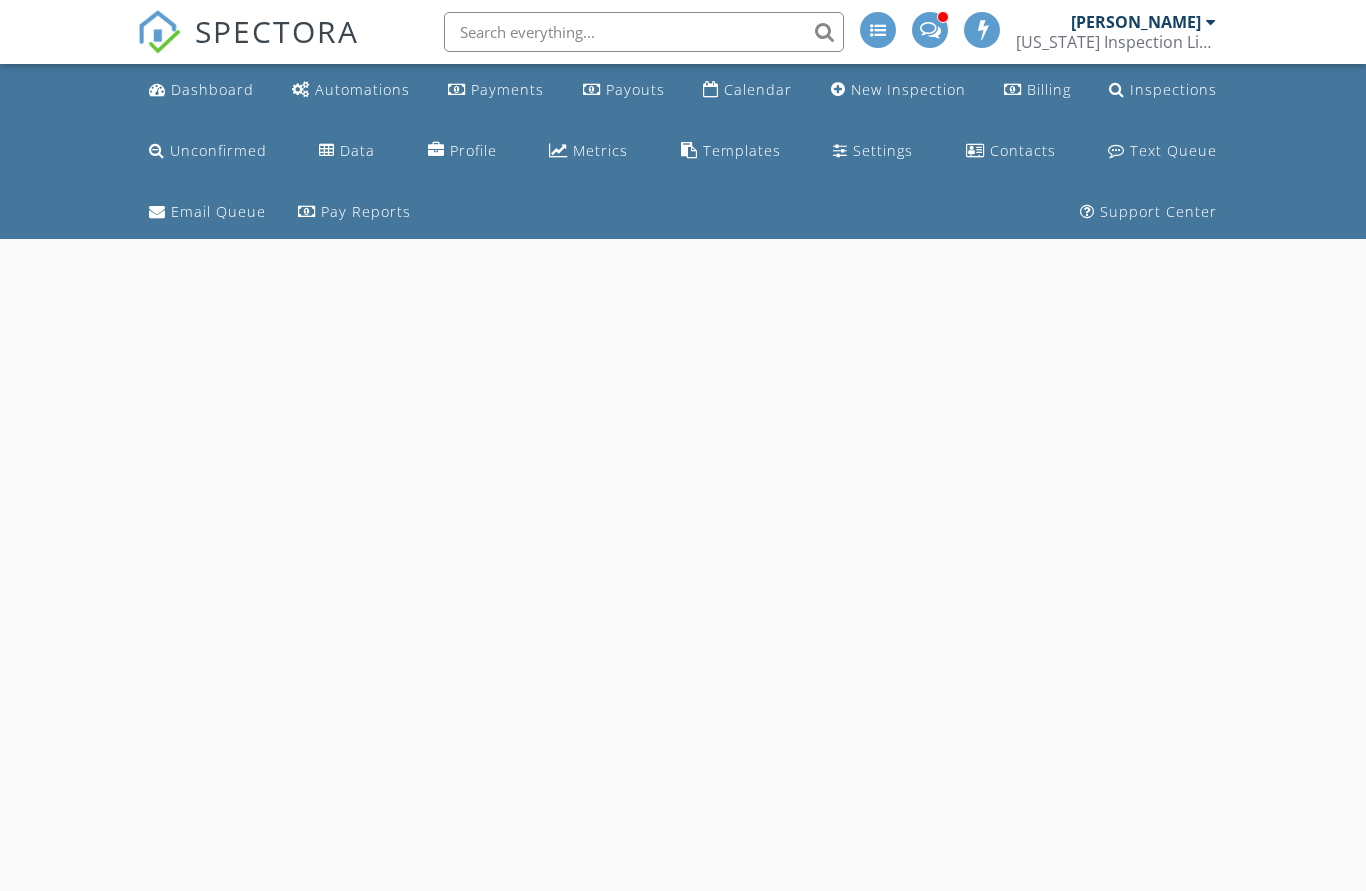 scroll, scrollTop: 0, scrollLeft: 0, axis: both 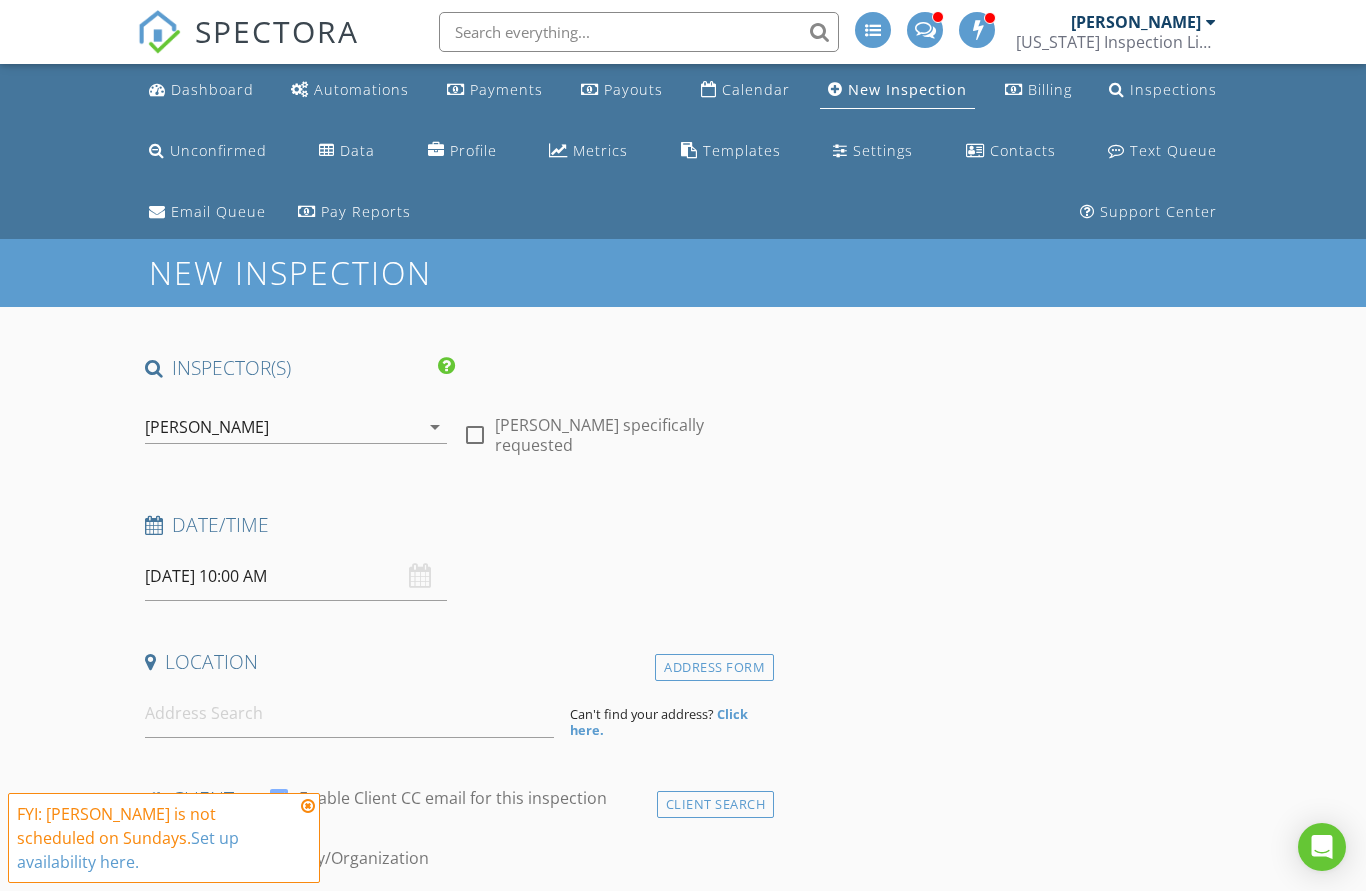 click on "[DATE] 10:00 AM" at bounding box center (296, 576) 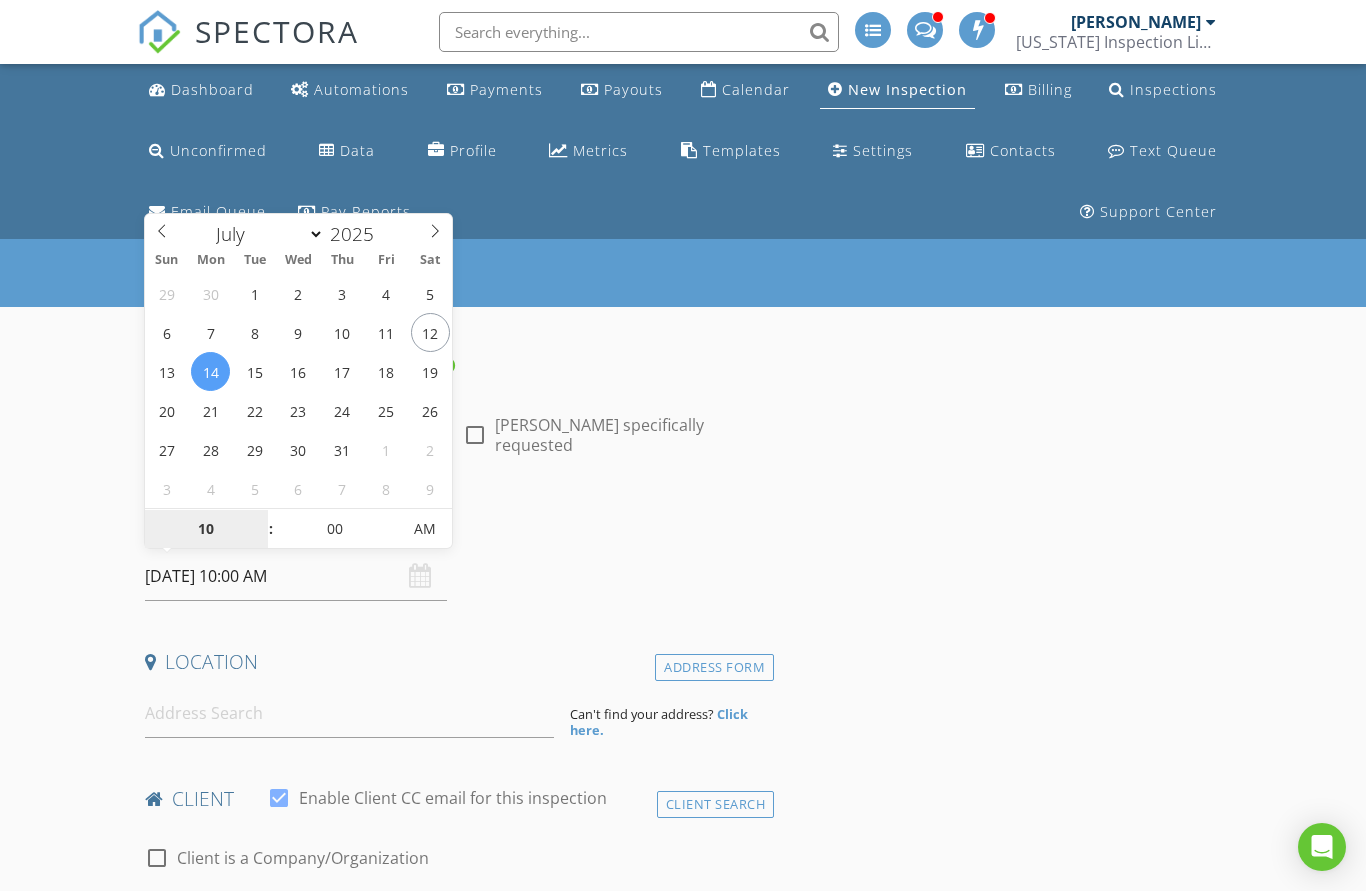 type on "[DATE] 10:00 AM" 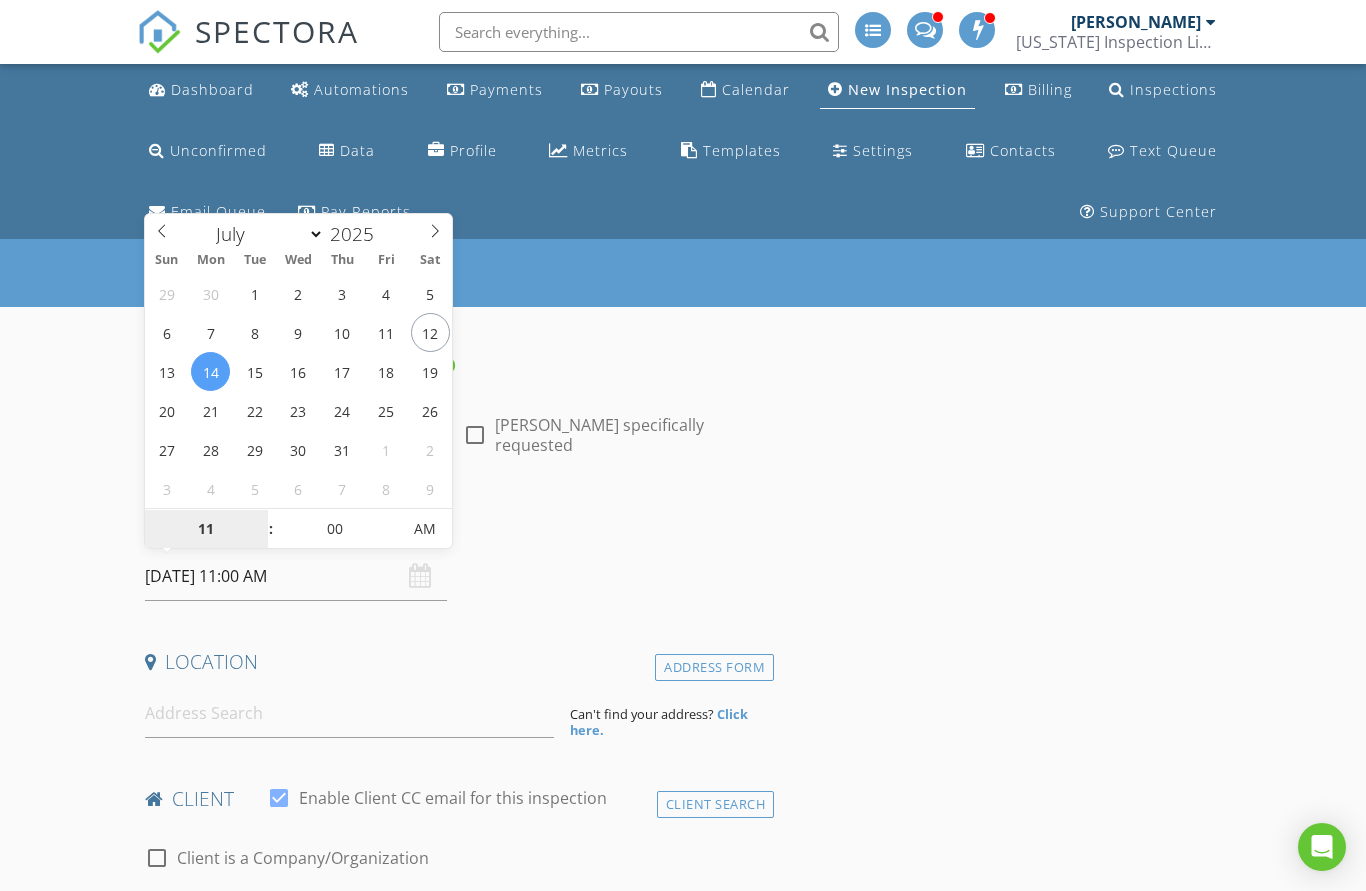 type on "12" 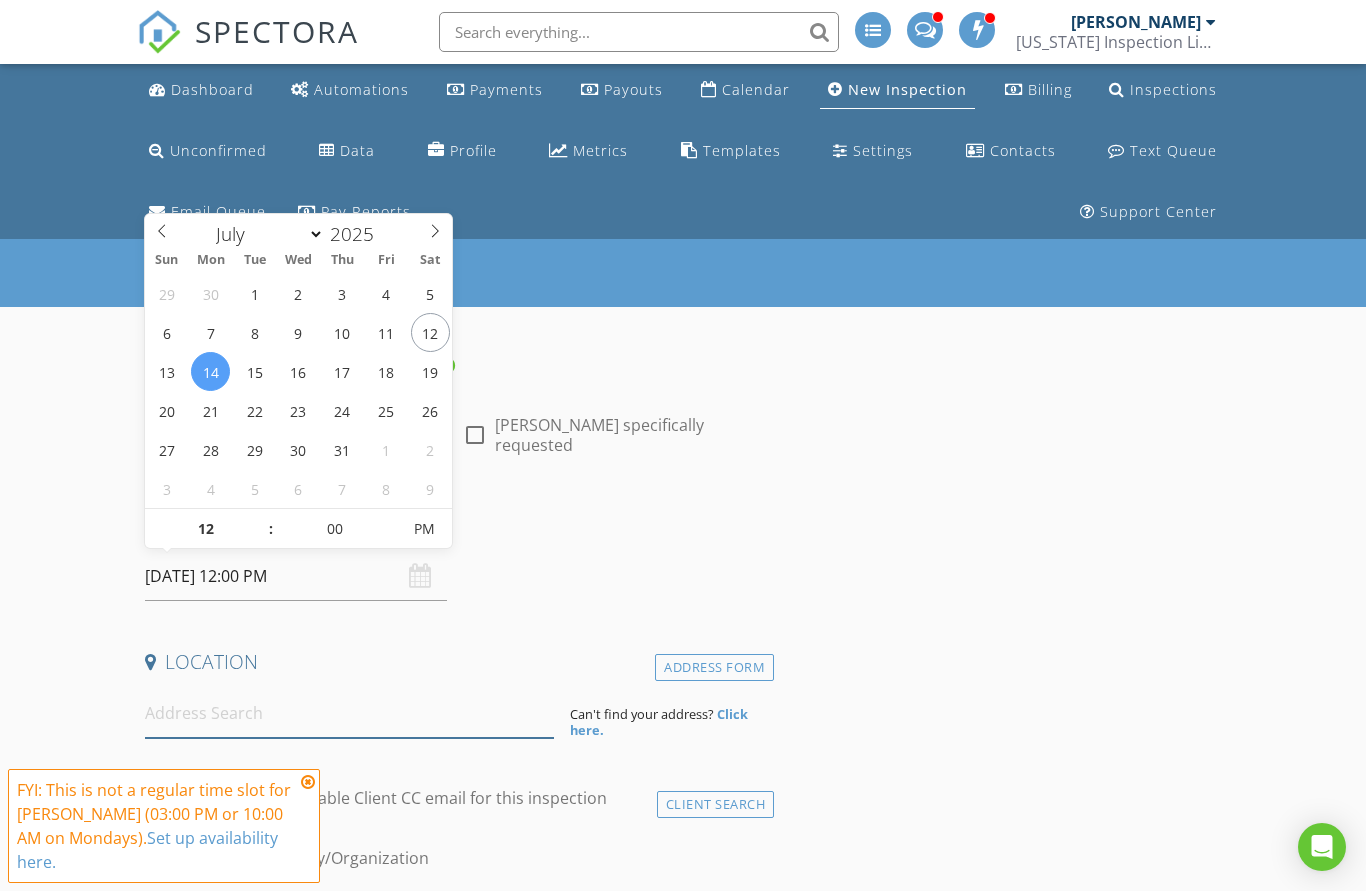 click at bounding box center (349, 713) 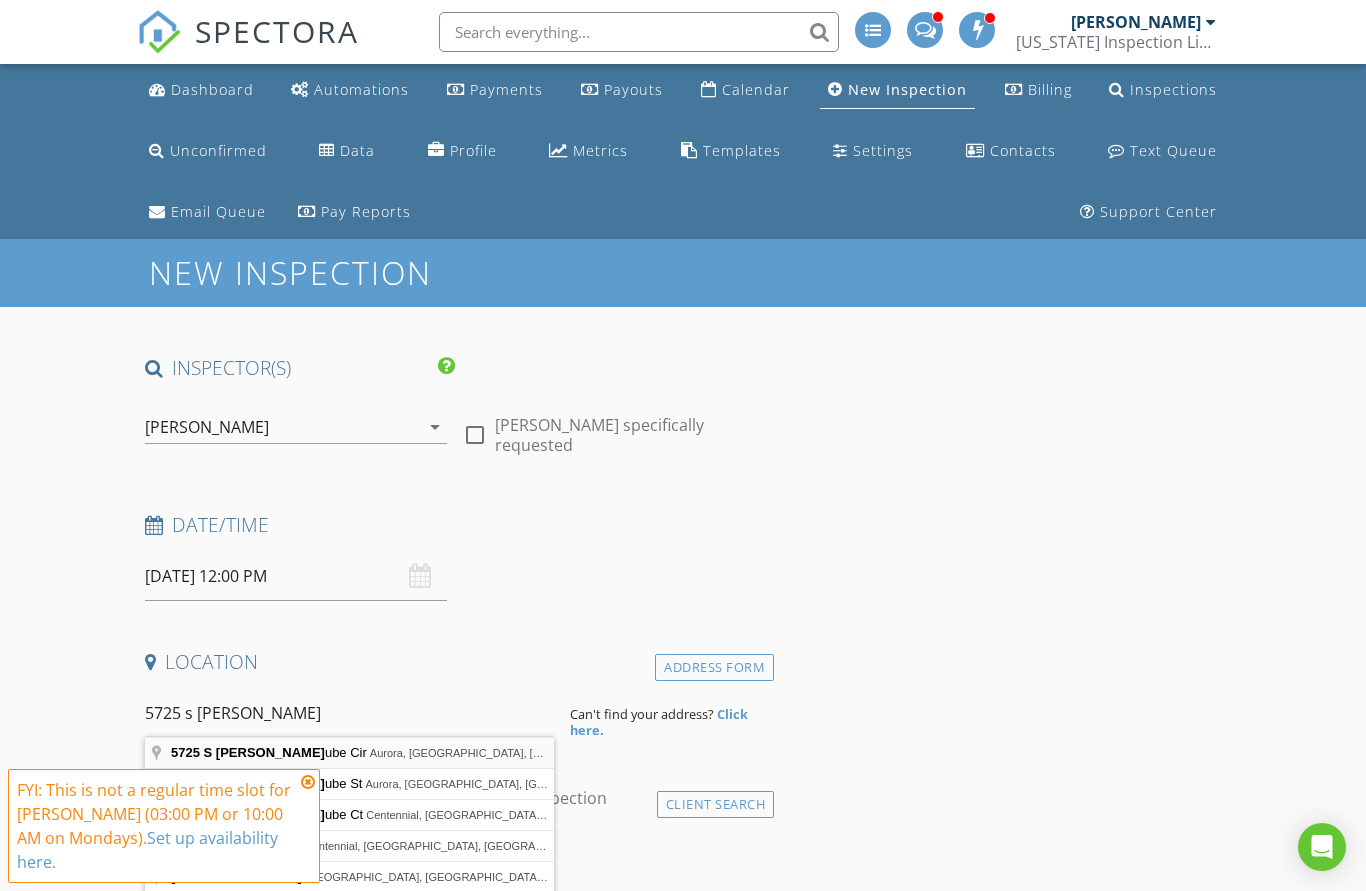 type on "[STREET_ADDRESS]" 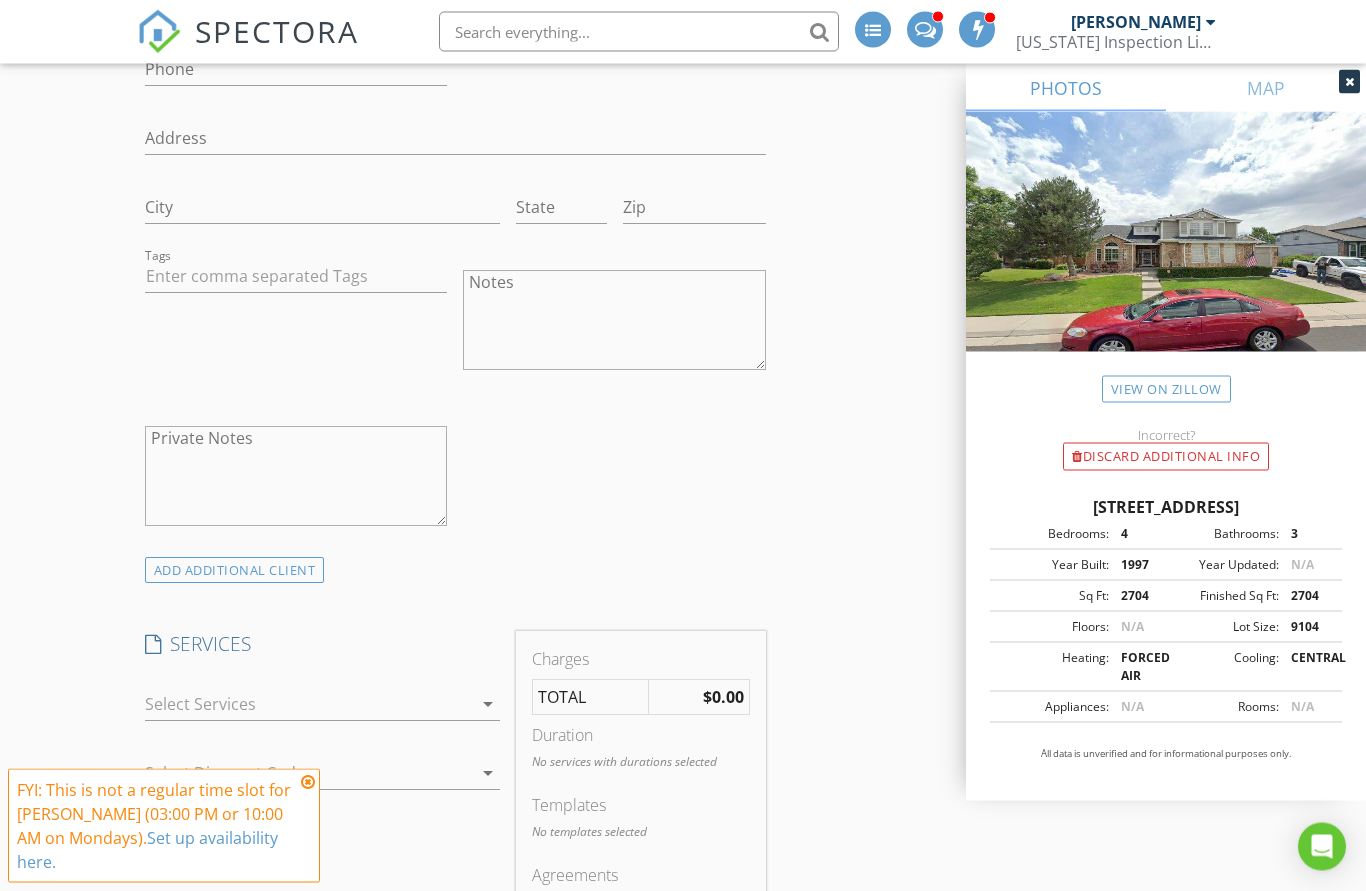 scroll, scrollTop: 1419, scrollLeft: 0, axis: vertical 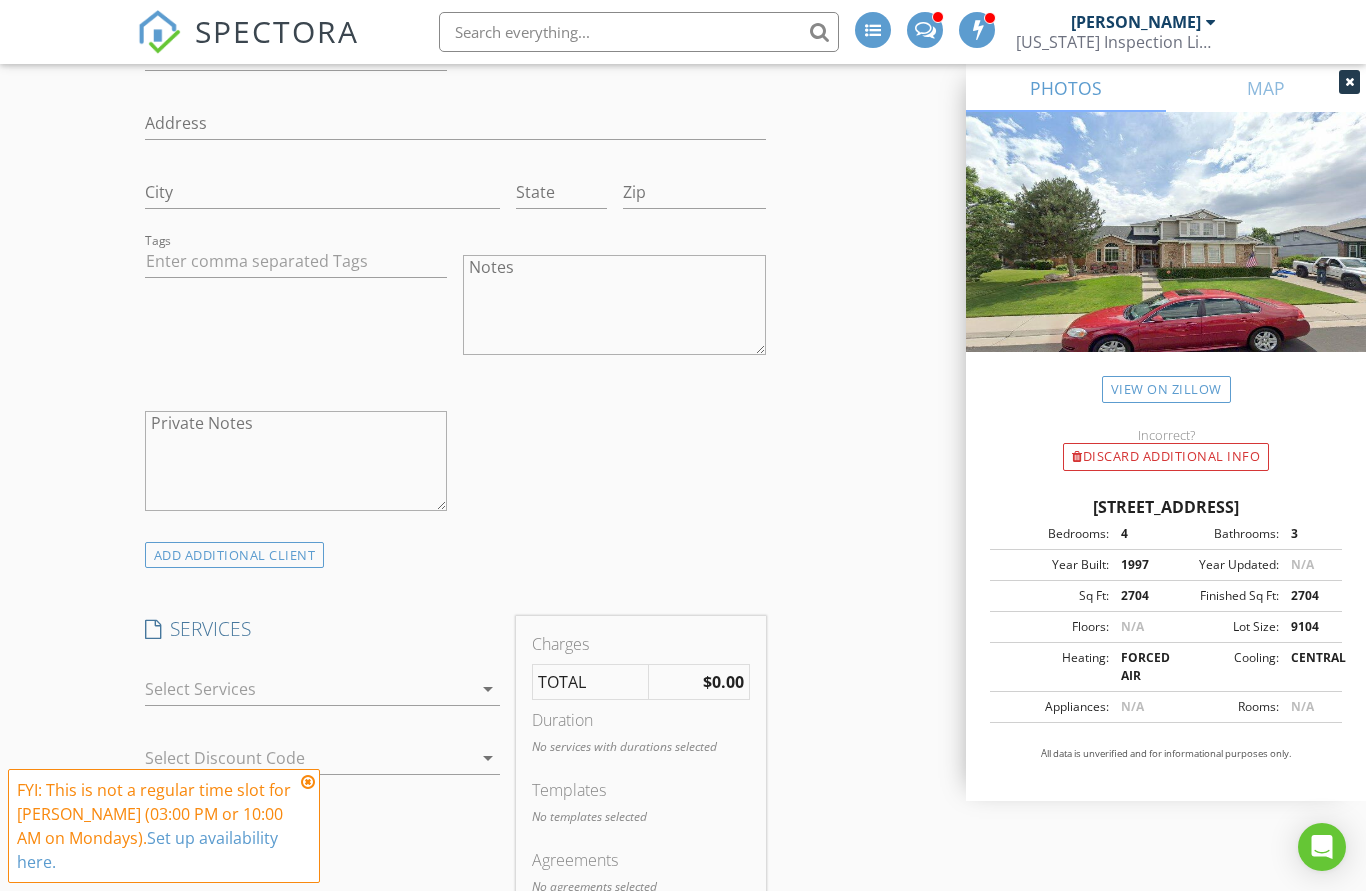 click at bounding box center [309, 689] 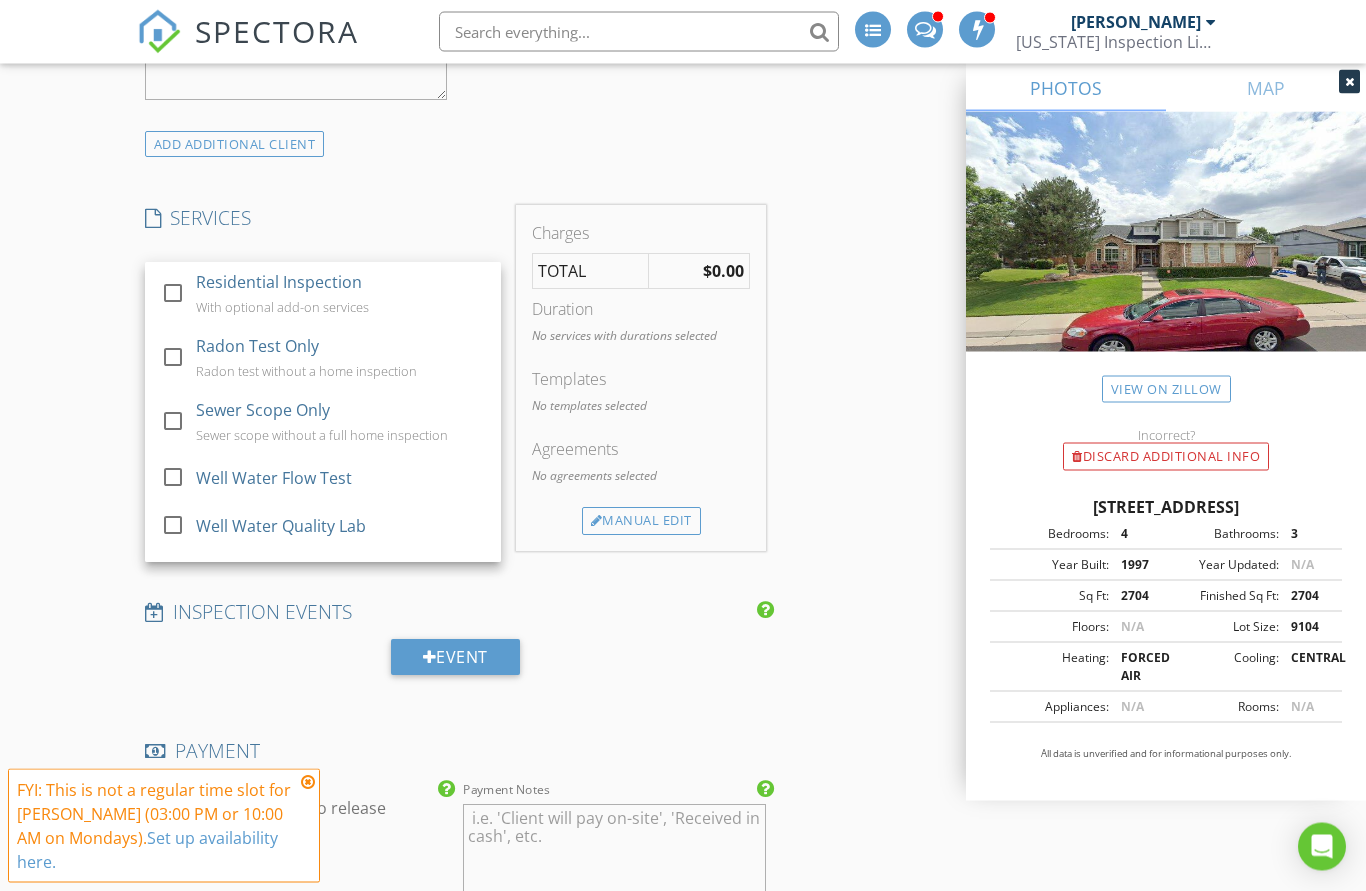 scroll, scrollTop: 1830, scrollLeft: 0, axis: vertical 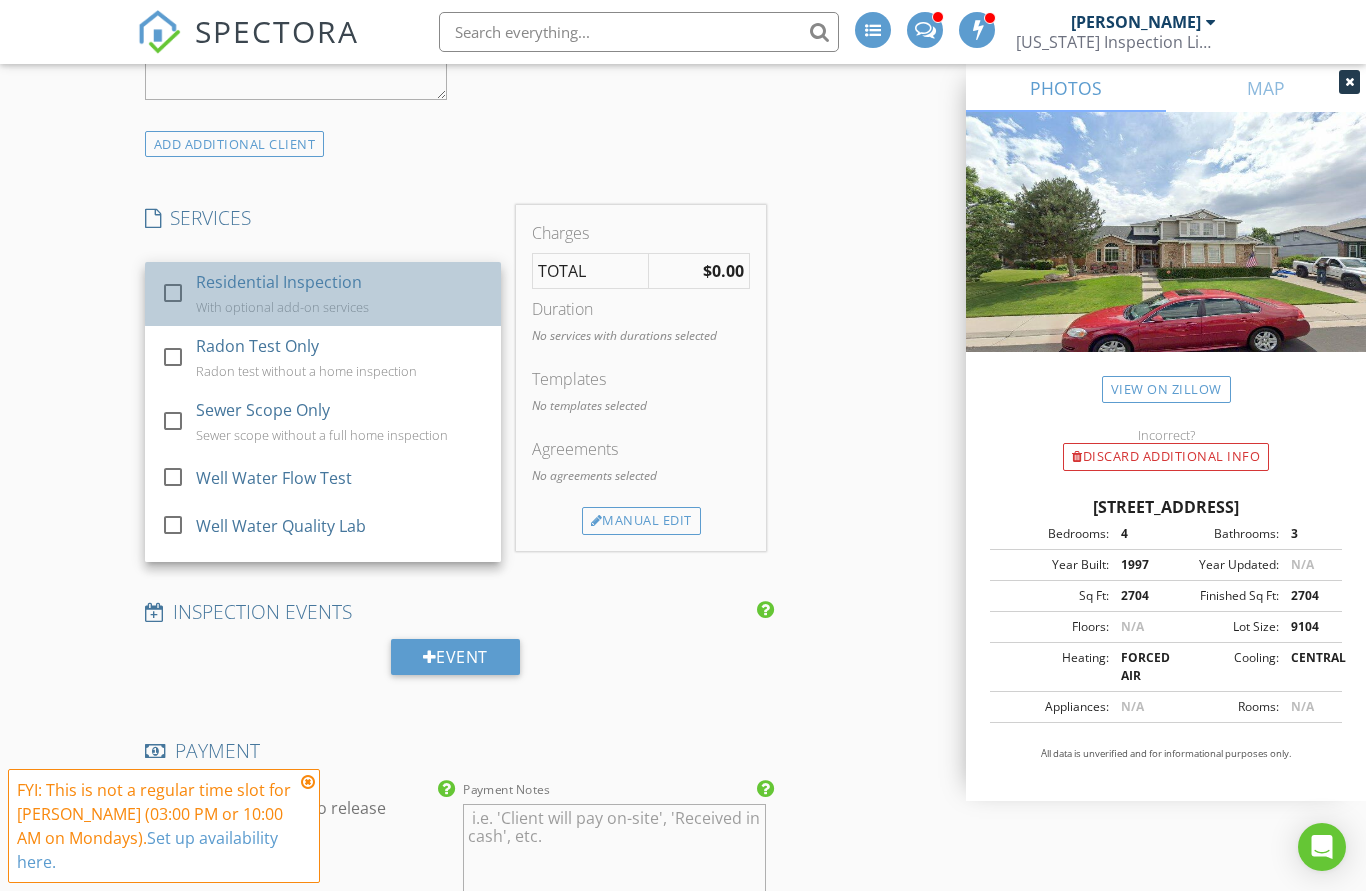 click on "With optional add-on services" at bounding box center (282, 307) 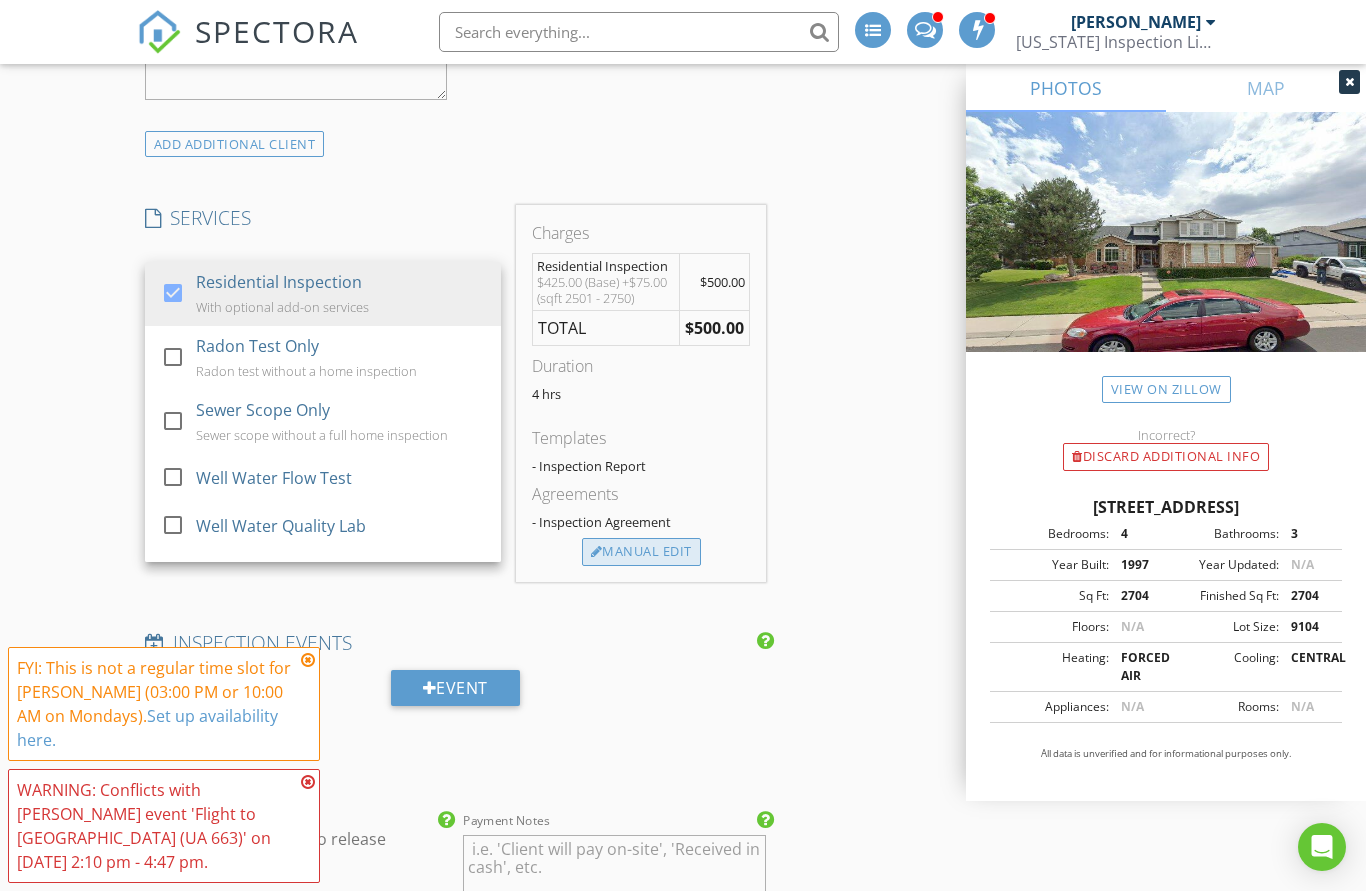 click on "Manual Edit" at bounding box center [641, 552] 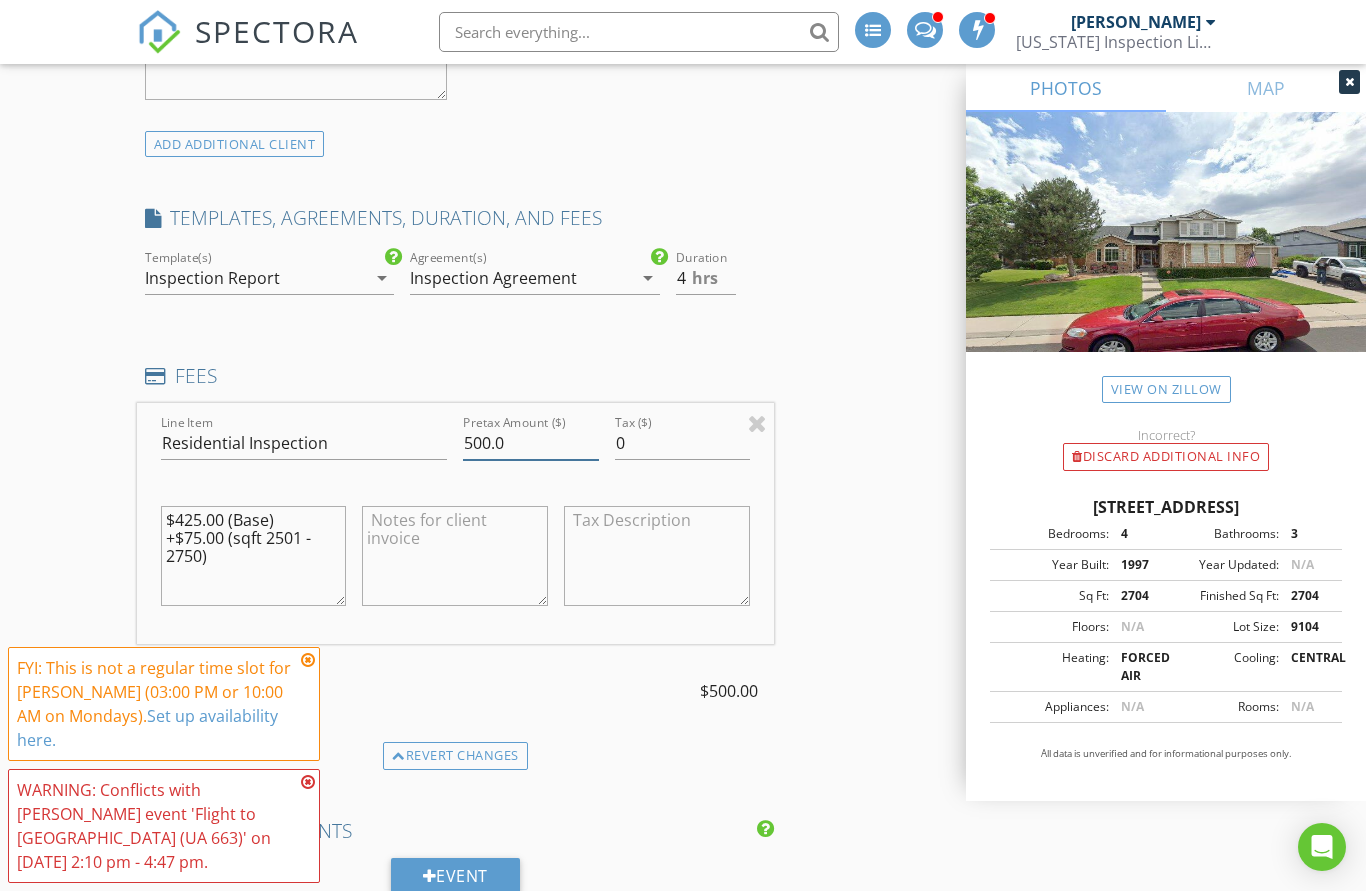 click on "500.0" at bounding box center (530, 443) 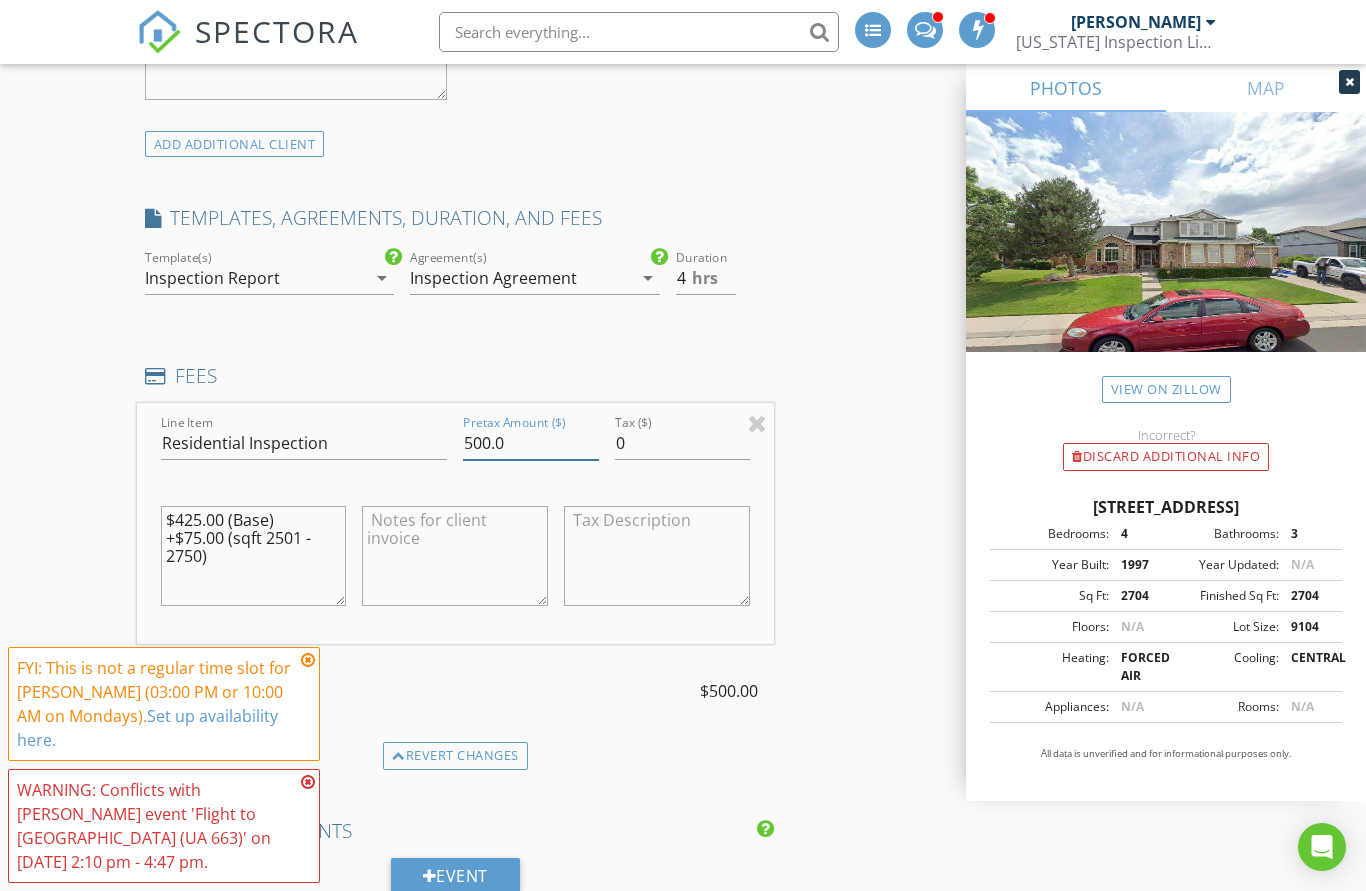 scroll, scrollTop: 1829, scrollLeft: 0, axis: vertical 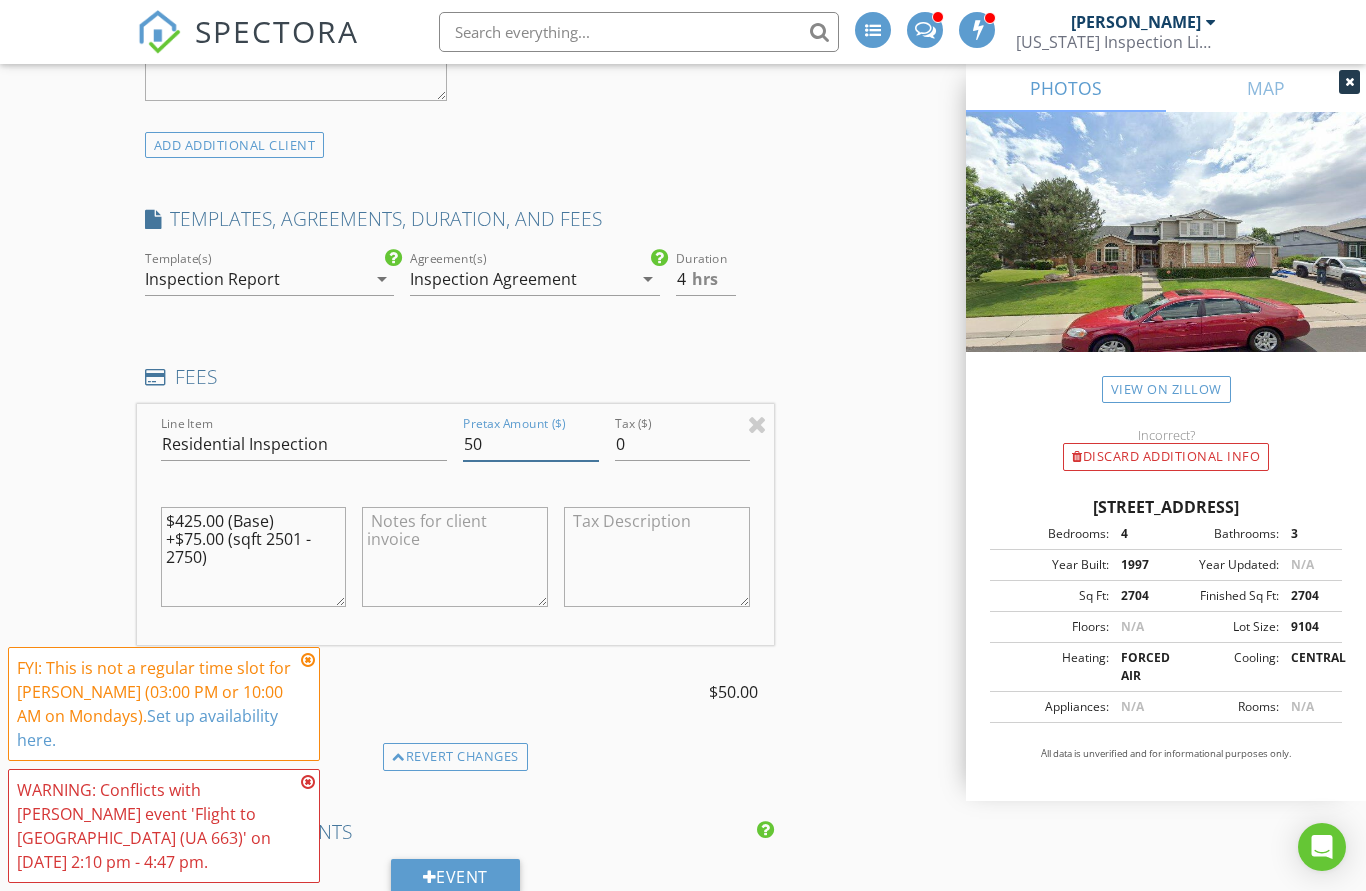 type on "5" 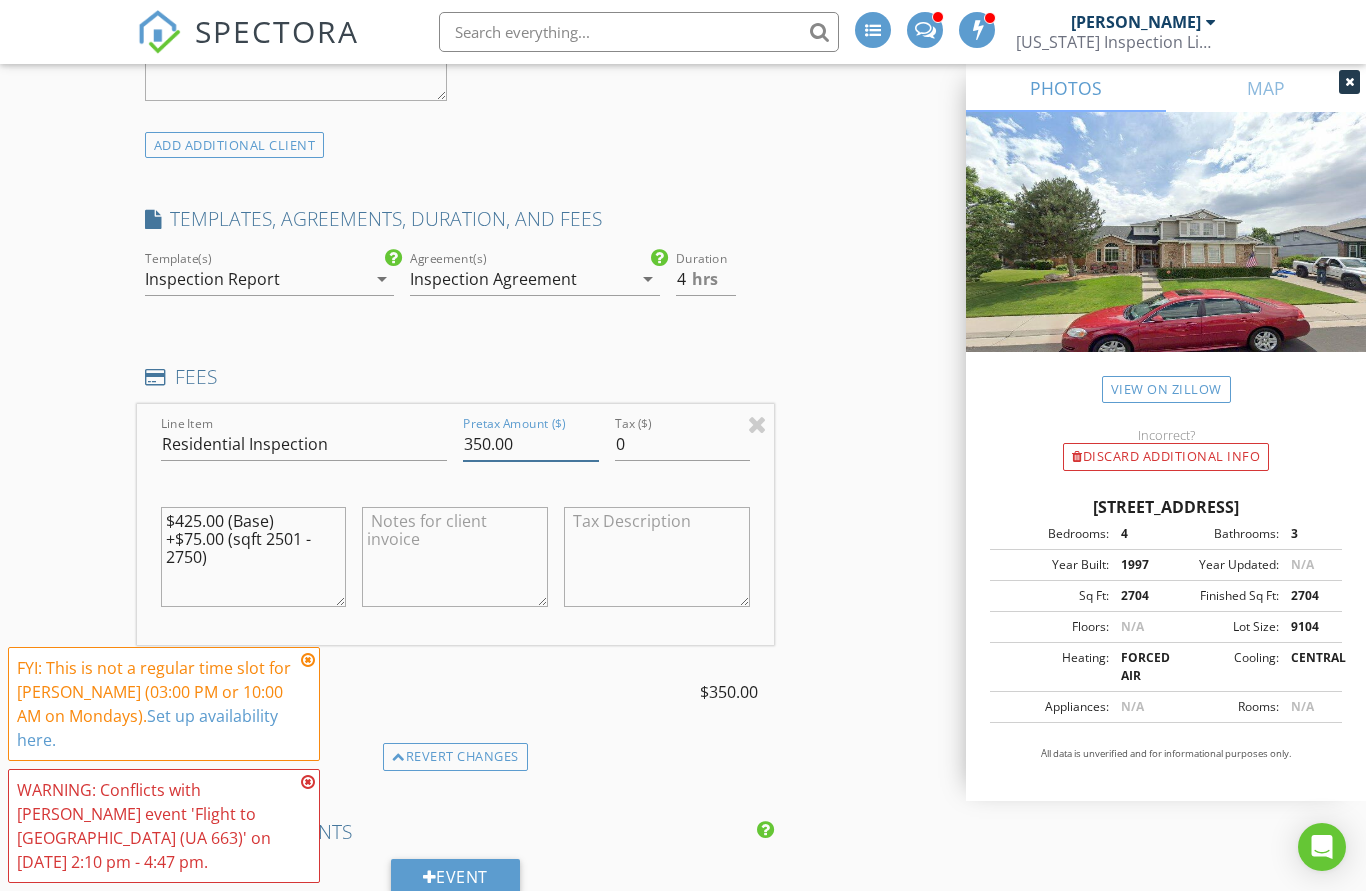 type on "350.00" 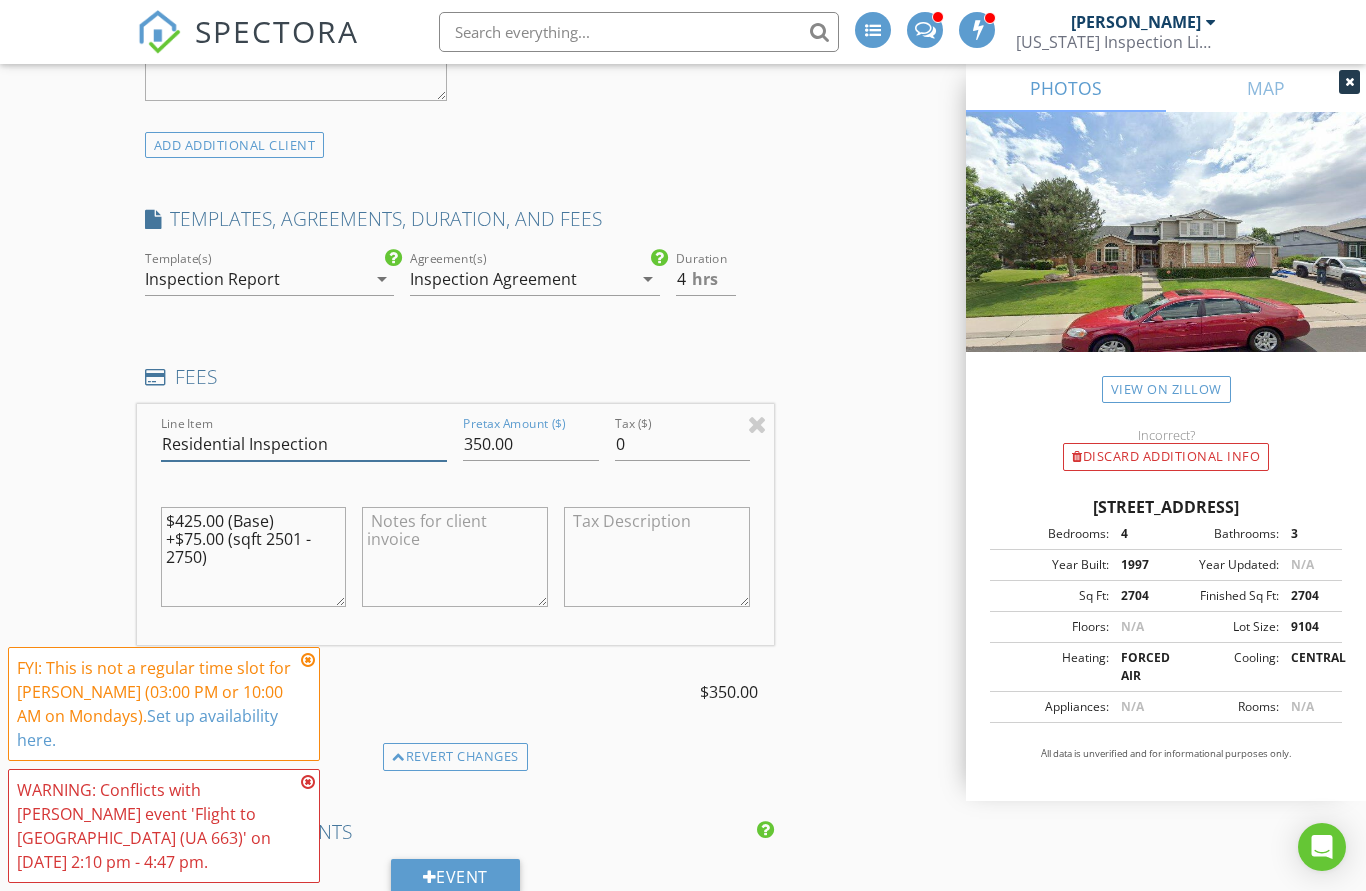 click on "Residential Inspection" at bounding box center (304, 444) 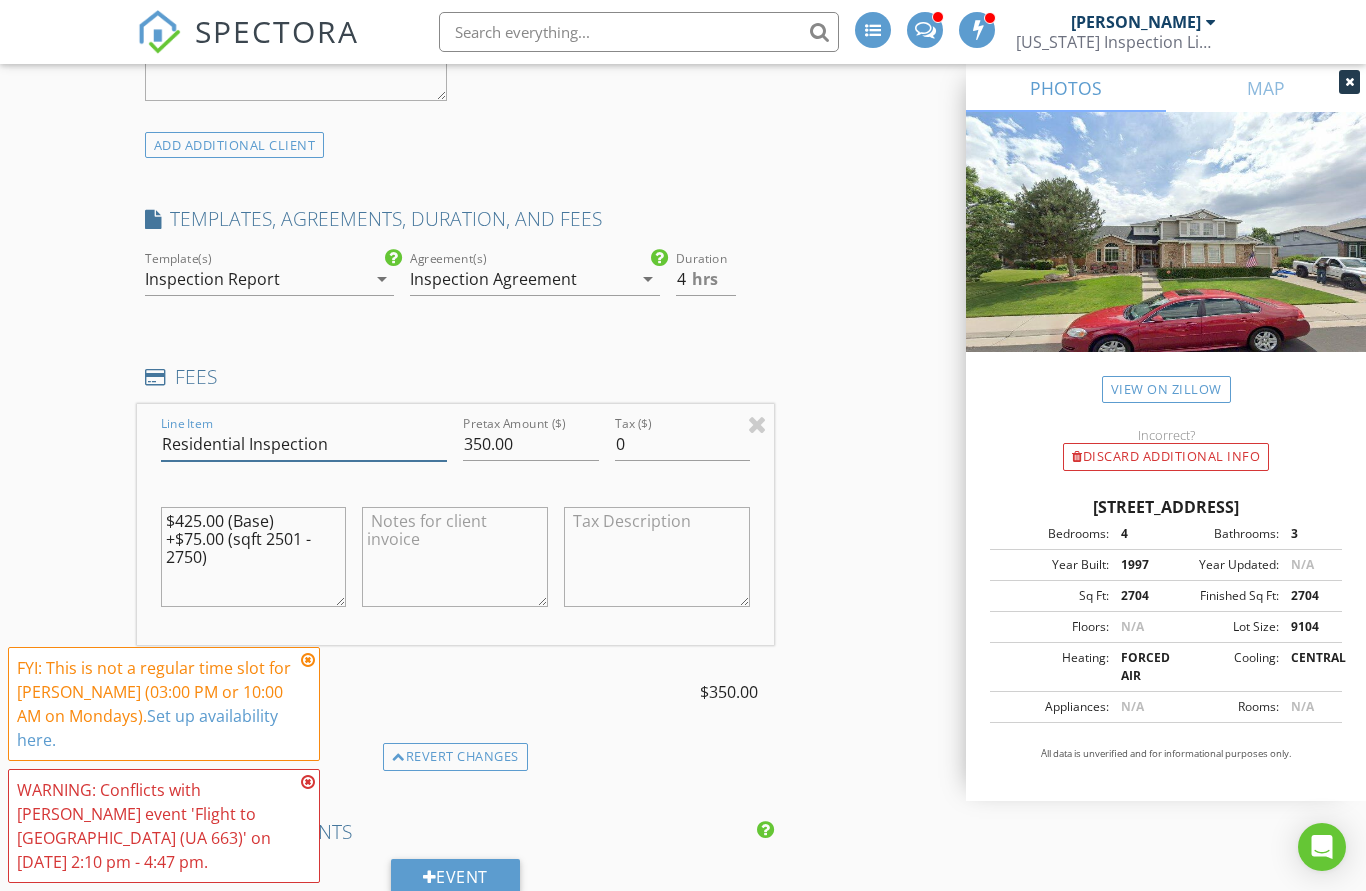 click on "Residential Inspection" at bounding box center (304, 444) 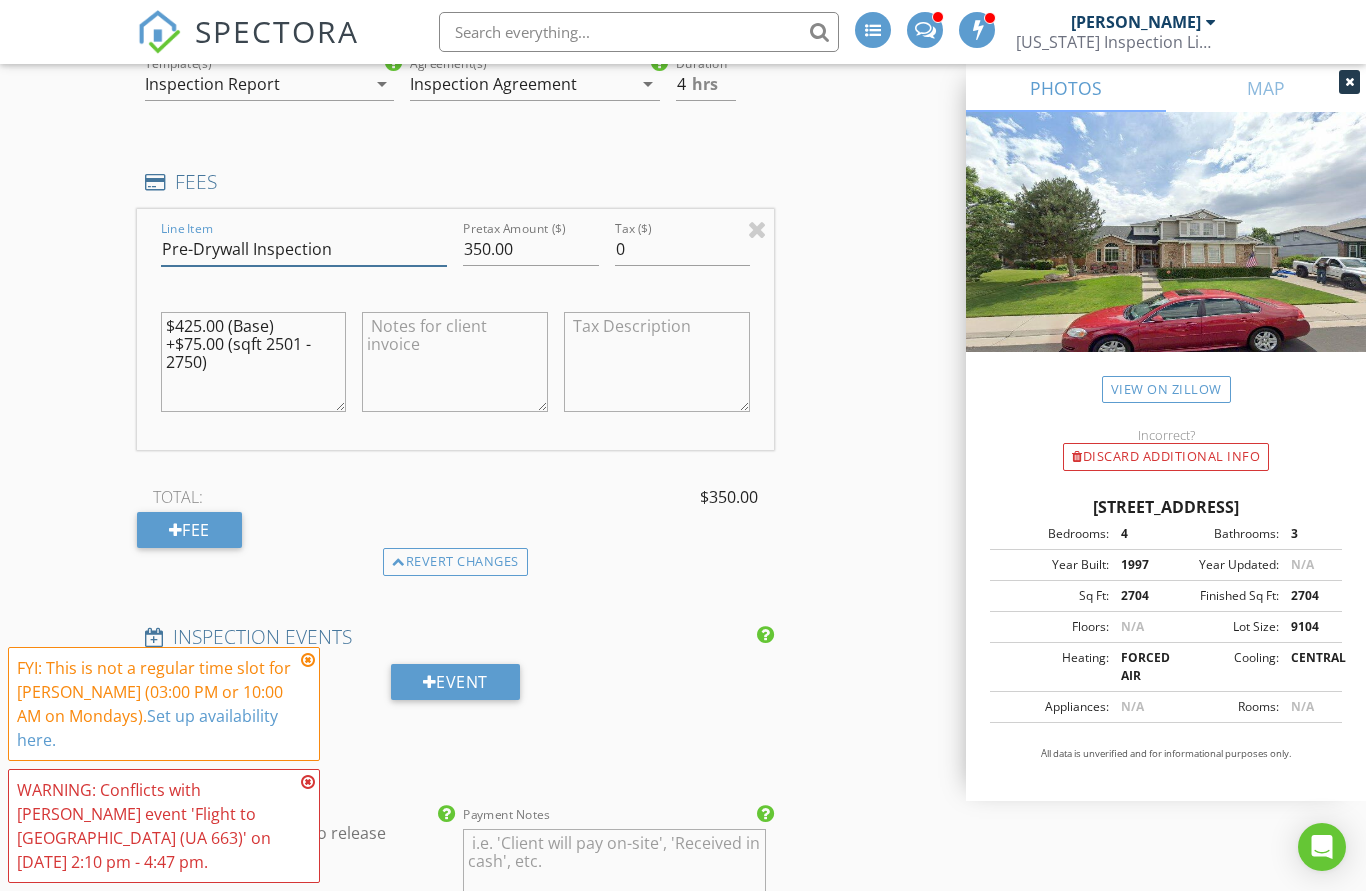 scroll, scrollTop: 2023, scrollLeft: 0, axis: vertical 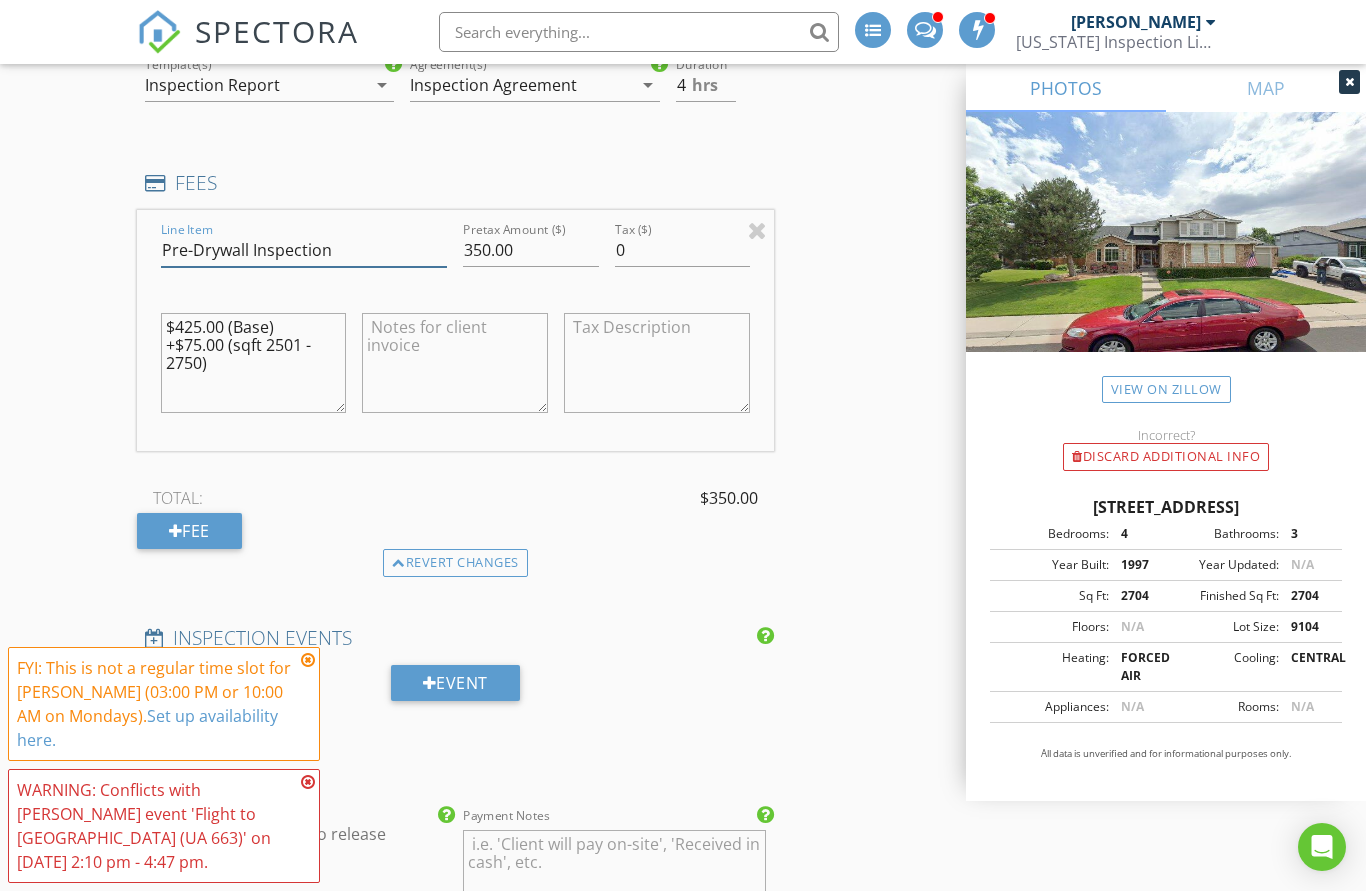 type on "Pre-Drywall Inspection" 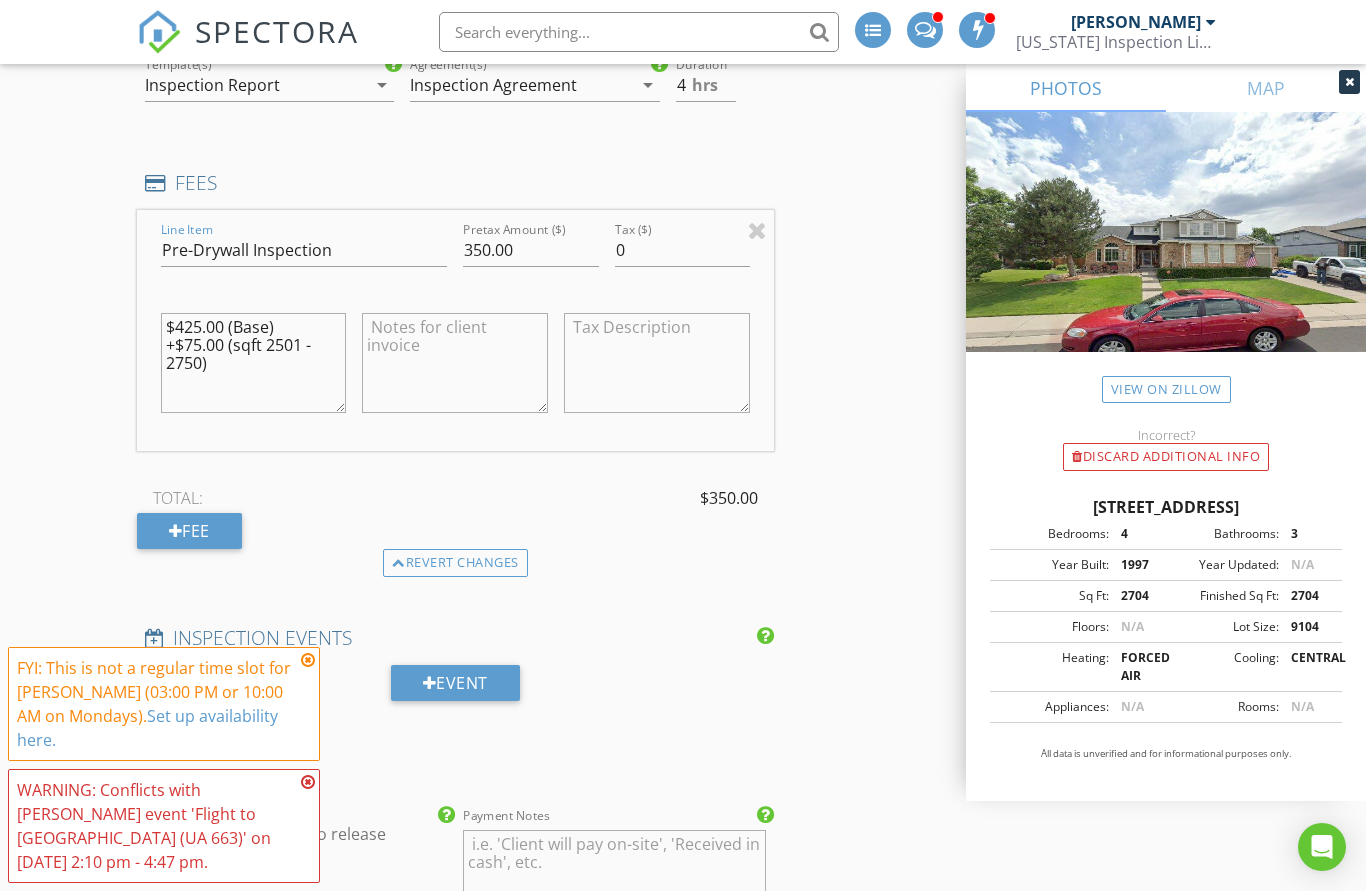 click on "$425.00 (Base)
+$75.00 (sqft 2501 - 2750)" at bounding box center (254, 363) 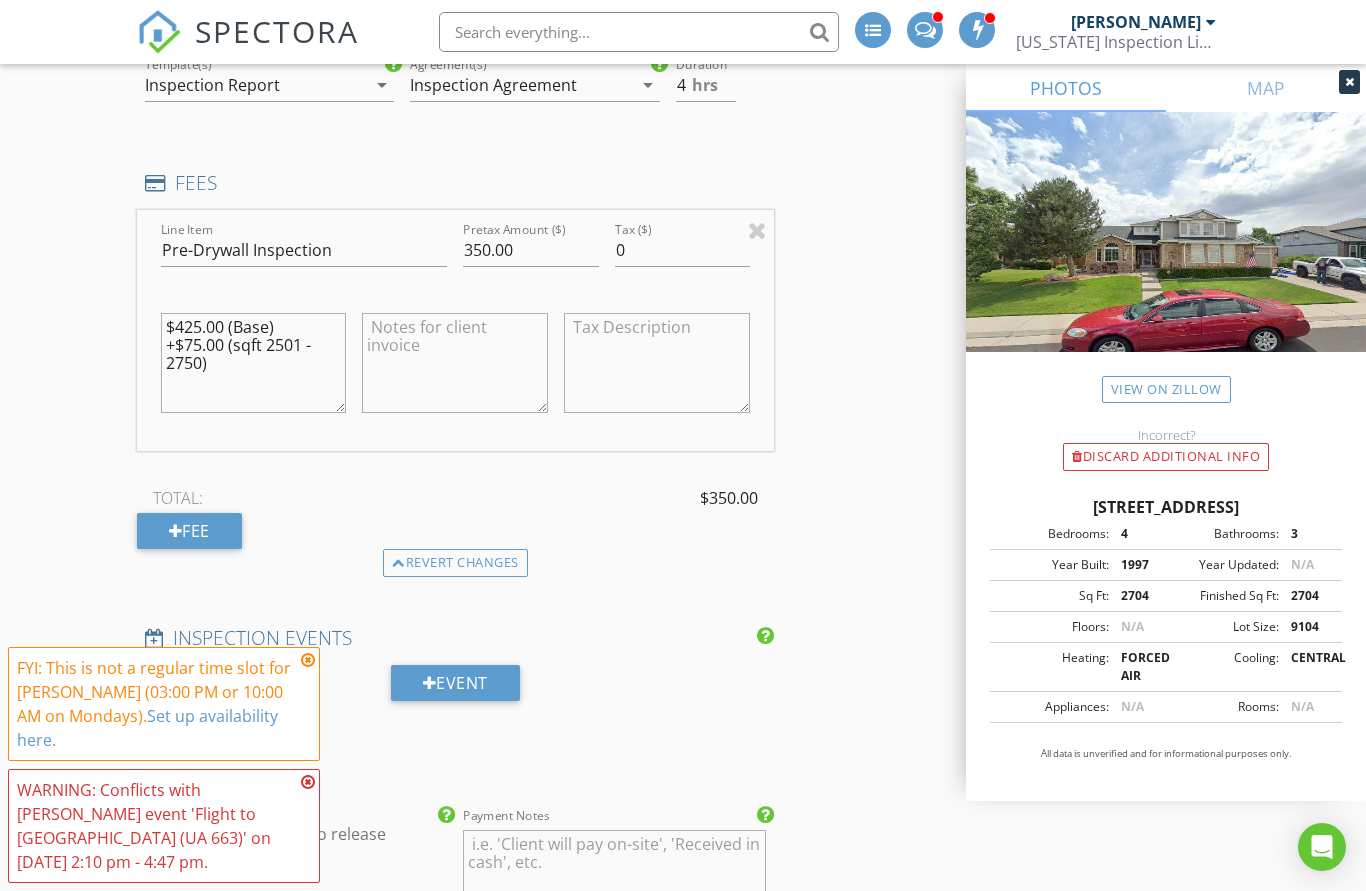 drag, startPoint x: 212, startPoint y: 363, endPoint x: 151, endPoint y: 300, distance: 87.69264 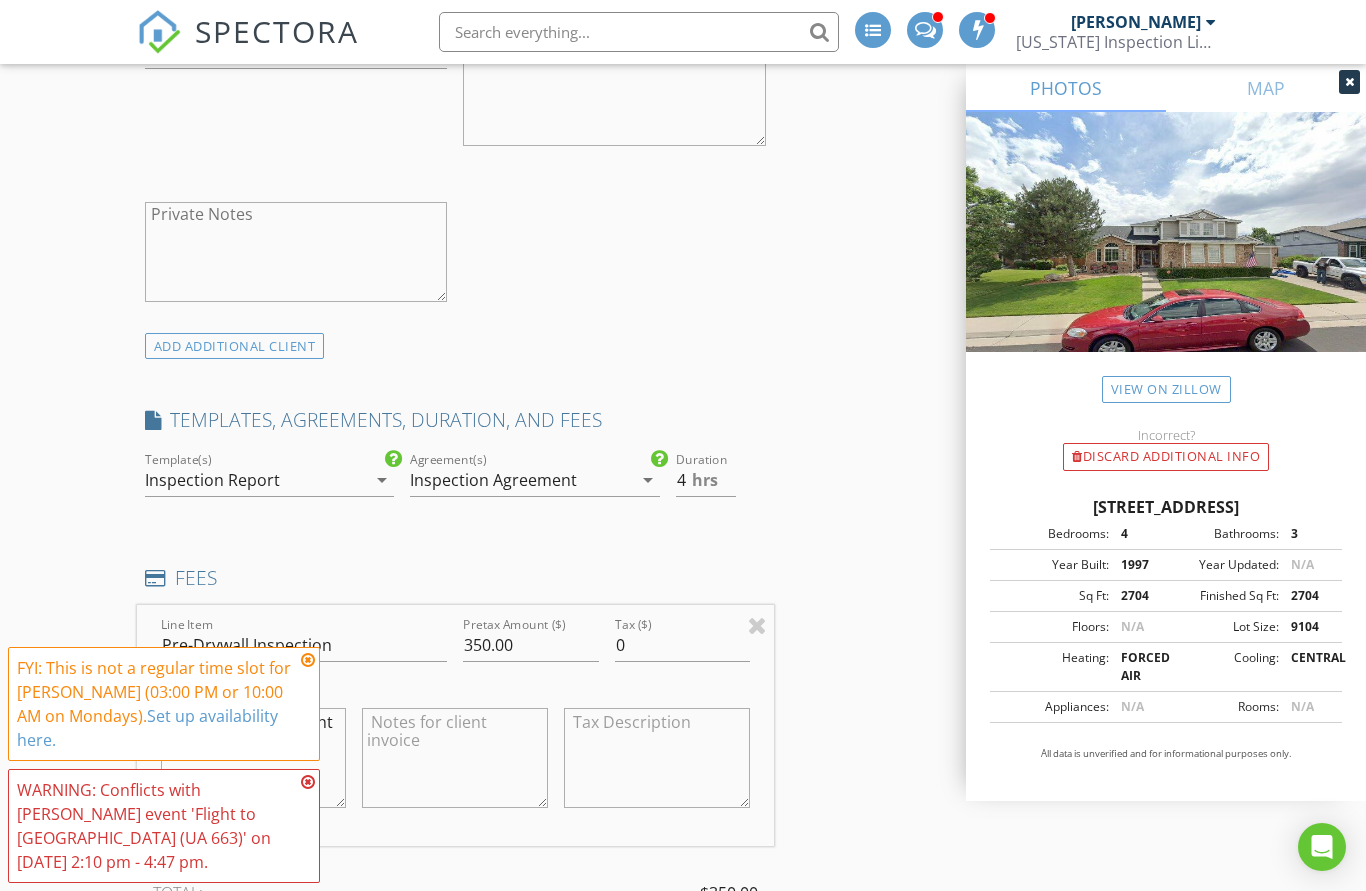 scroll, scrollTop: 1615, scrollLeft: 0, axis: vertical 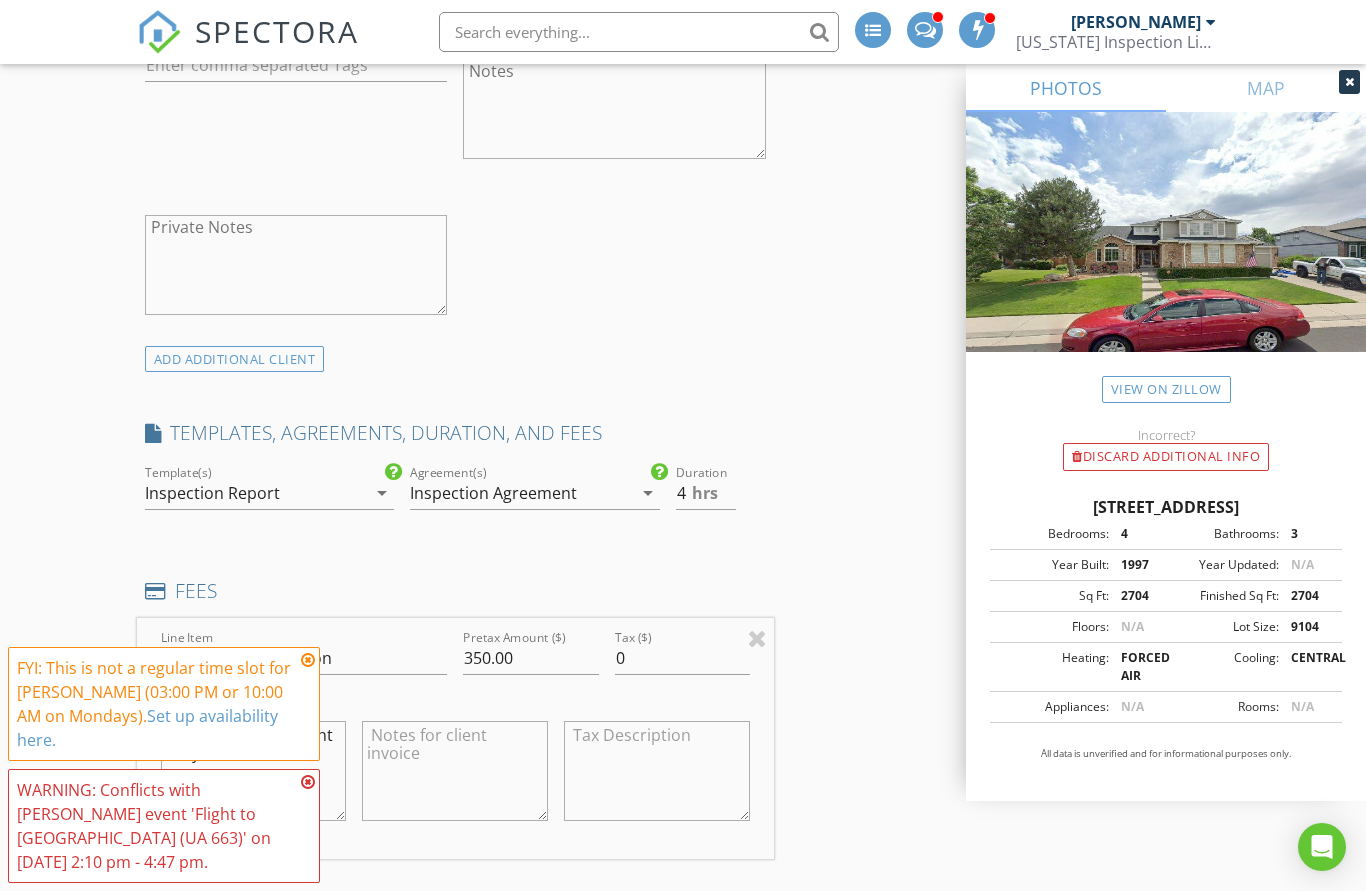 type on "Pre-Drywall Basement Only" 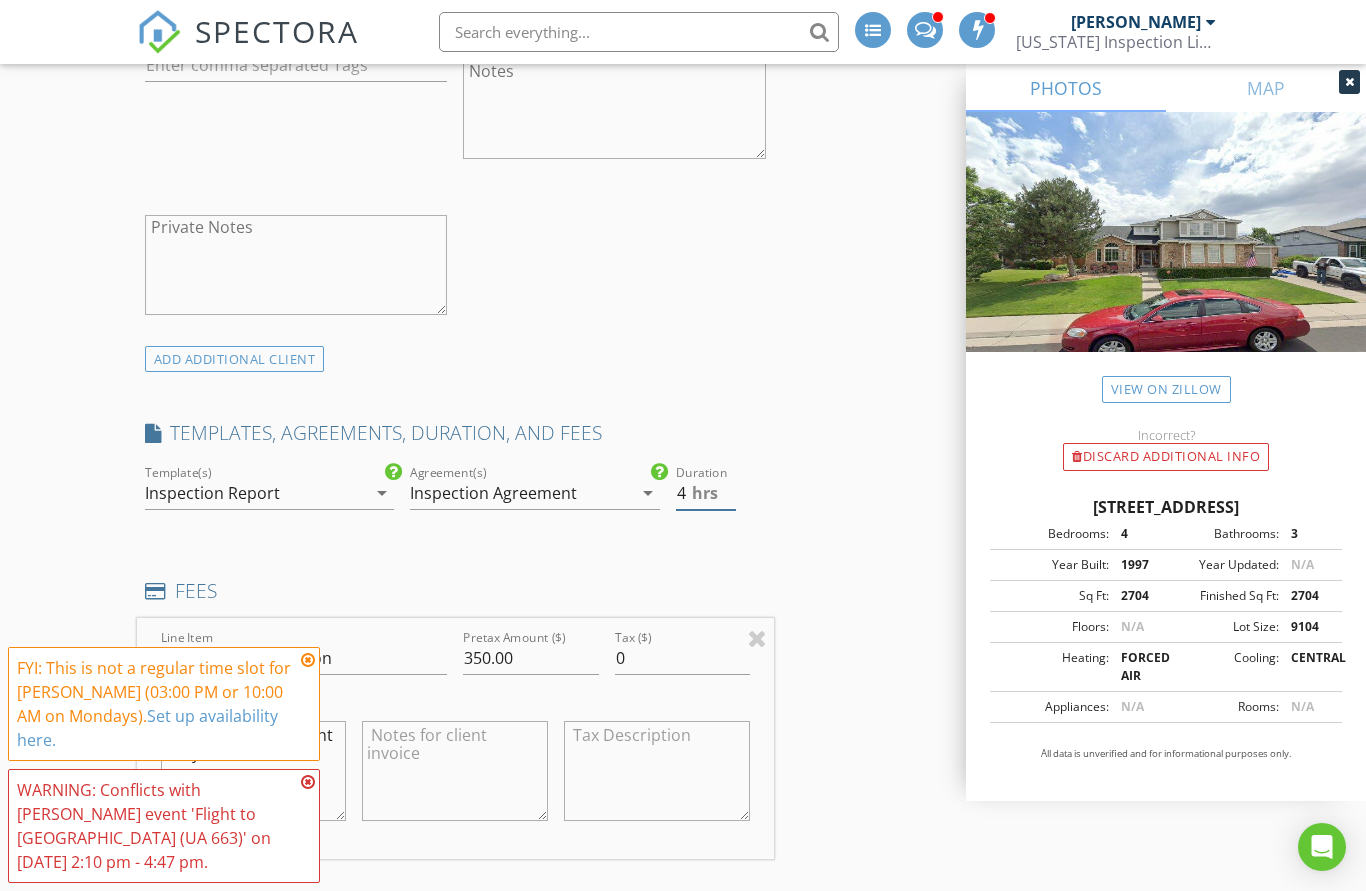 click on "4" at bounding box center (706, 493) 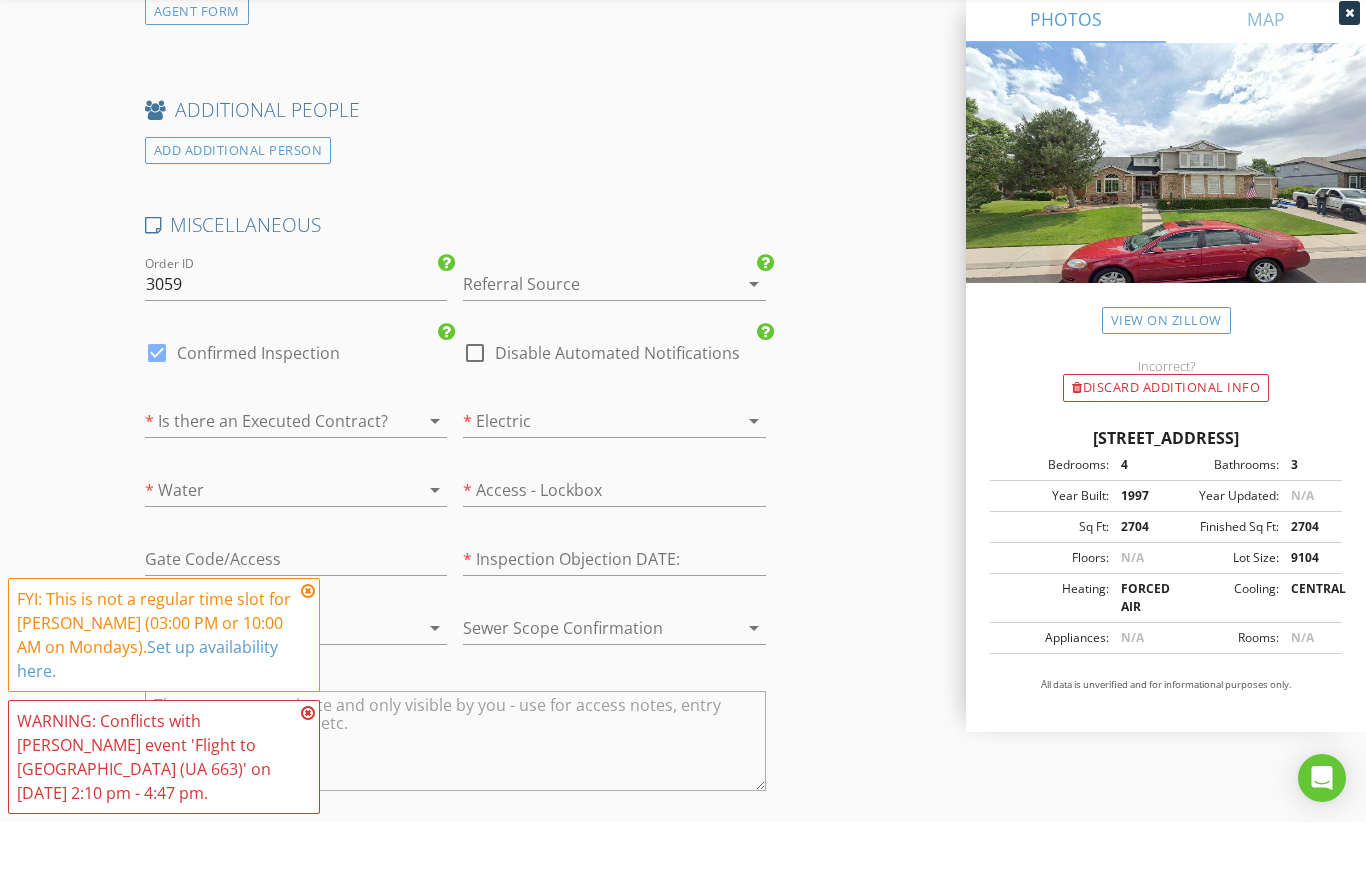 scroll, scrollTop: 3341, scrollLeft: 0, axis: vertical 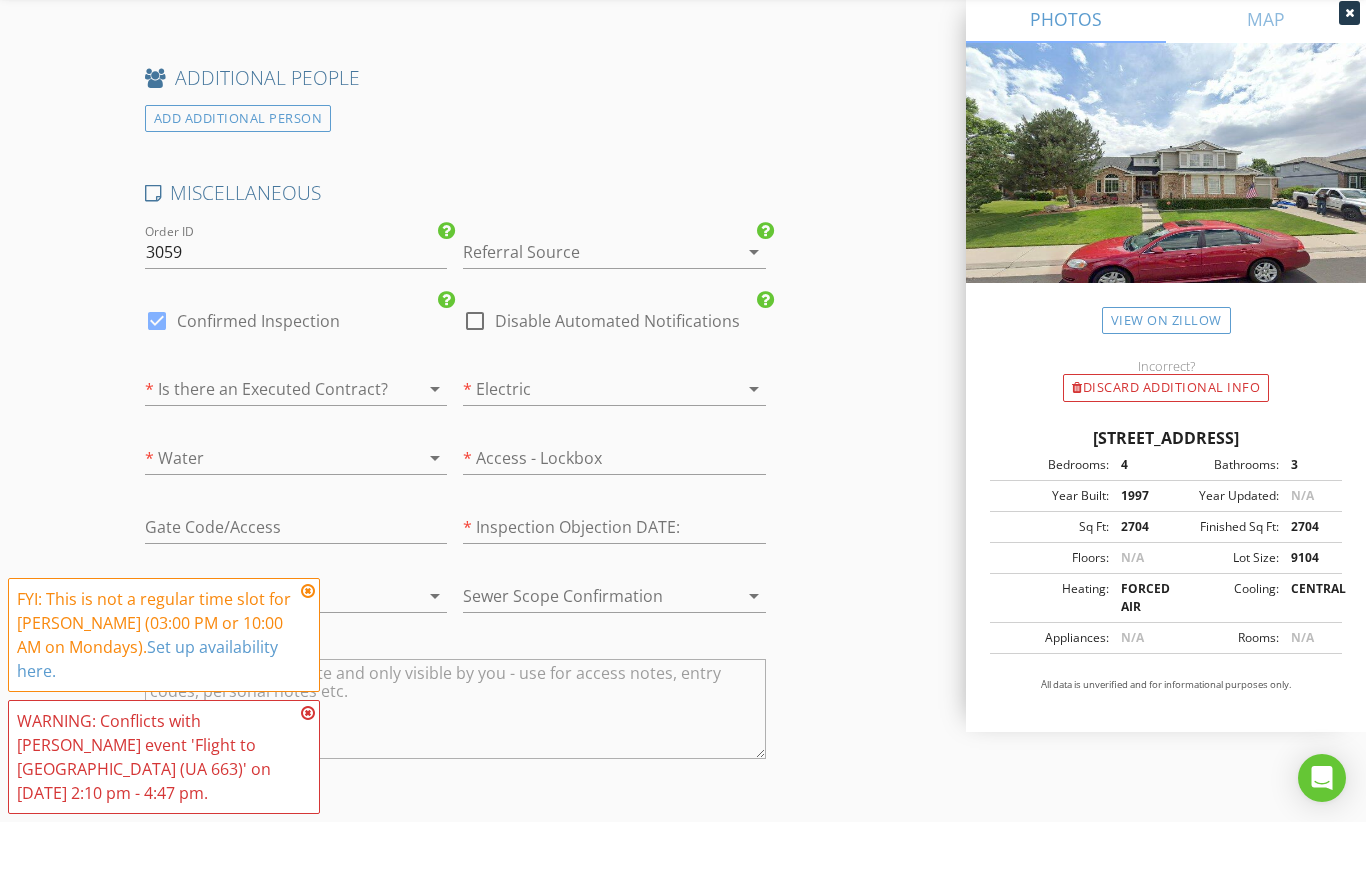type on "2" 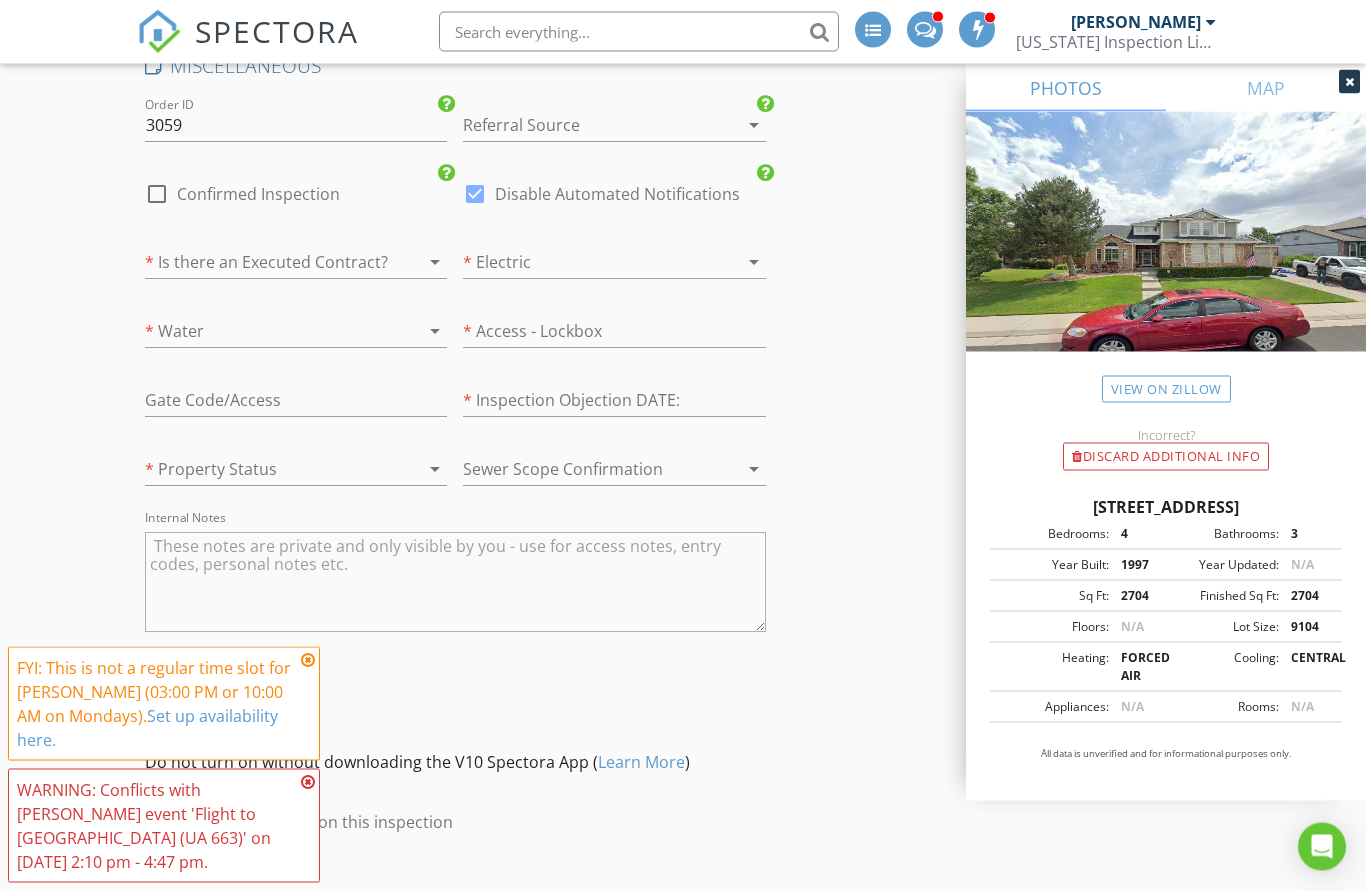 scroll, scrollTop: 3684, scrollLeft: 0, axis: vertical 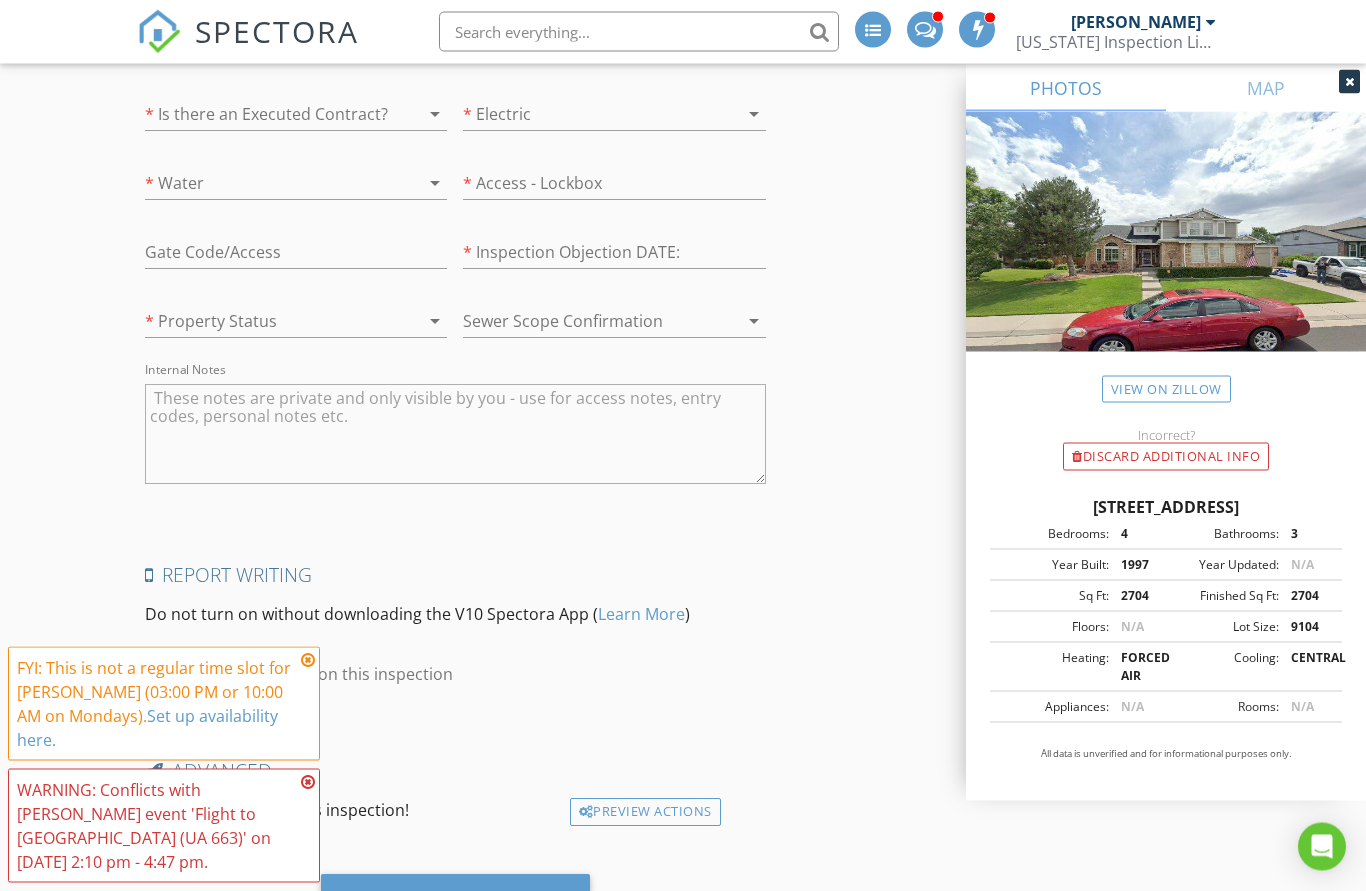 click at bounding box center (308, 660) 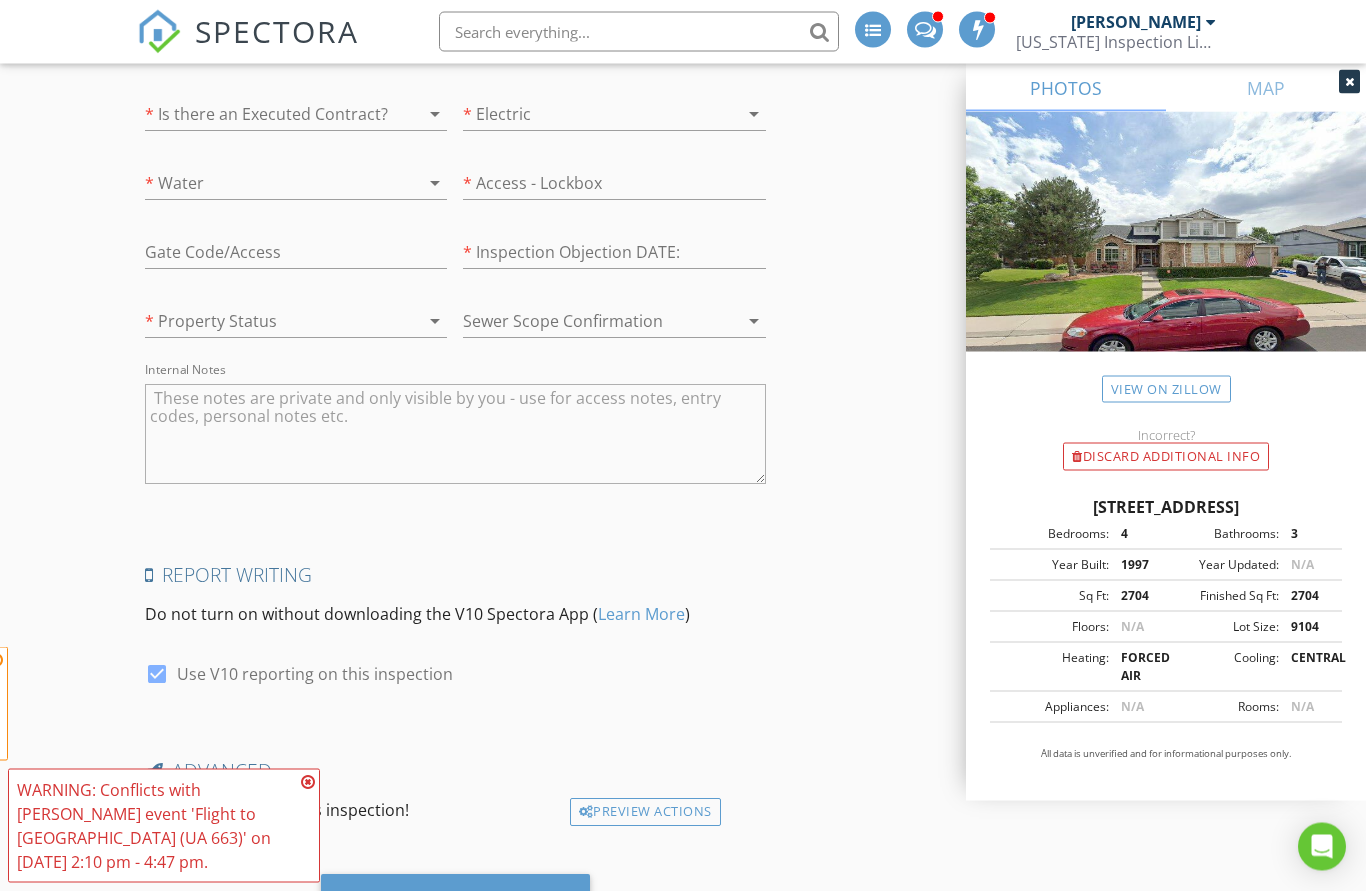 scroll, scrollTop: 3684, scrollLeft: 0, axis: vertical 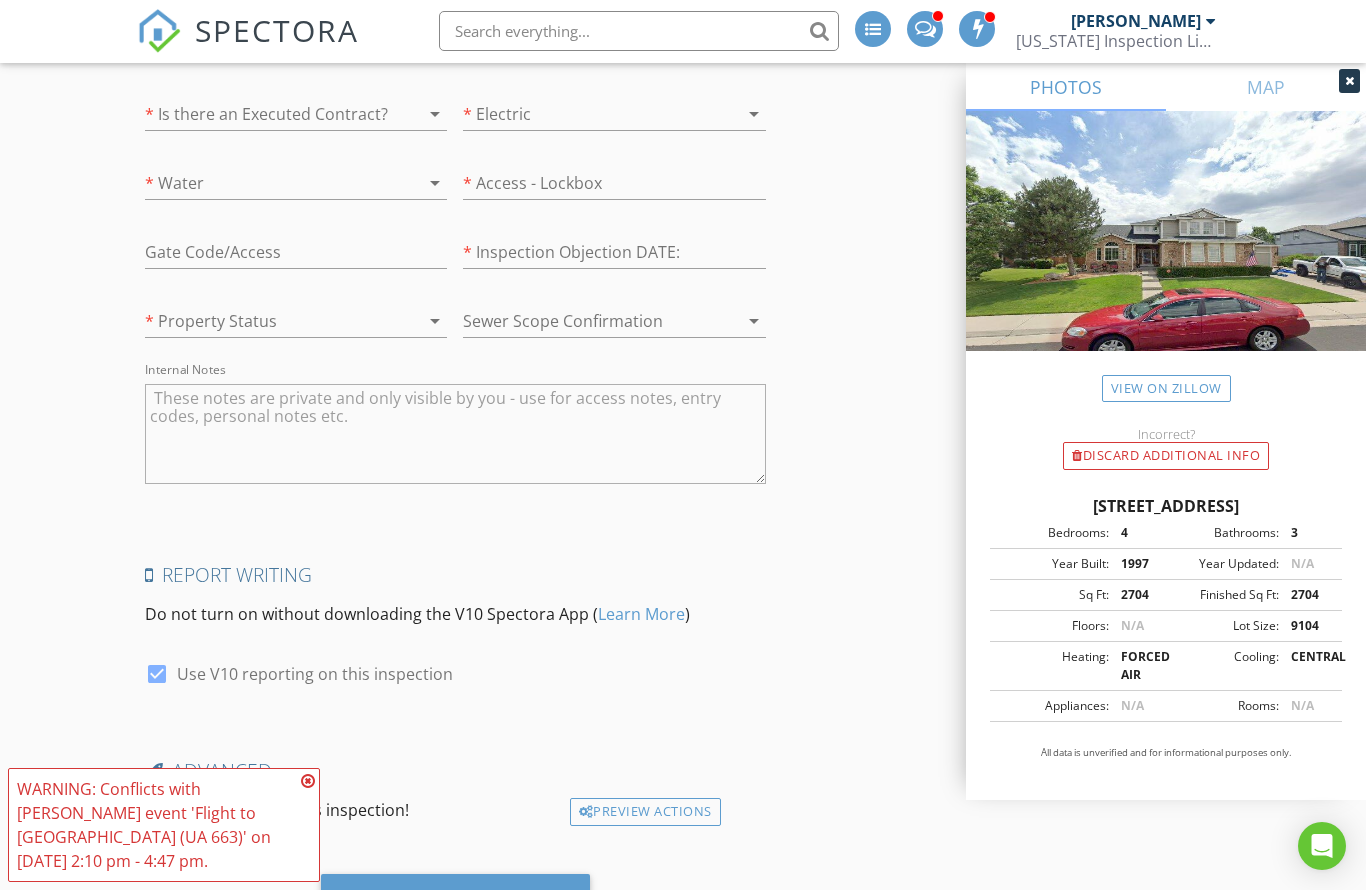 click at bounding box center (308, 782) 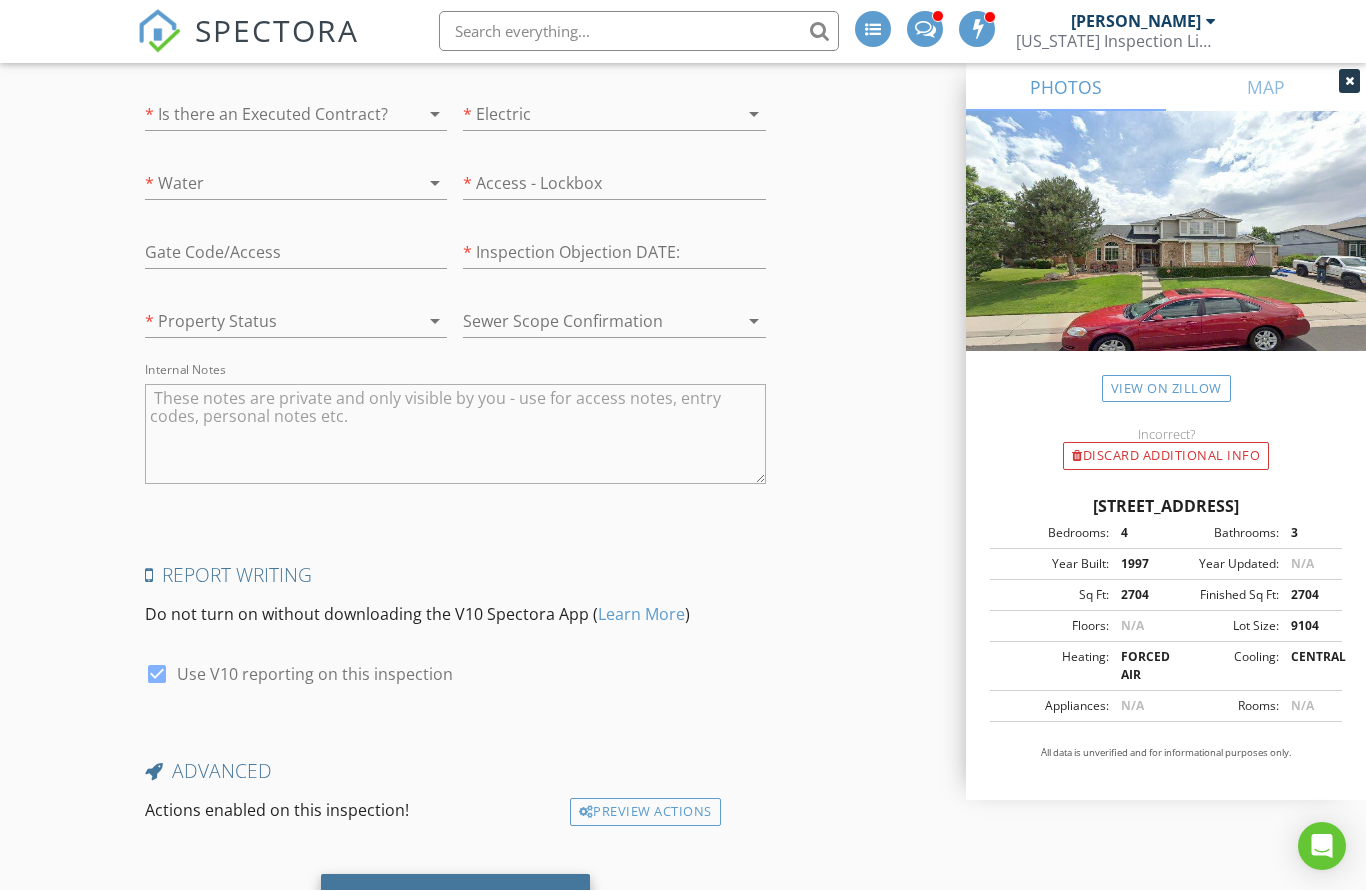 click on "Save Inspection" at bounding box center (455, 902) 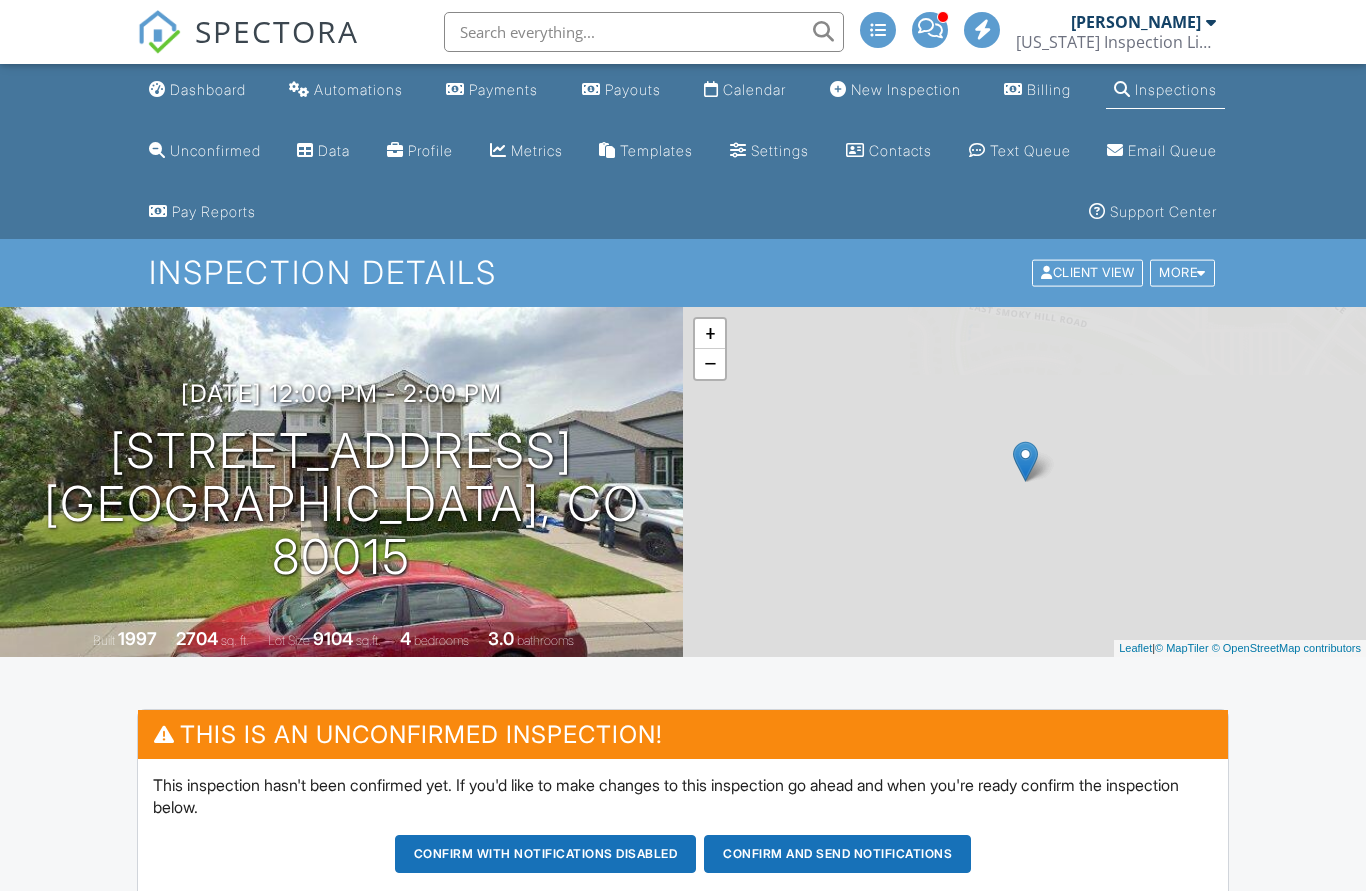 scroll, scrollTop: 0, scrollLeft: 0, axis: both 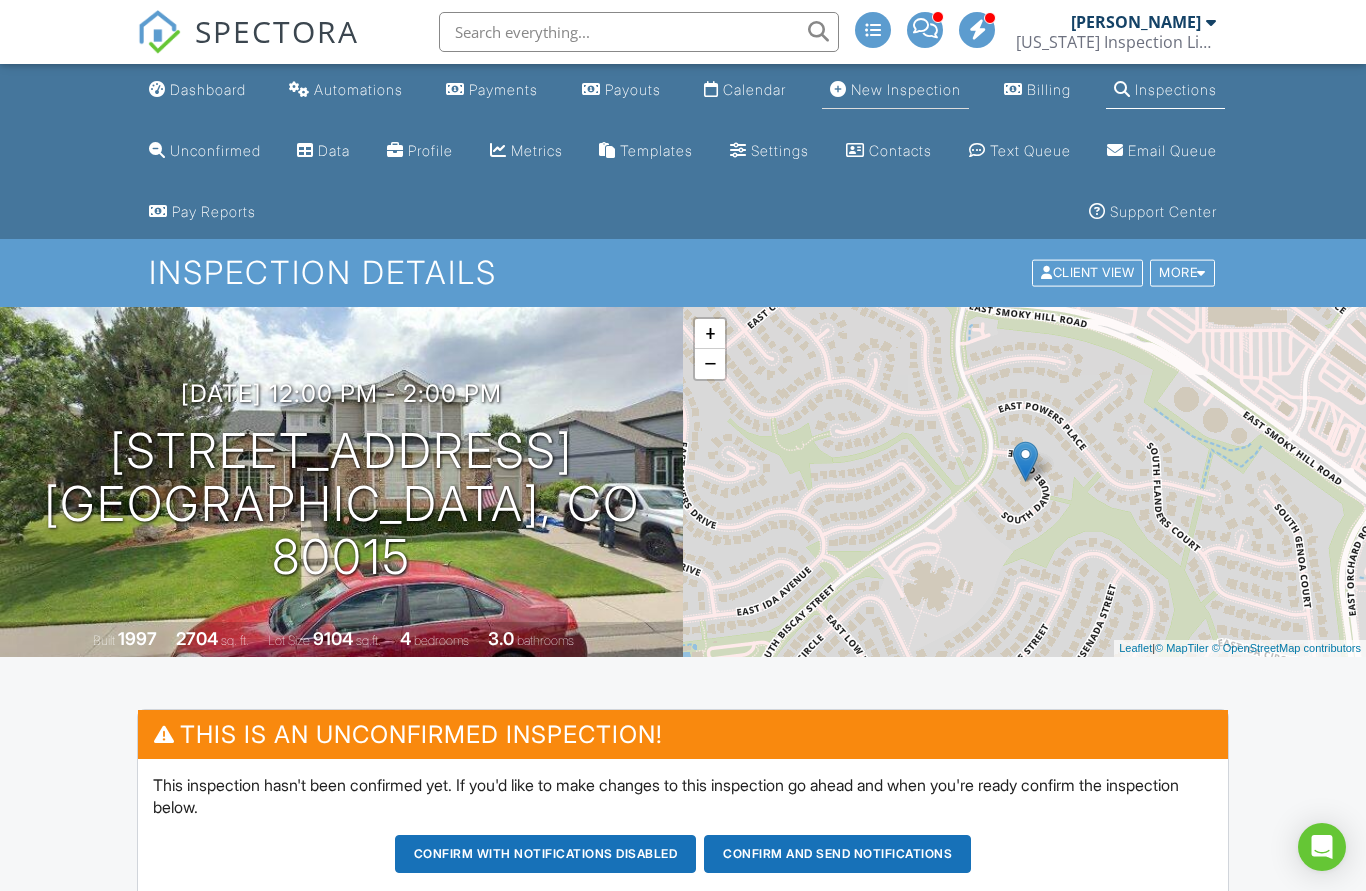 click on "New Inspection" at bounding box center [906, 89] 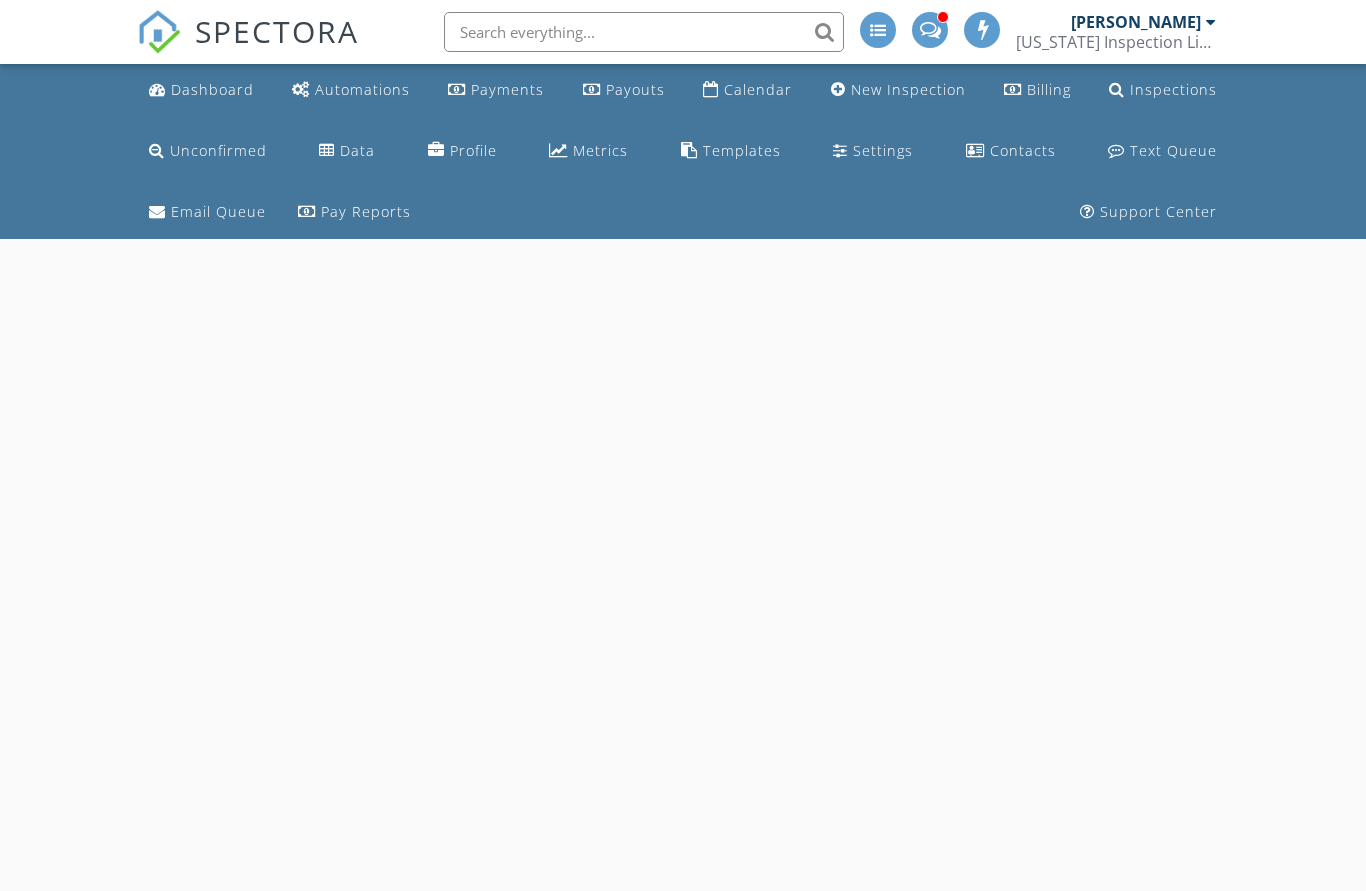 scroll, scrollTop: 0, scrollLeft: 0, axis: both 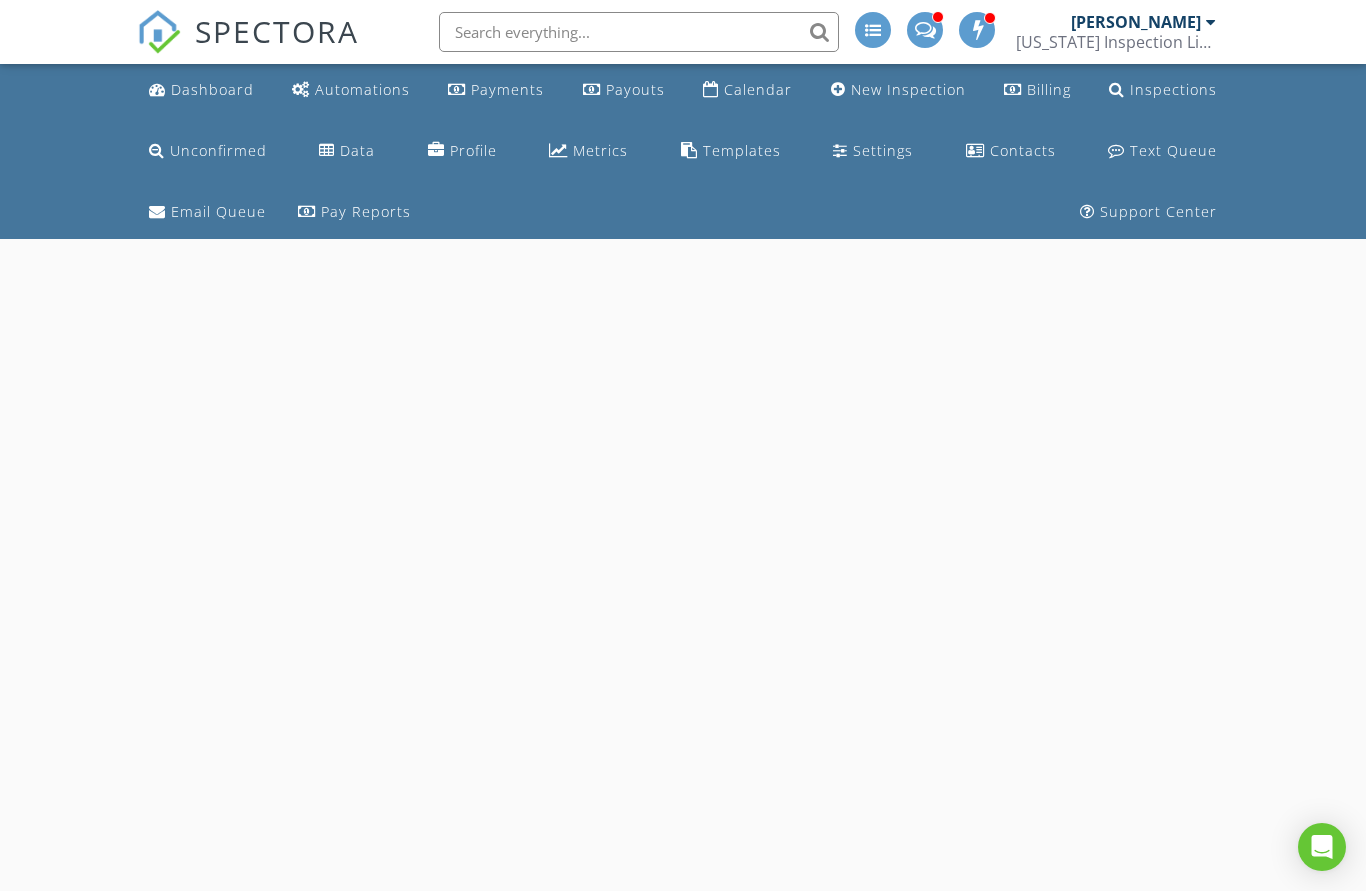select on "6" 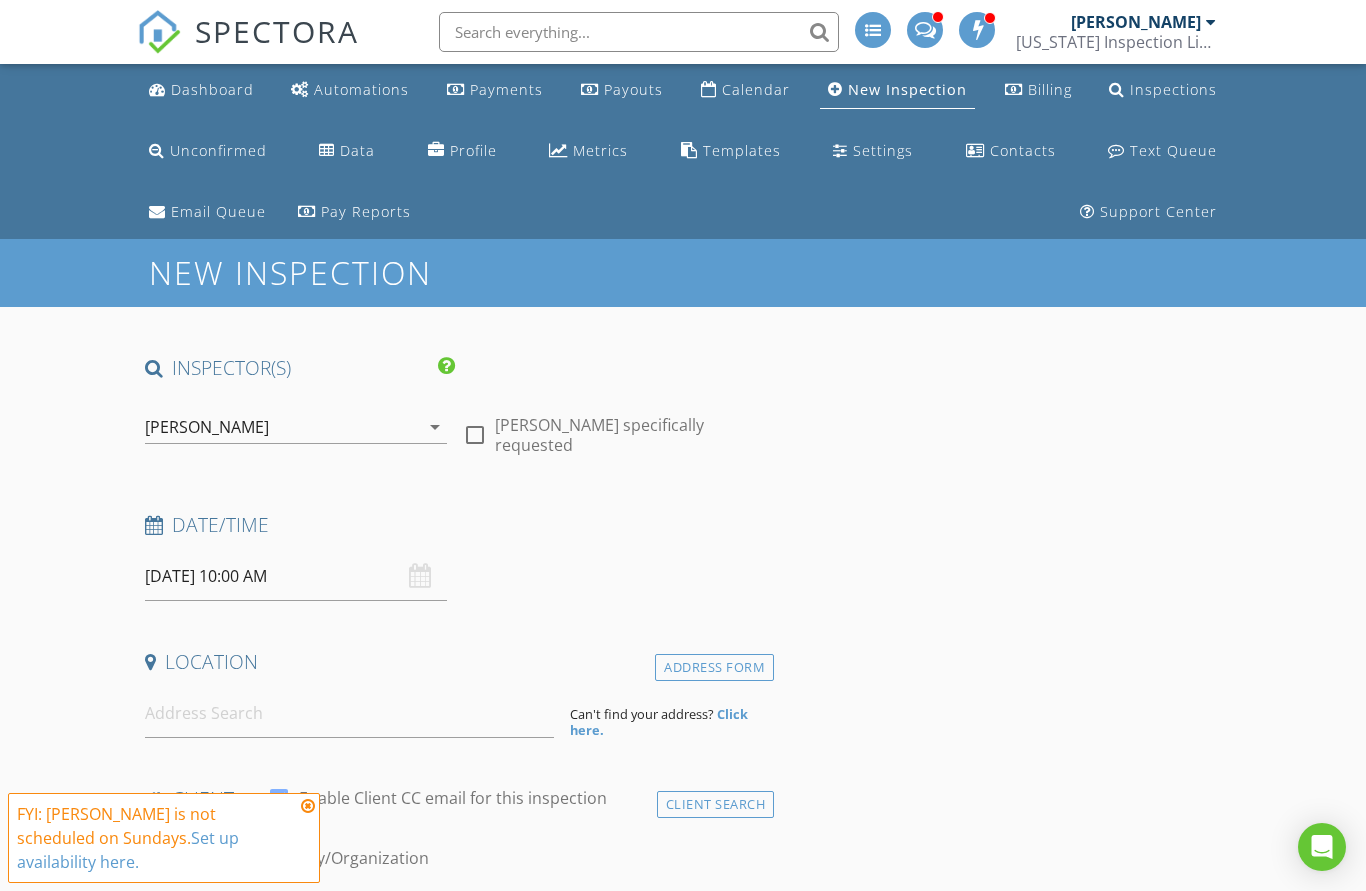click on "[DATE] 10:00 AM" at bounding box center [296, 576] 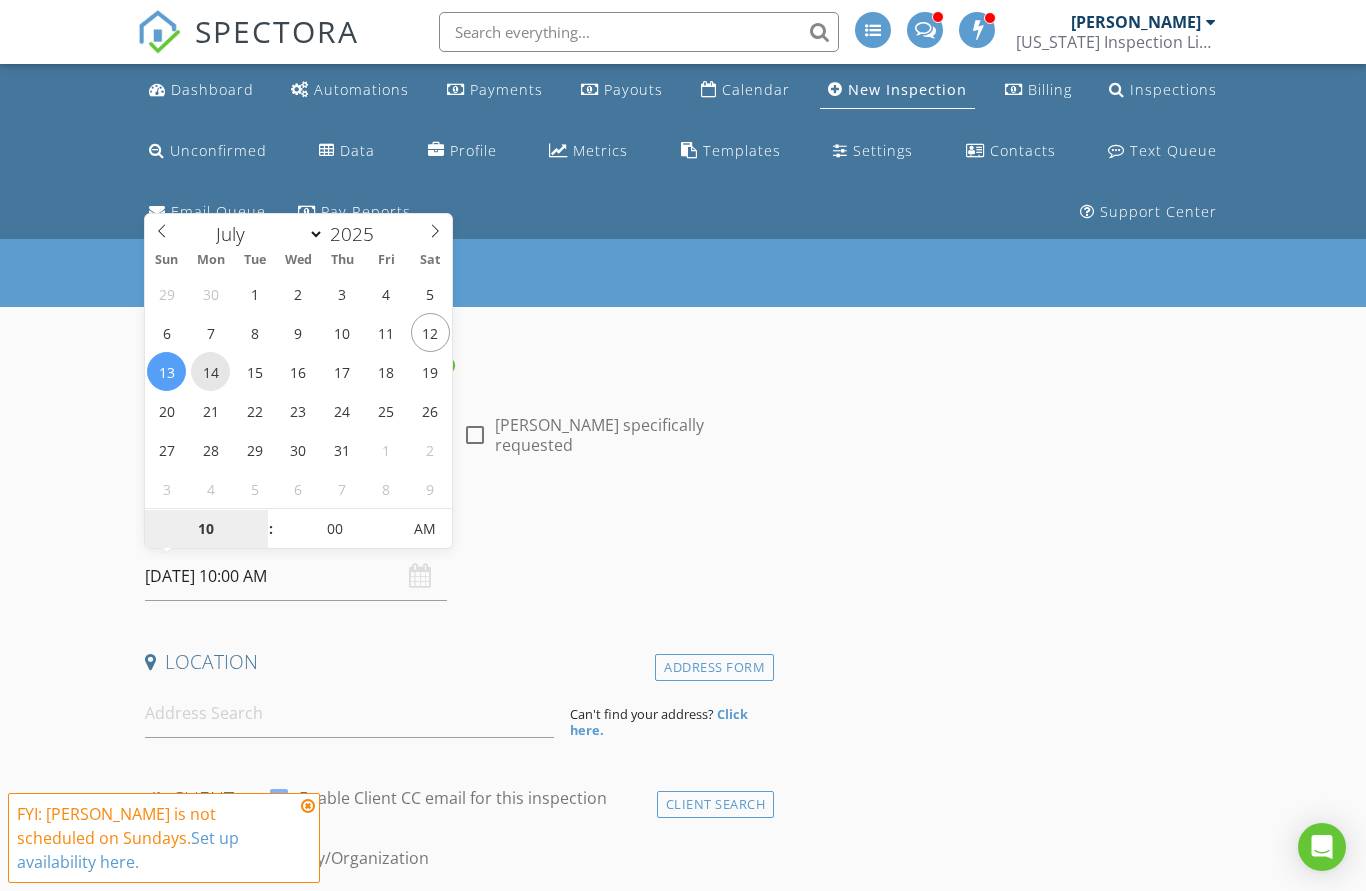 type on "[DATE] 10:00 AM" 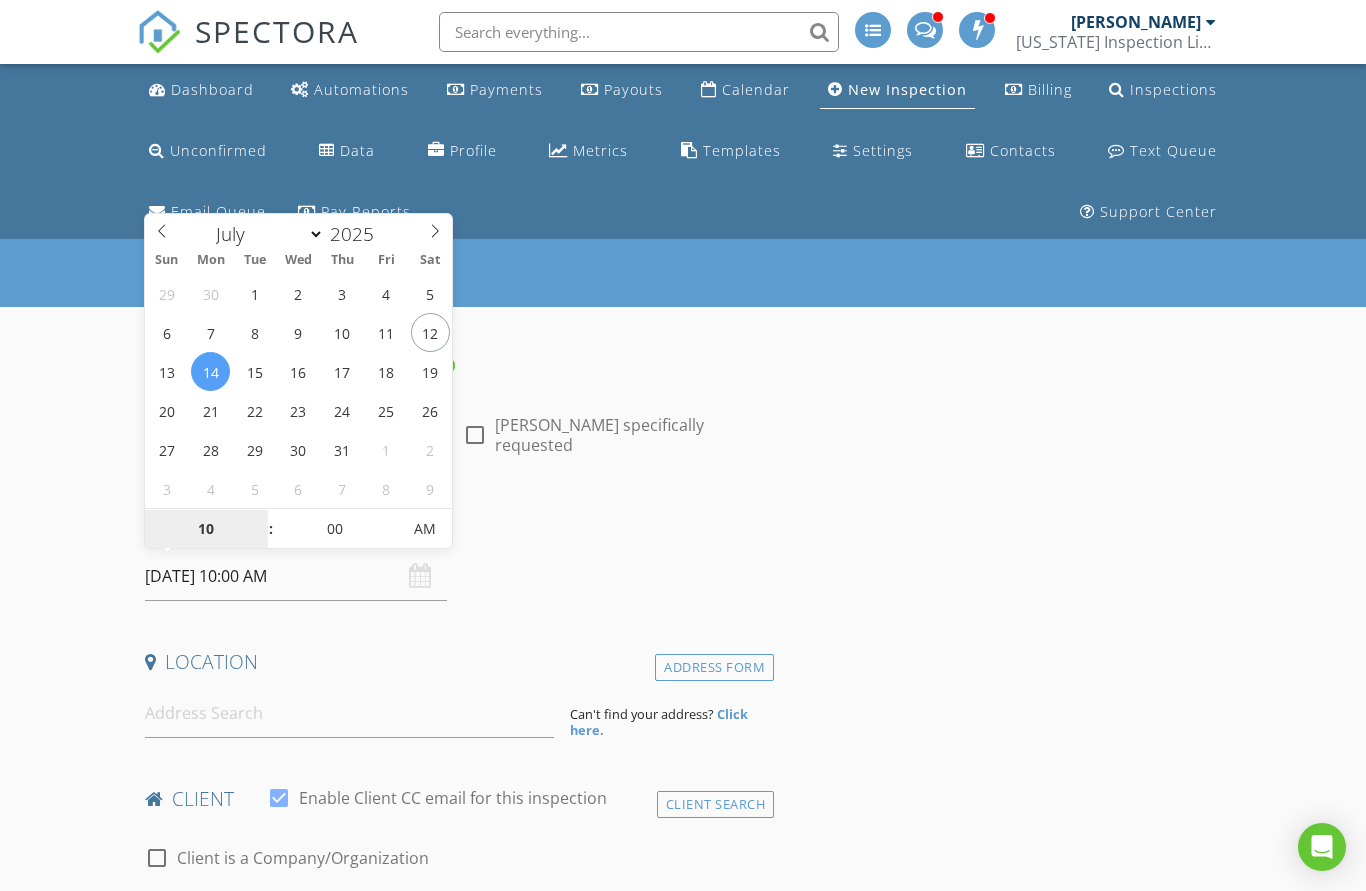 type on "11" 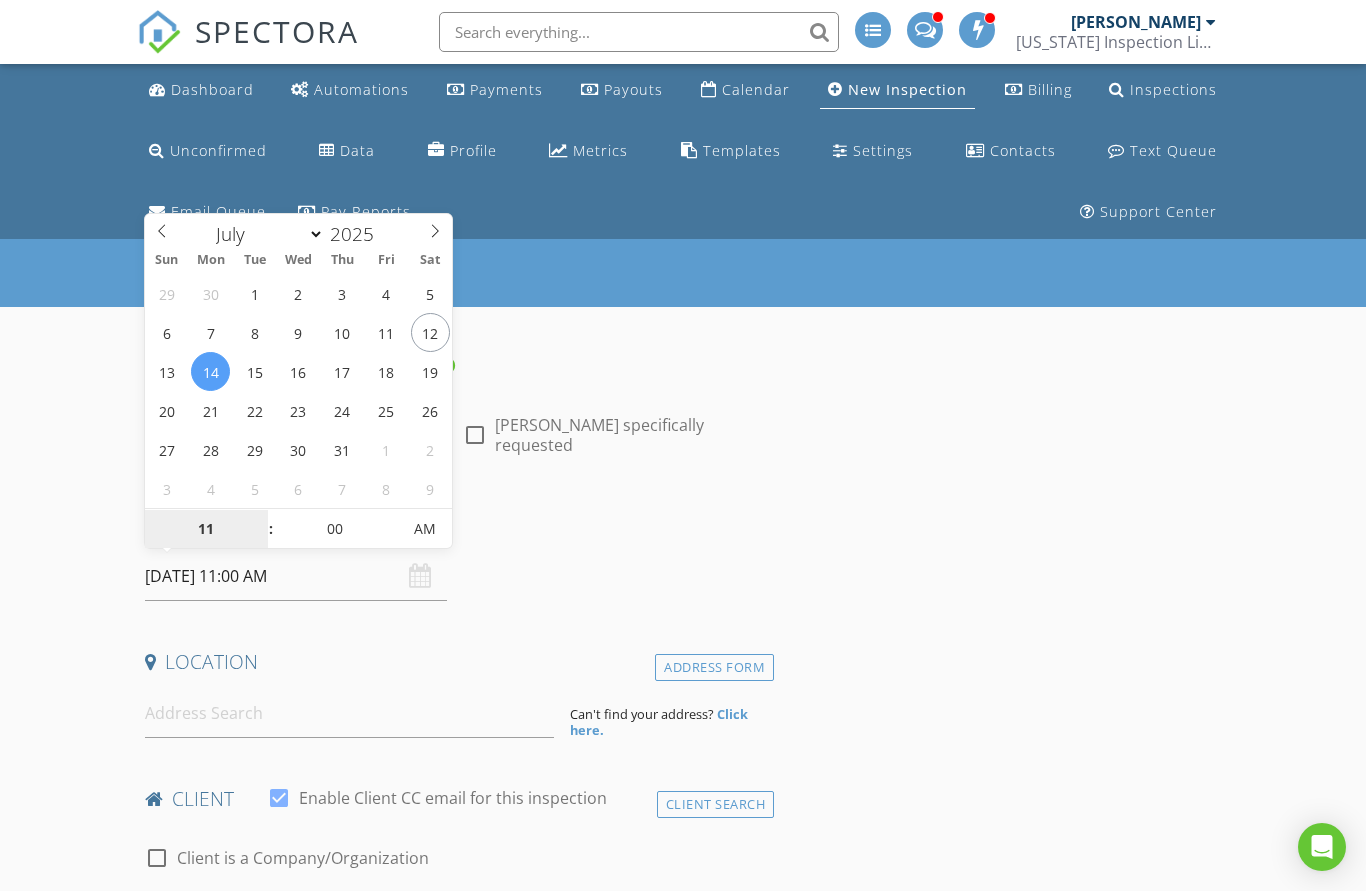 type on "12" 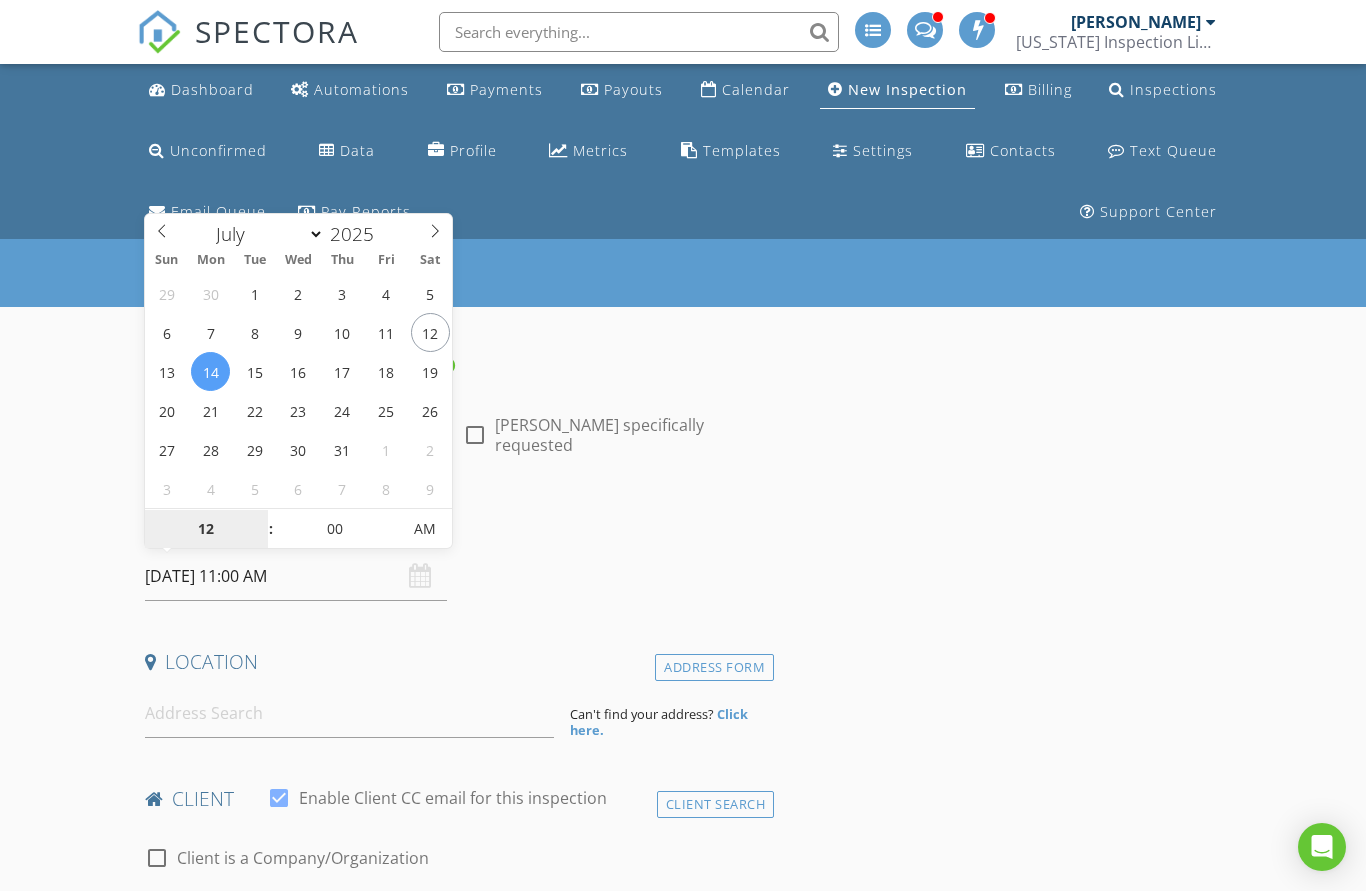 type on "[DATE] 12:00 PM" 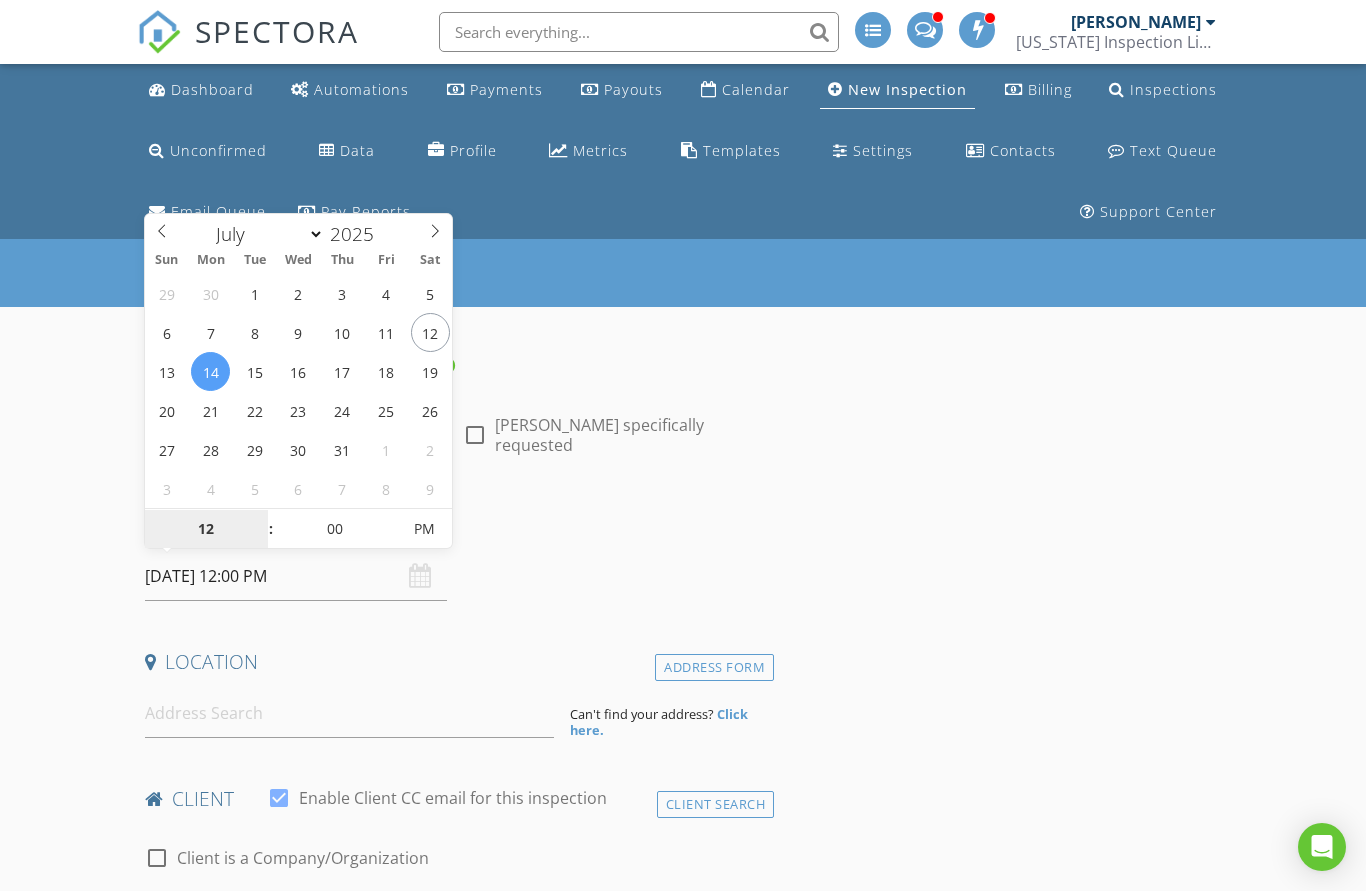 type on "01" 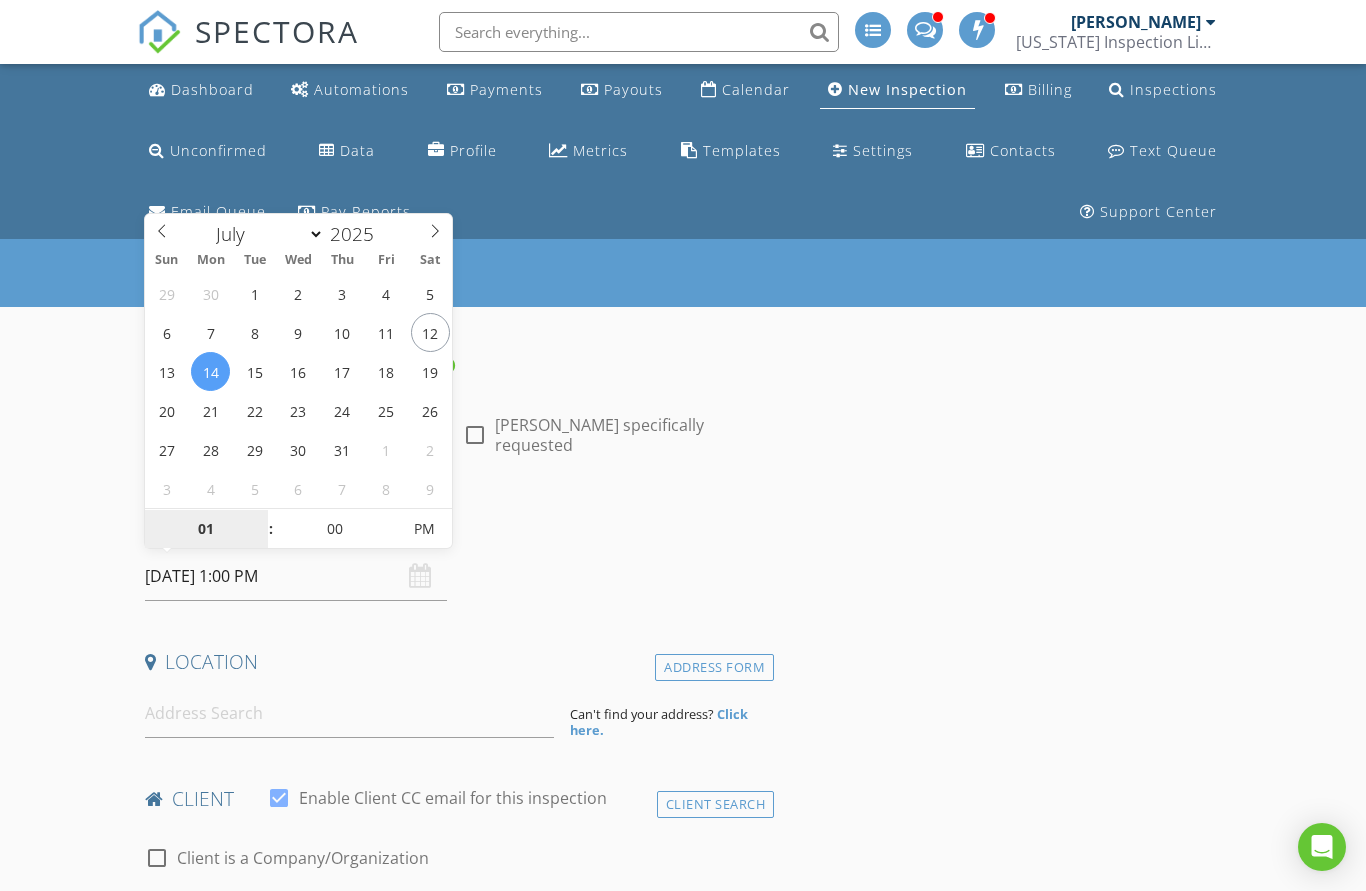 type on "02" 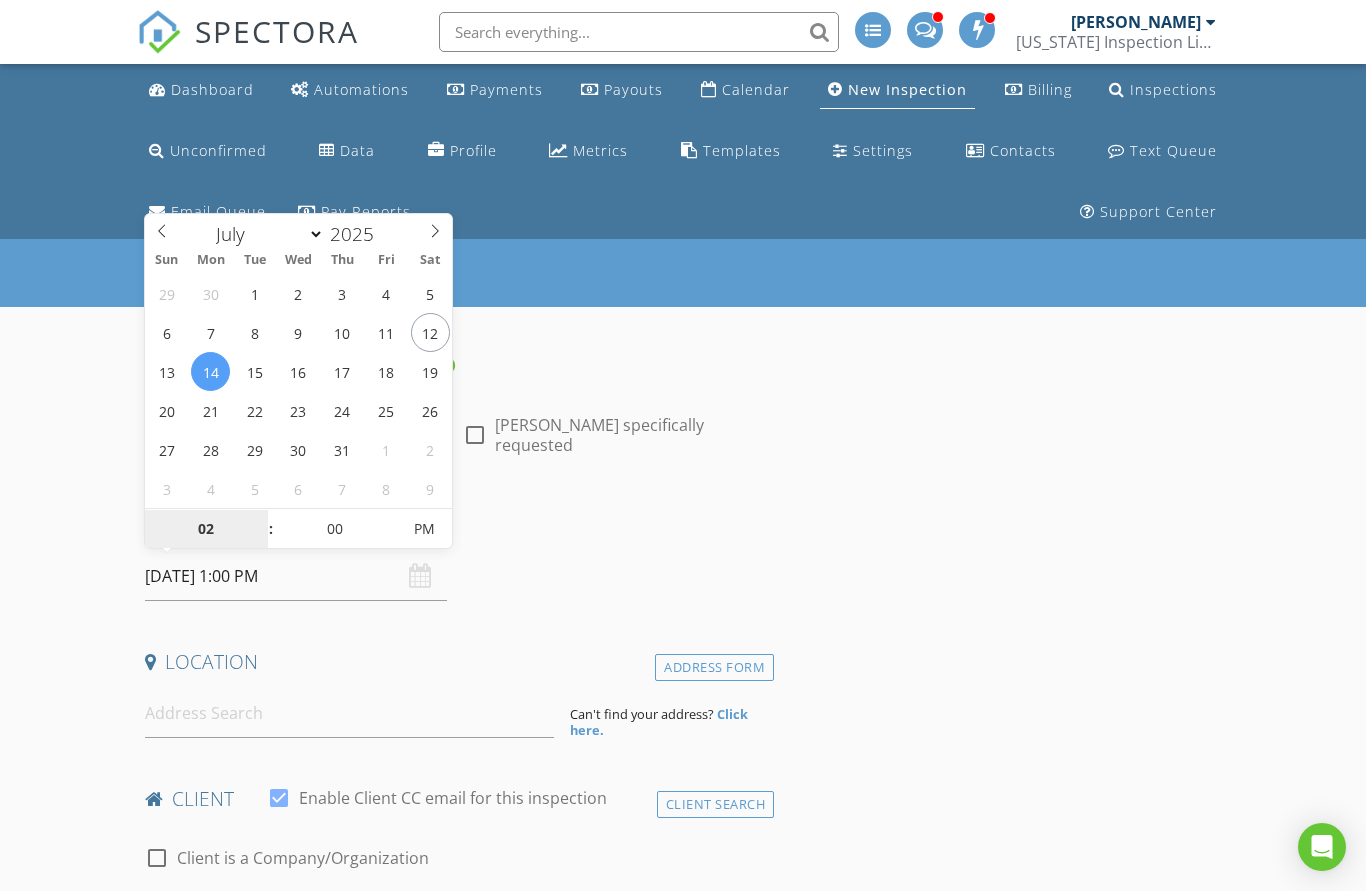 type on "[DATE] 2:00 PM" 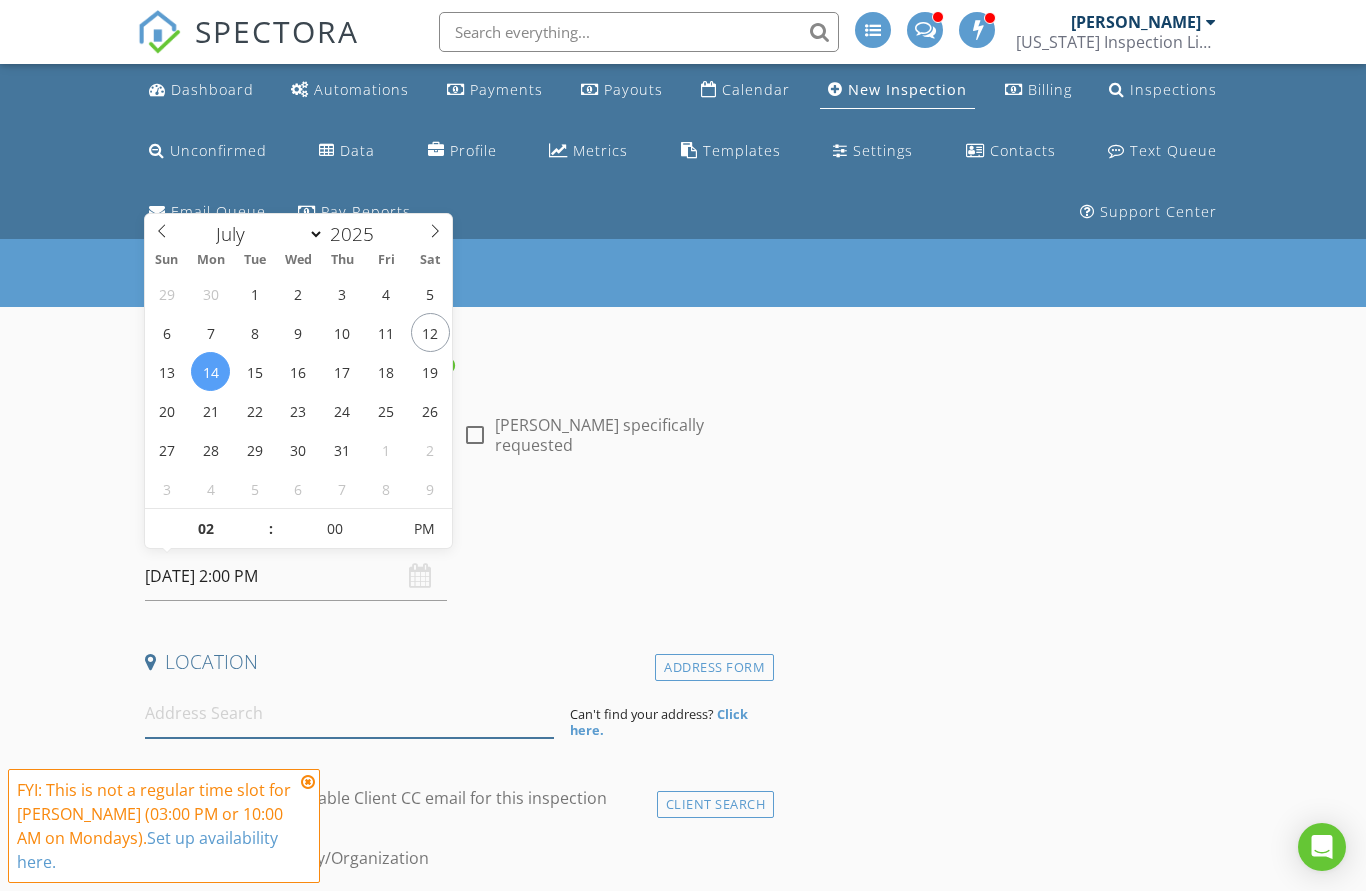 click at bounding box center [349, 713] 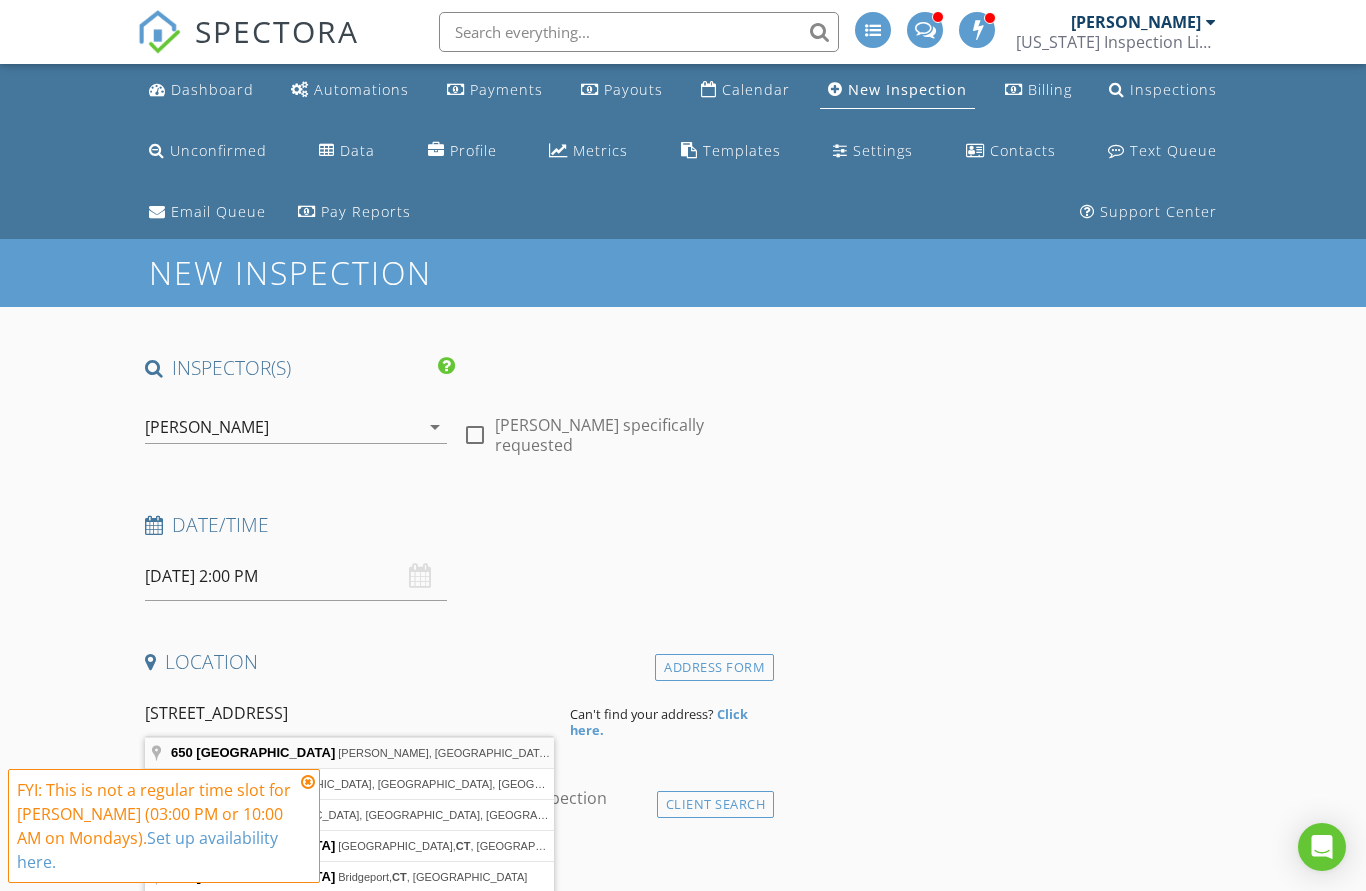 type on "[STREET_ADDRESS]" 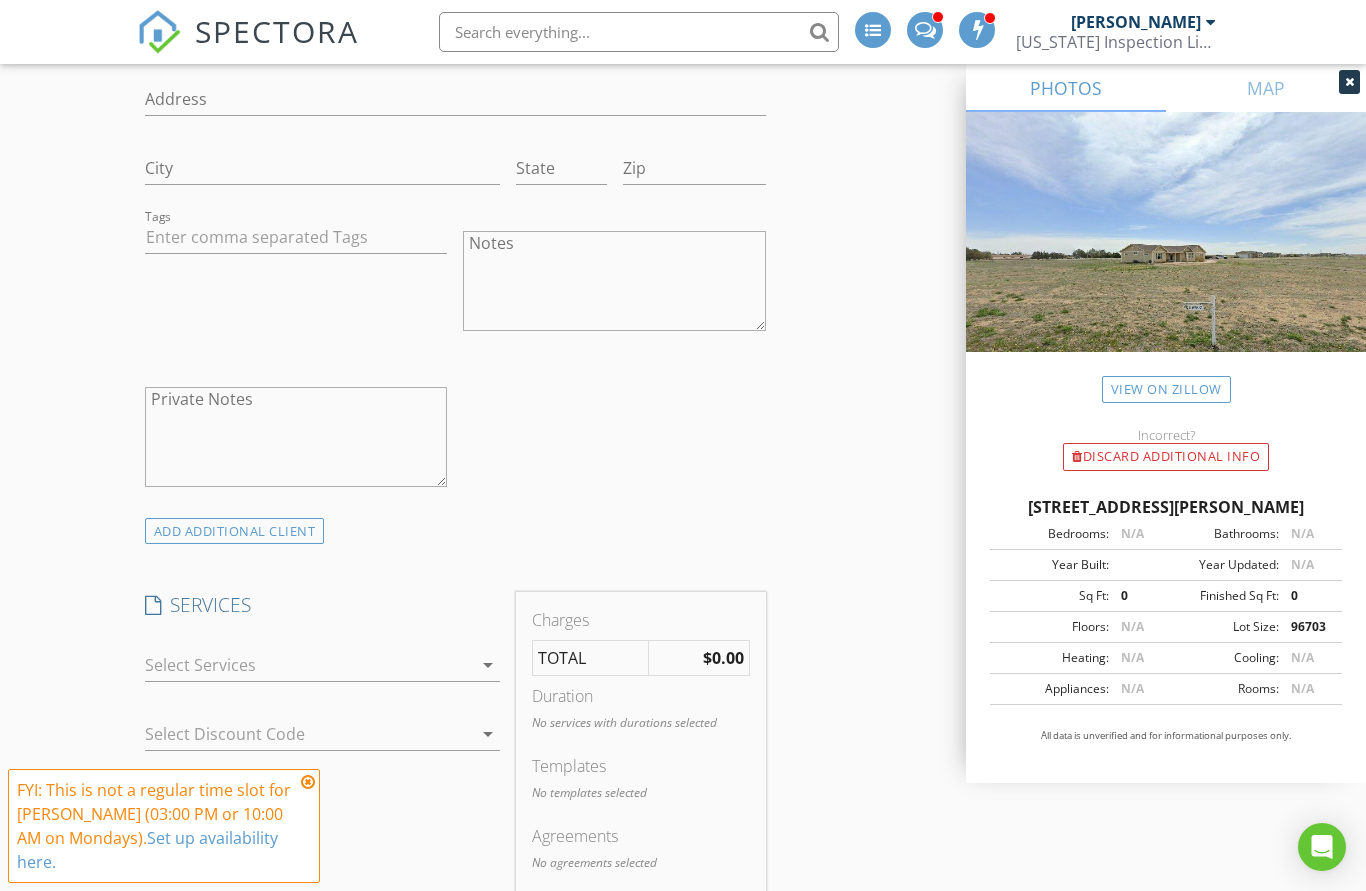 scroll, scrollTop: 1483, scrollLeft: 0, axis: vertical 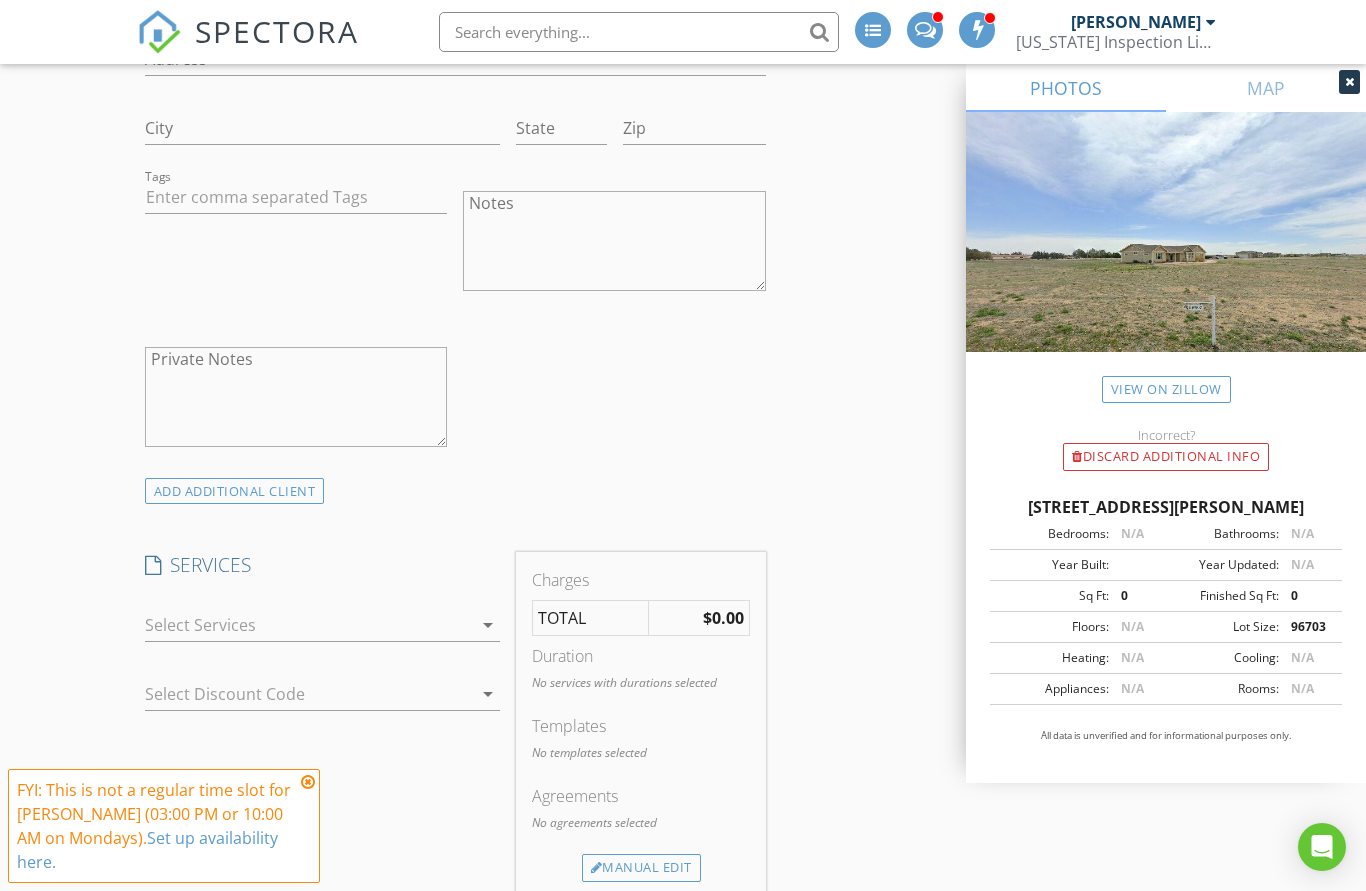 click at bounding box center [309, 625] 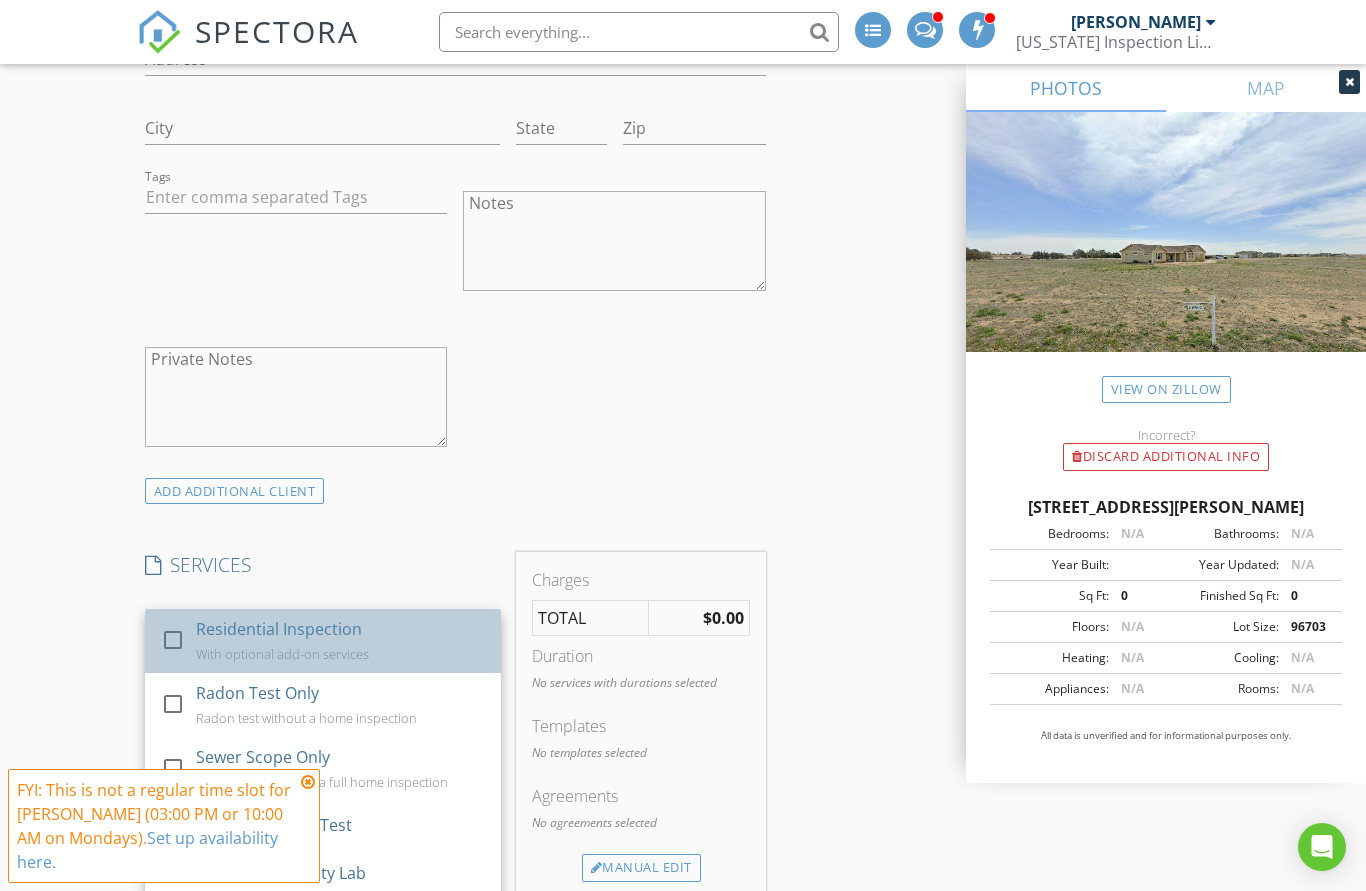click on "Residential Inspection" at bounding box center [279, 629] 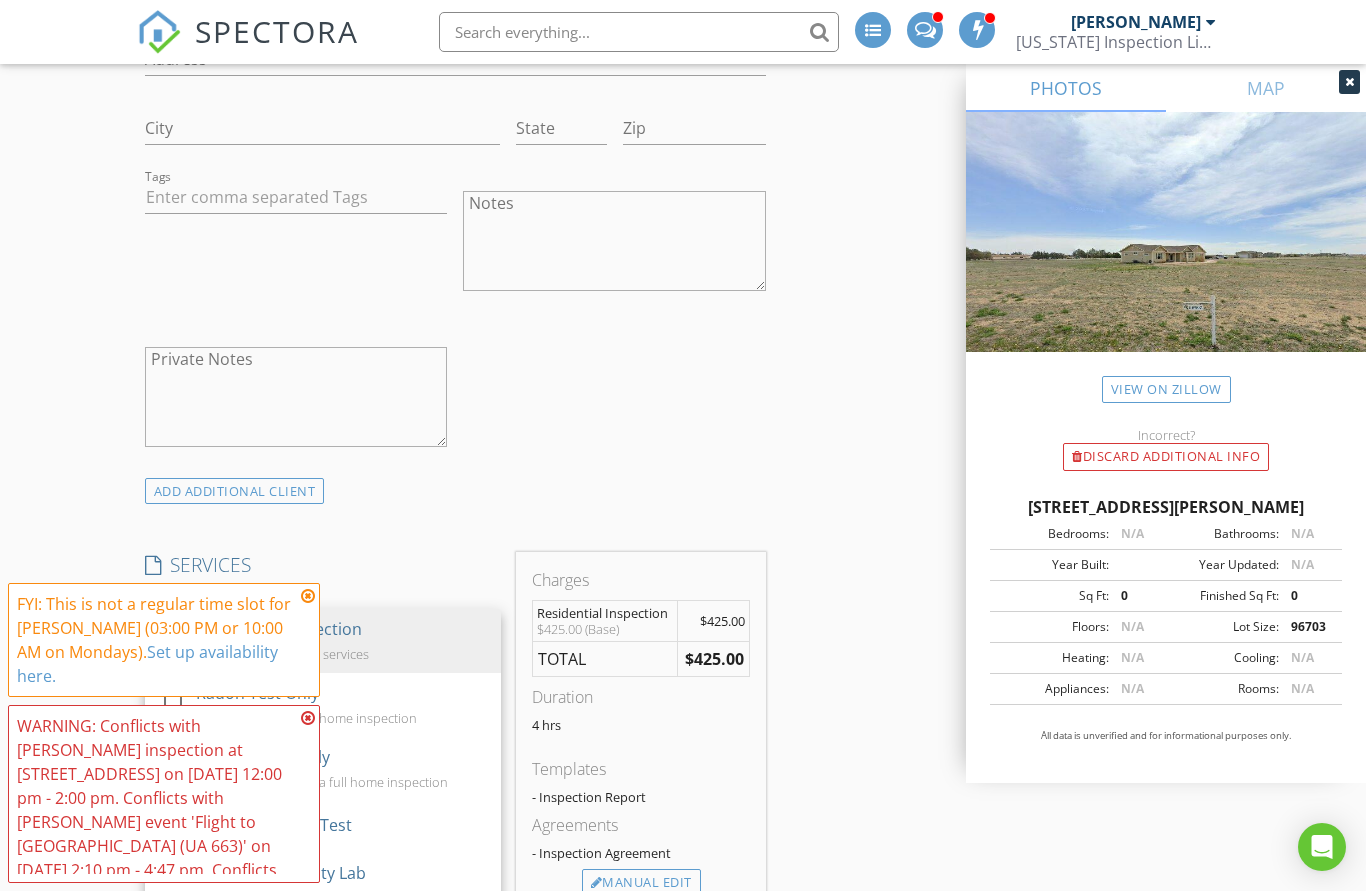 click on "INSPECTOR(S)
check_box   Nick Dickason   PRIMARY   Nick Dickason arrow_drop_down   check_box_outline_blank Nick Dickason specifically requested
Date/Time
07/14/2025 2:00 PM
Location
Address Search       Address 650 S Park Ct   Unit   City Byers   State CO   Zip 80103   County Data Arapahoe     Square Feet 0   Year Built   Foundation arrow_drop_down     Nick Dickason     40.6 miles     (an hour)
client
check_box Enable Client CC email for this inspection   Client Search     check_box_outline_blank Client is a Company/Organization     First Name   Last Name   Email   CC Email   Phone   Address   City   State   Zip     Tags         Notes   Private Notes
ADD ADDITIONAL client
SERVICES
check_box   Residential Inspection   With optional add-on services check_box_outline_blank" at bounding box center [683, 906] 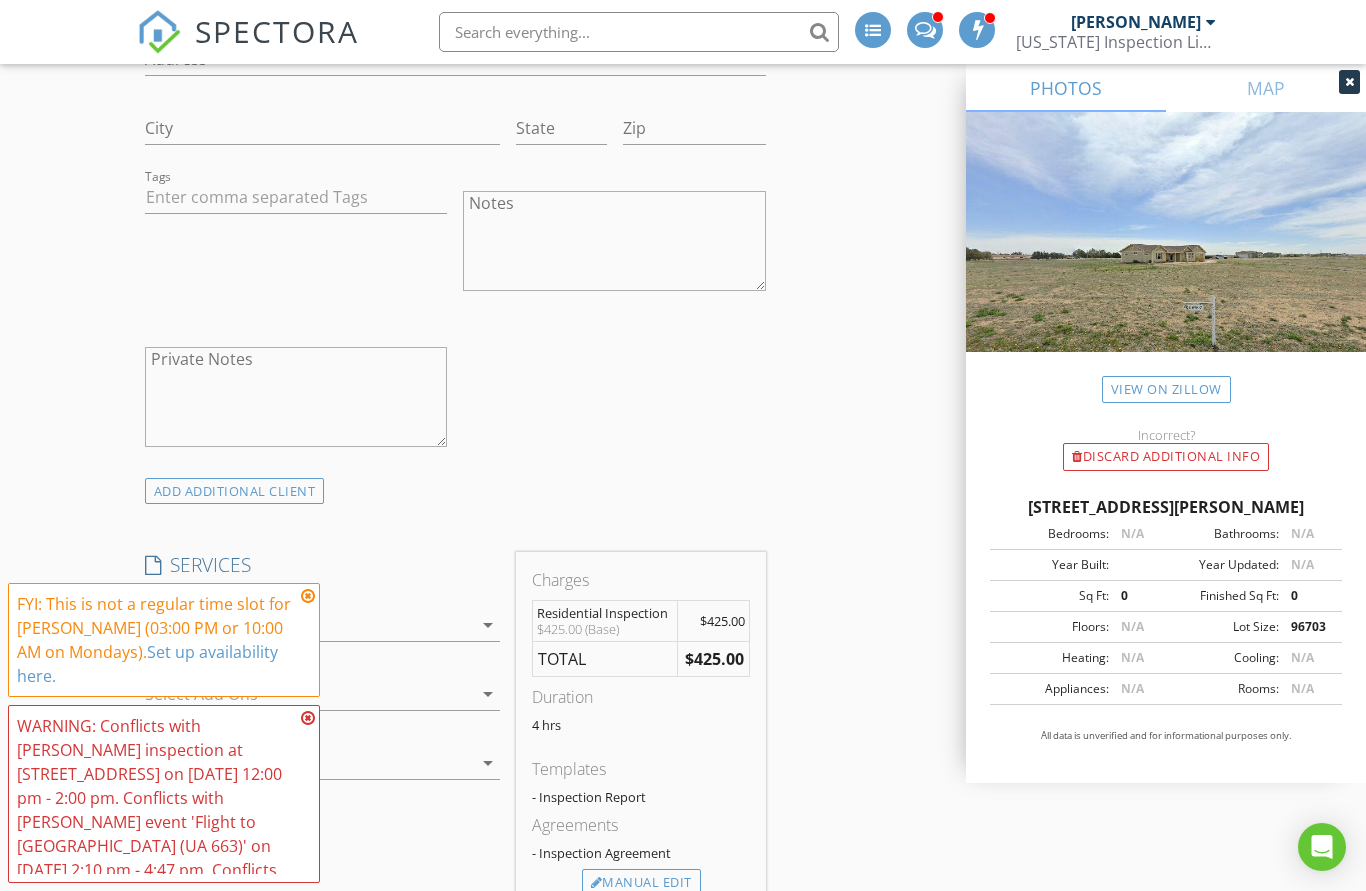 click at bounding box center (308, 596) 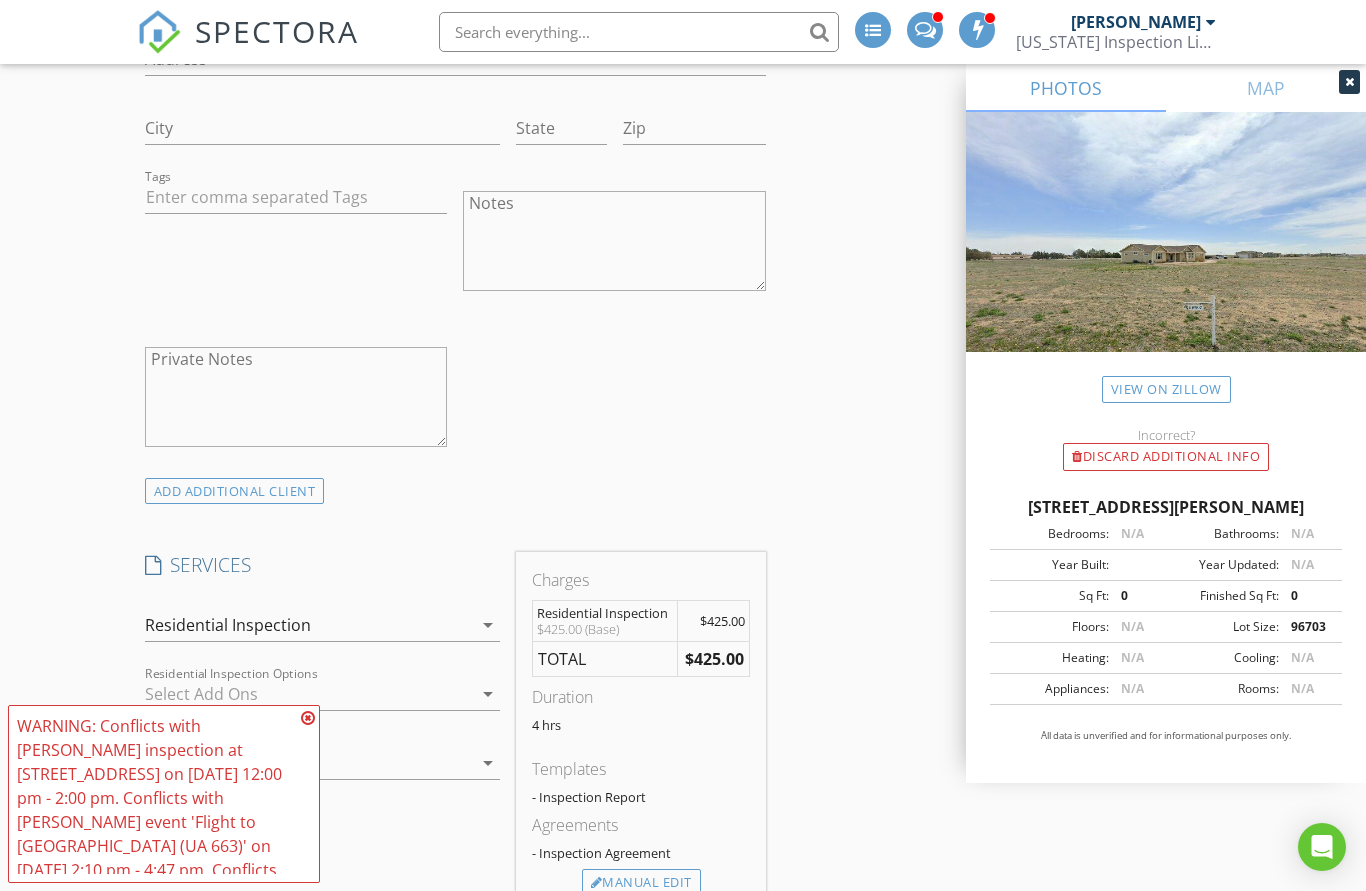 click at bounding box center [308, 718] 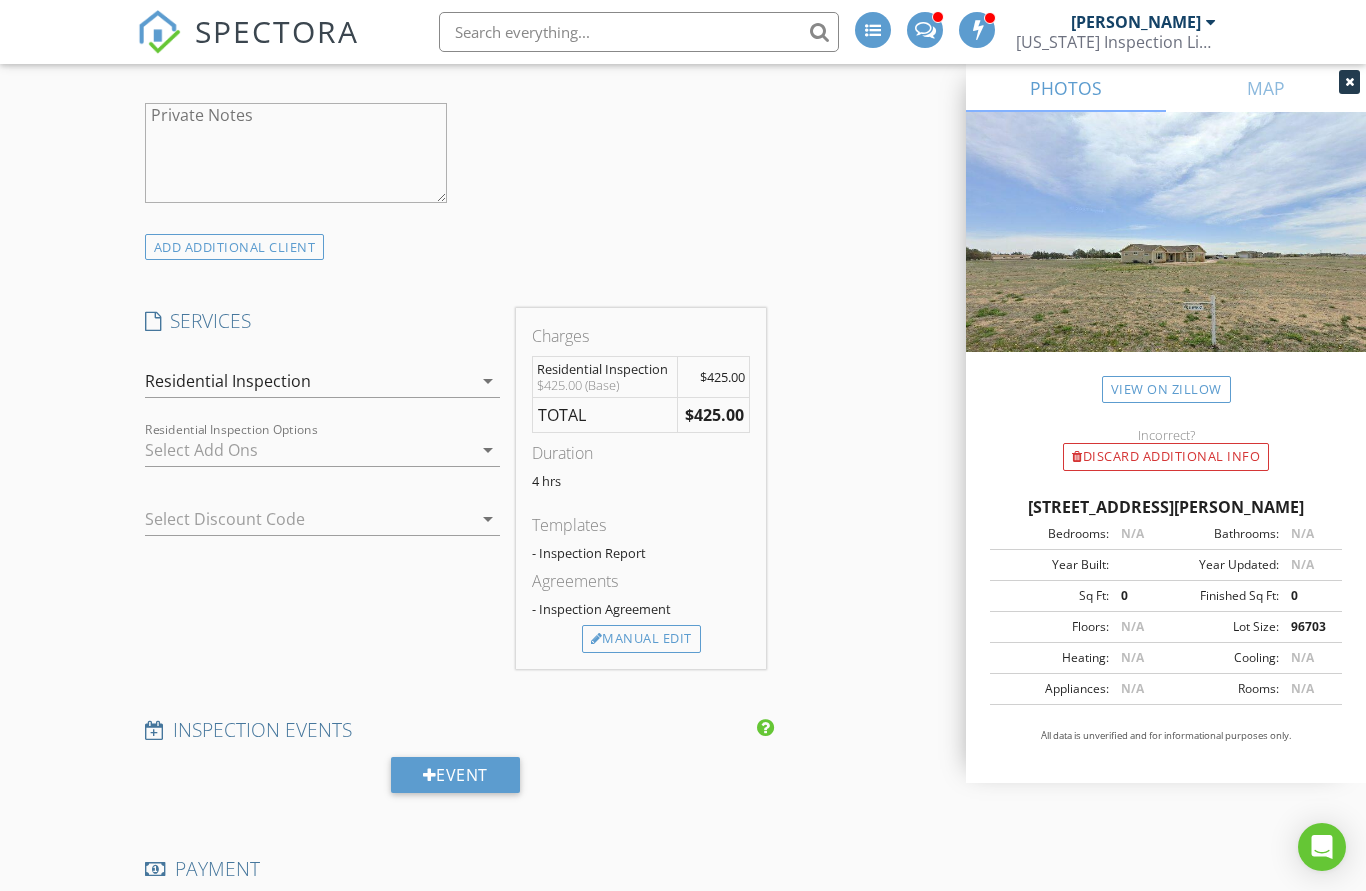 scroll, scrollTop: 1702, scrollLeft: 0, axis: vertical 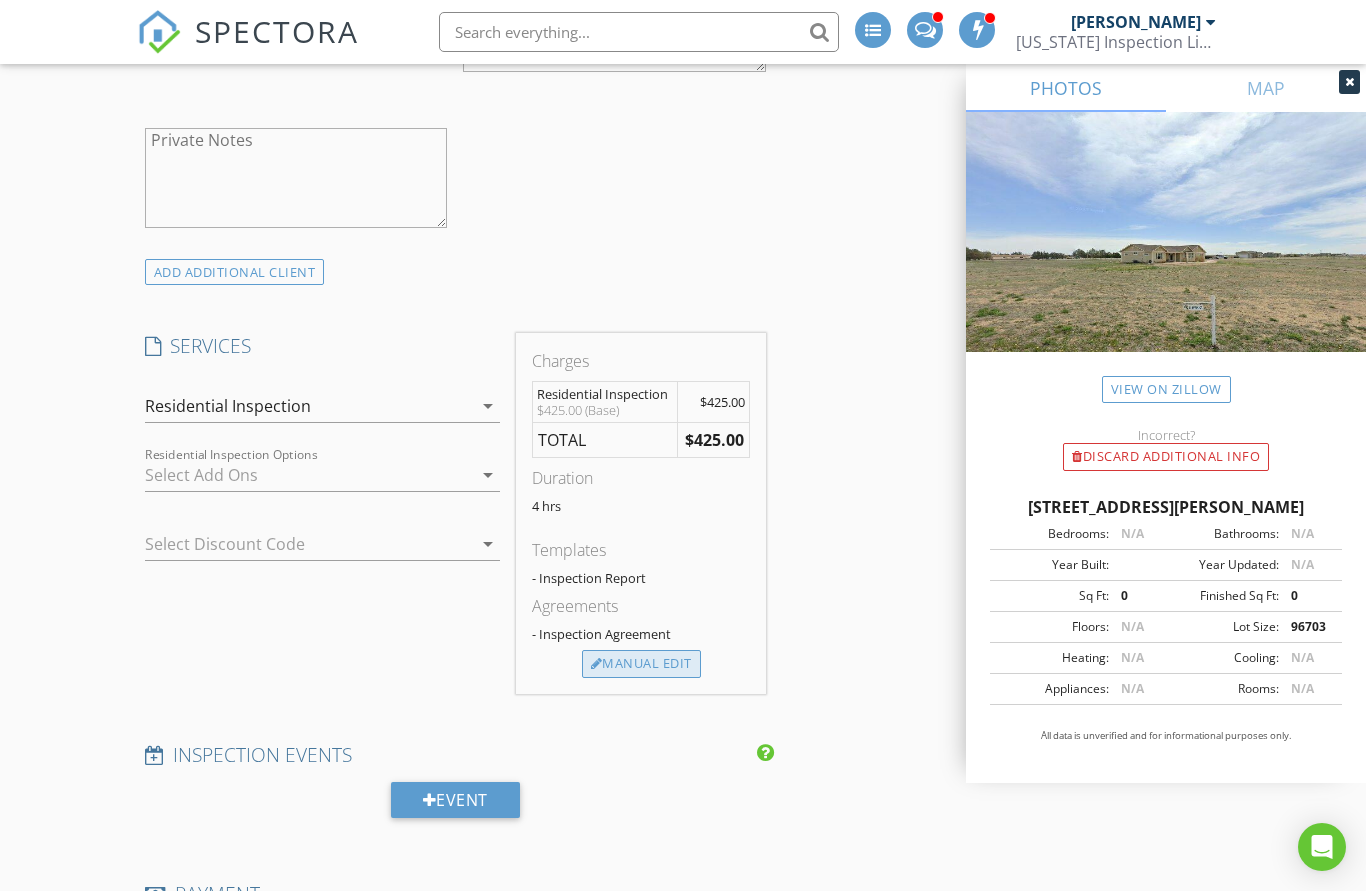 click on "Manual Edit" at bounding box center [641, 664] 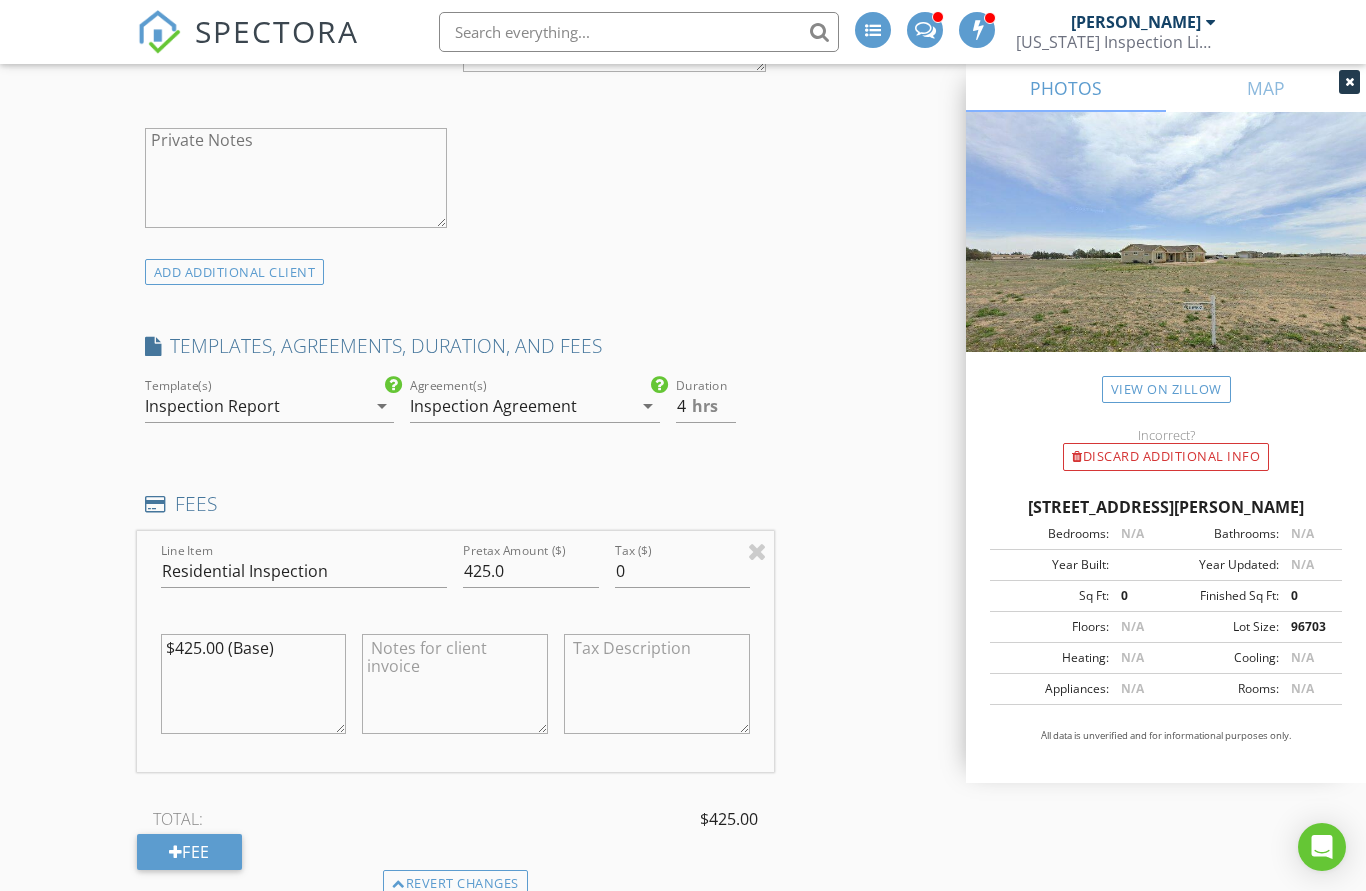 click on "$425.00 (Base)" at bounding box center (254, 684) 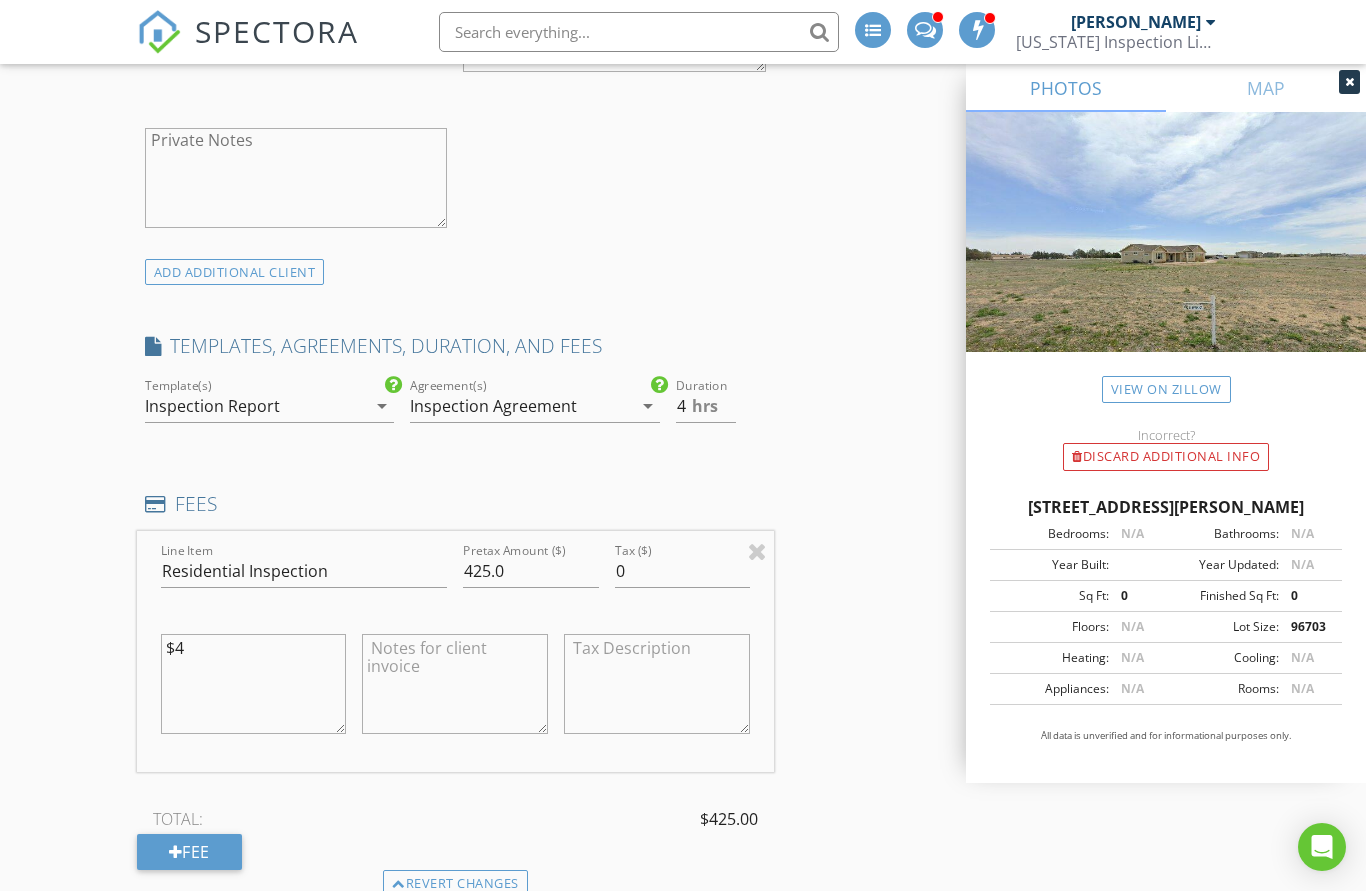 type on "$" 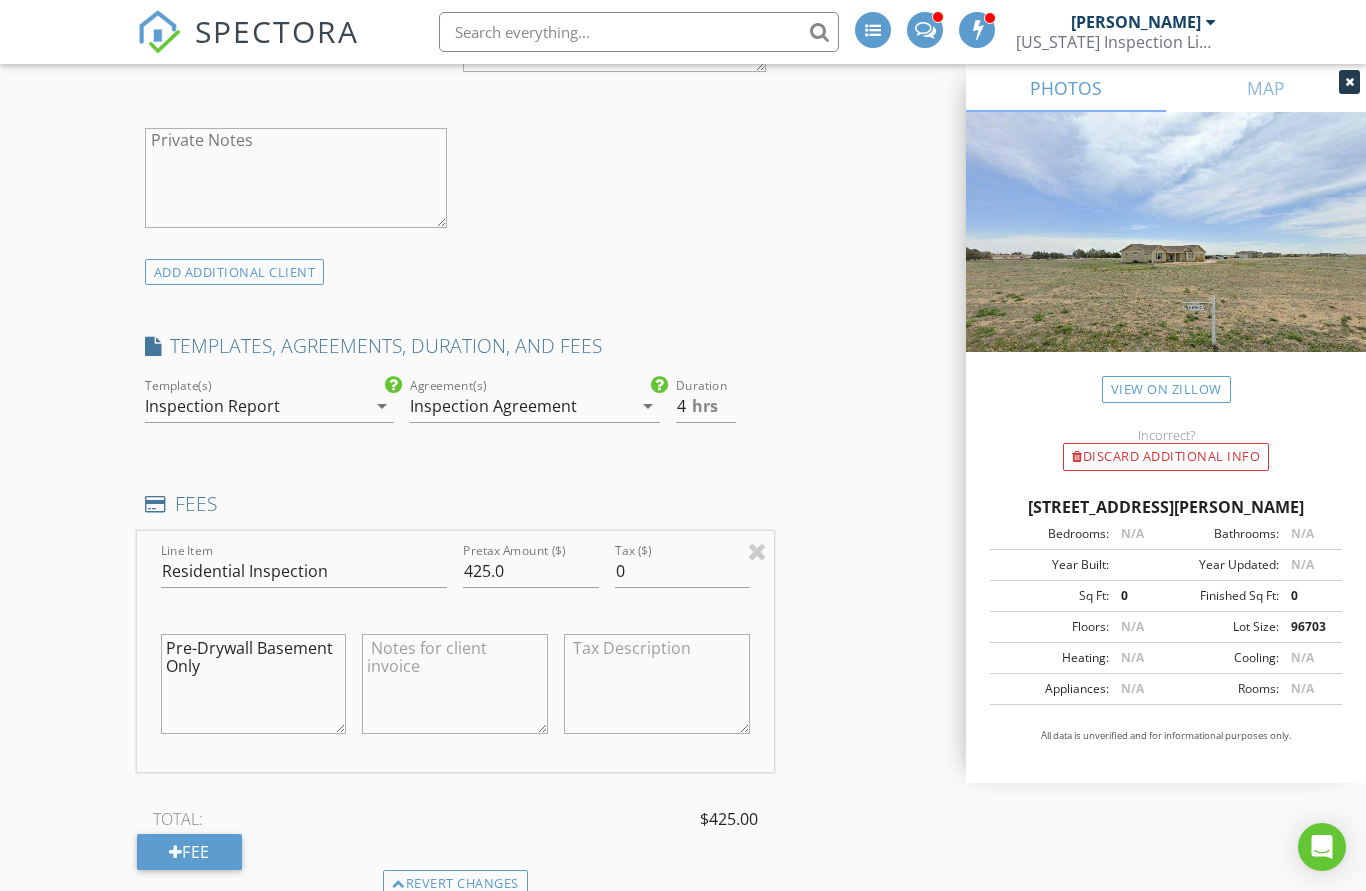 type on "Pre-Drywall Basement Only" 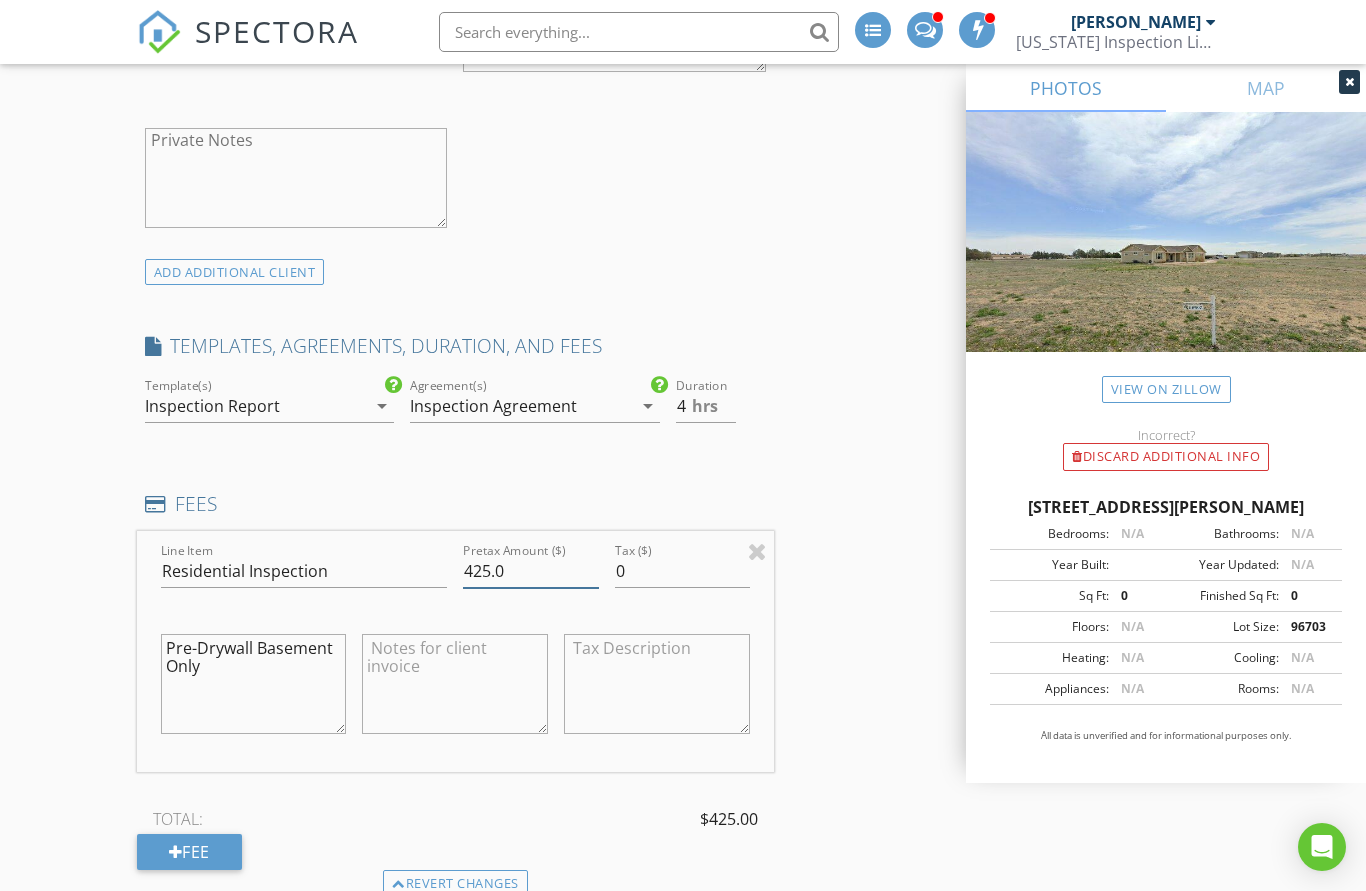 click on "425.0" at bounding box center (530, 571) 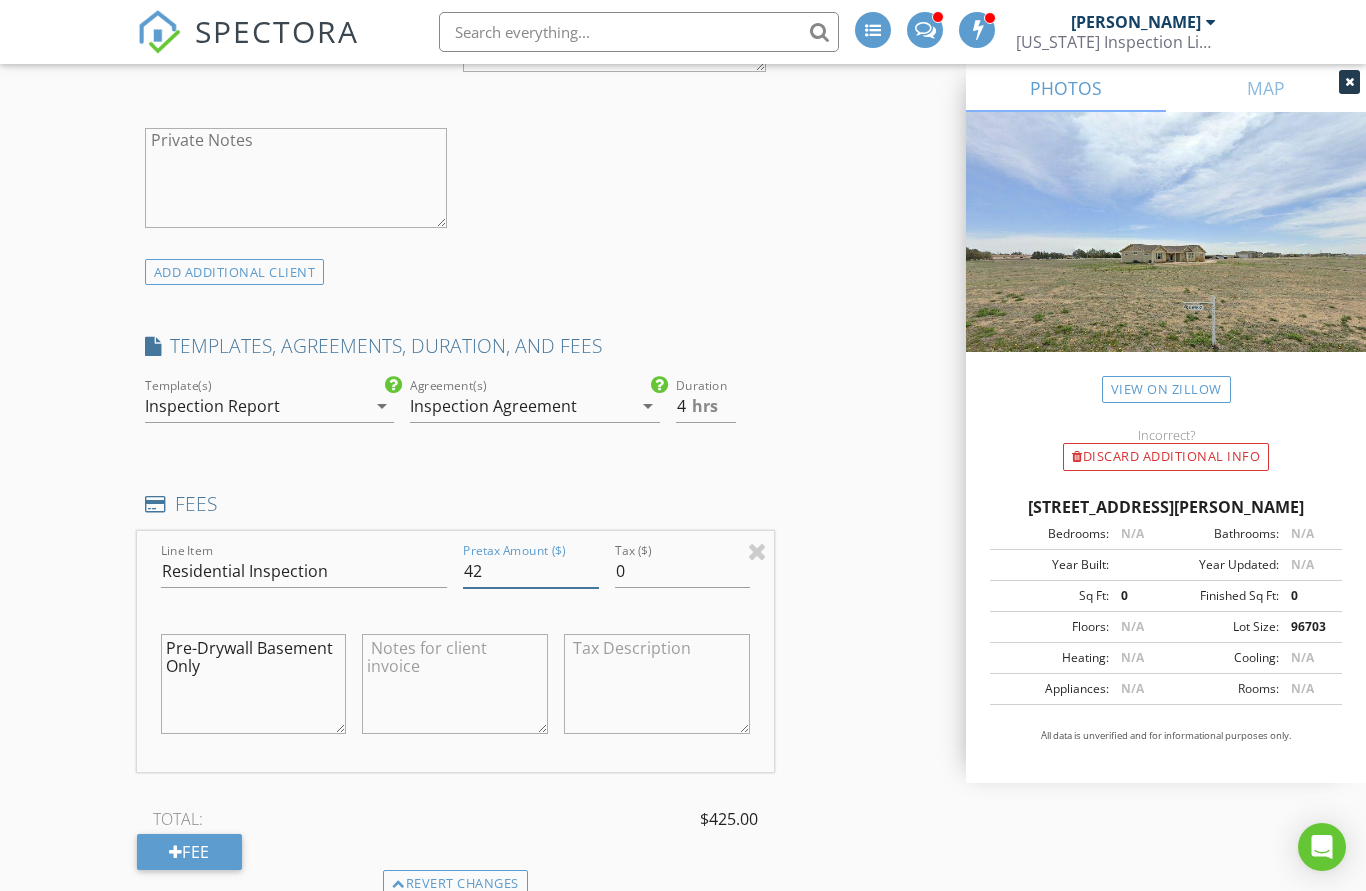 type on "4" 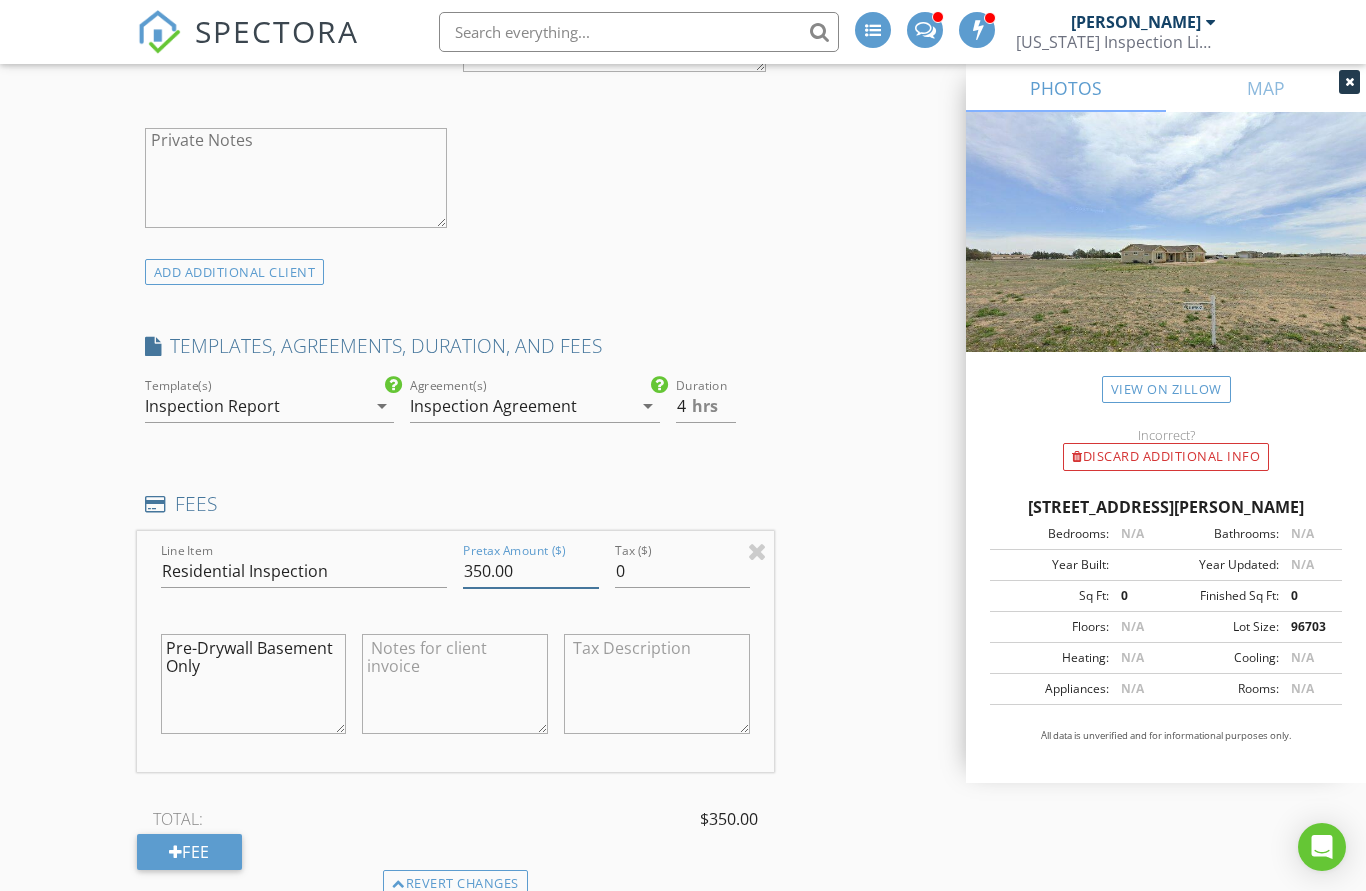 type on "350.00" 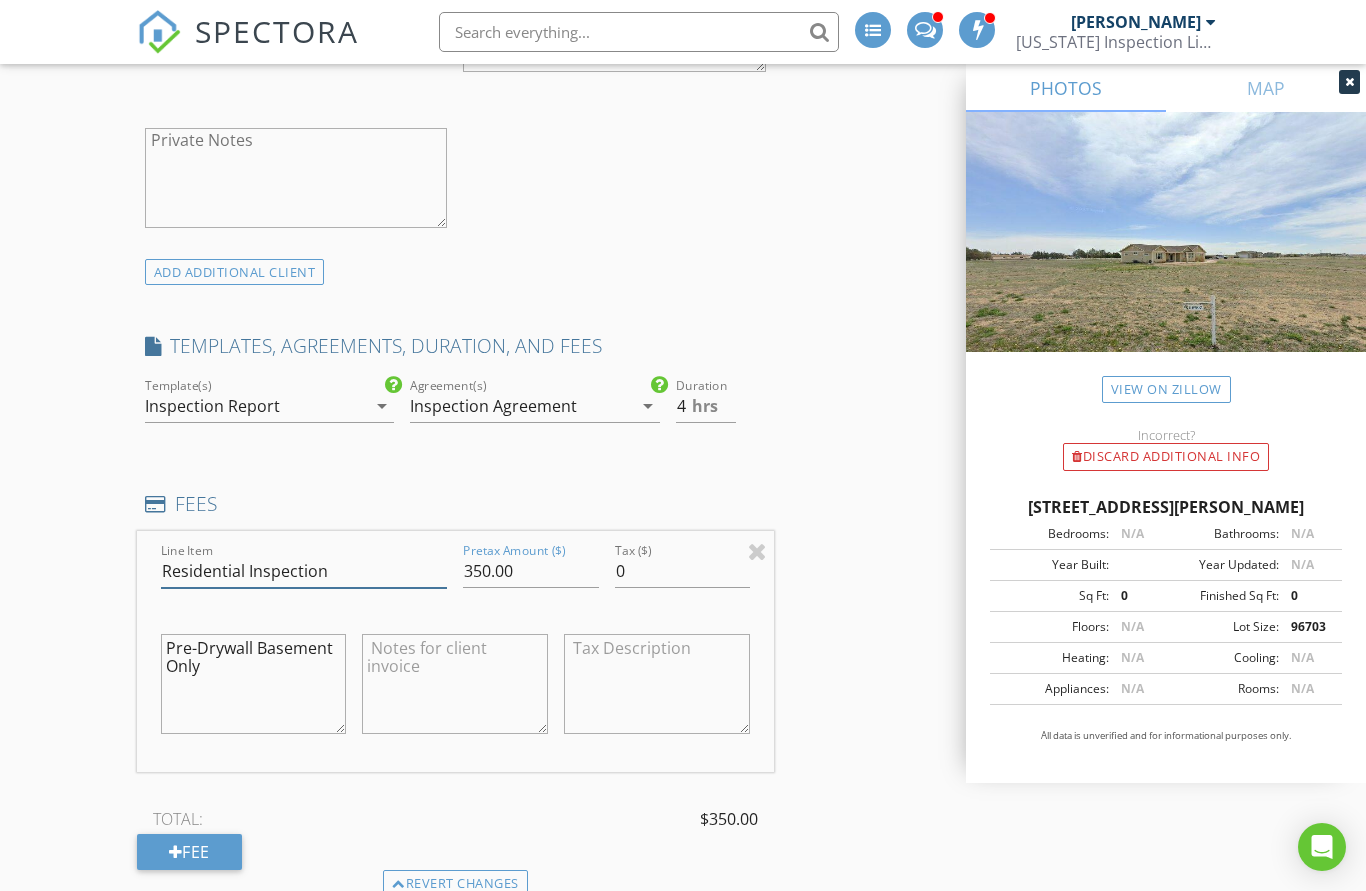 click on "Residential Inspection" at bounding box center [304, 571] 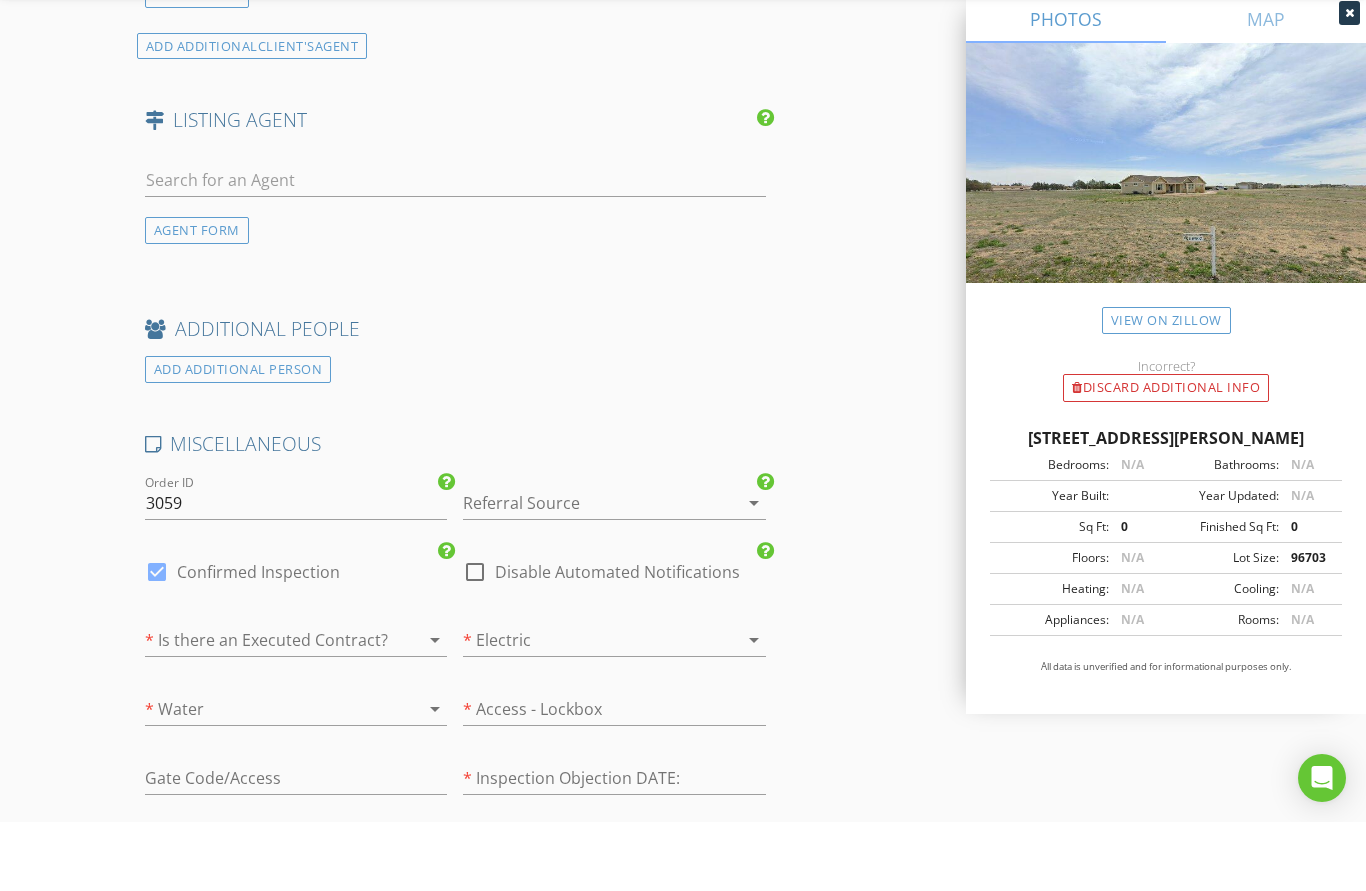 scroll, scrollTop: 3099, scrollLeft: 0, axis: vertical 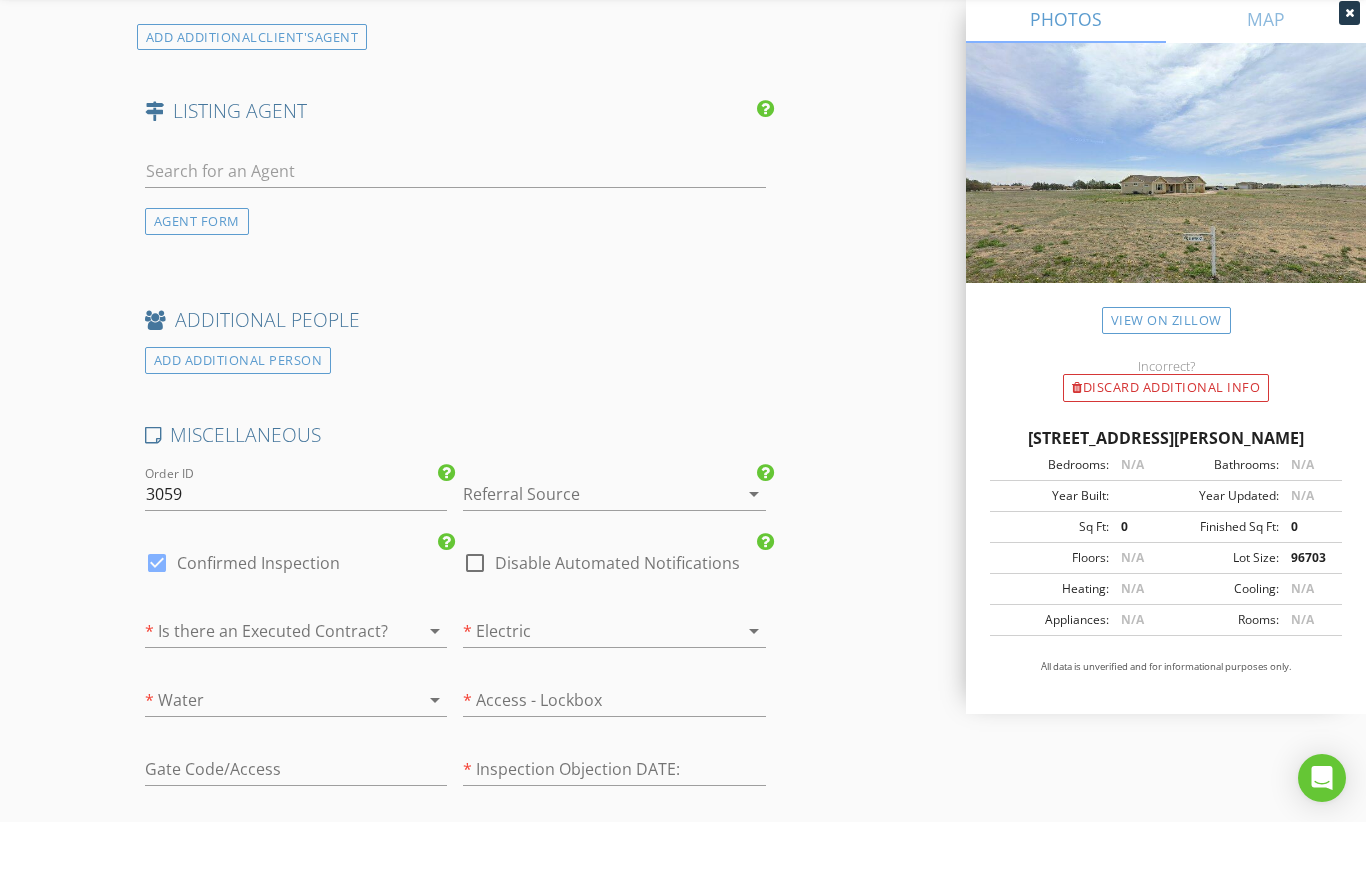 type on "Pre-Drywall Inspection" 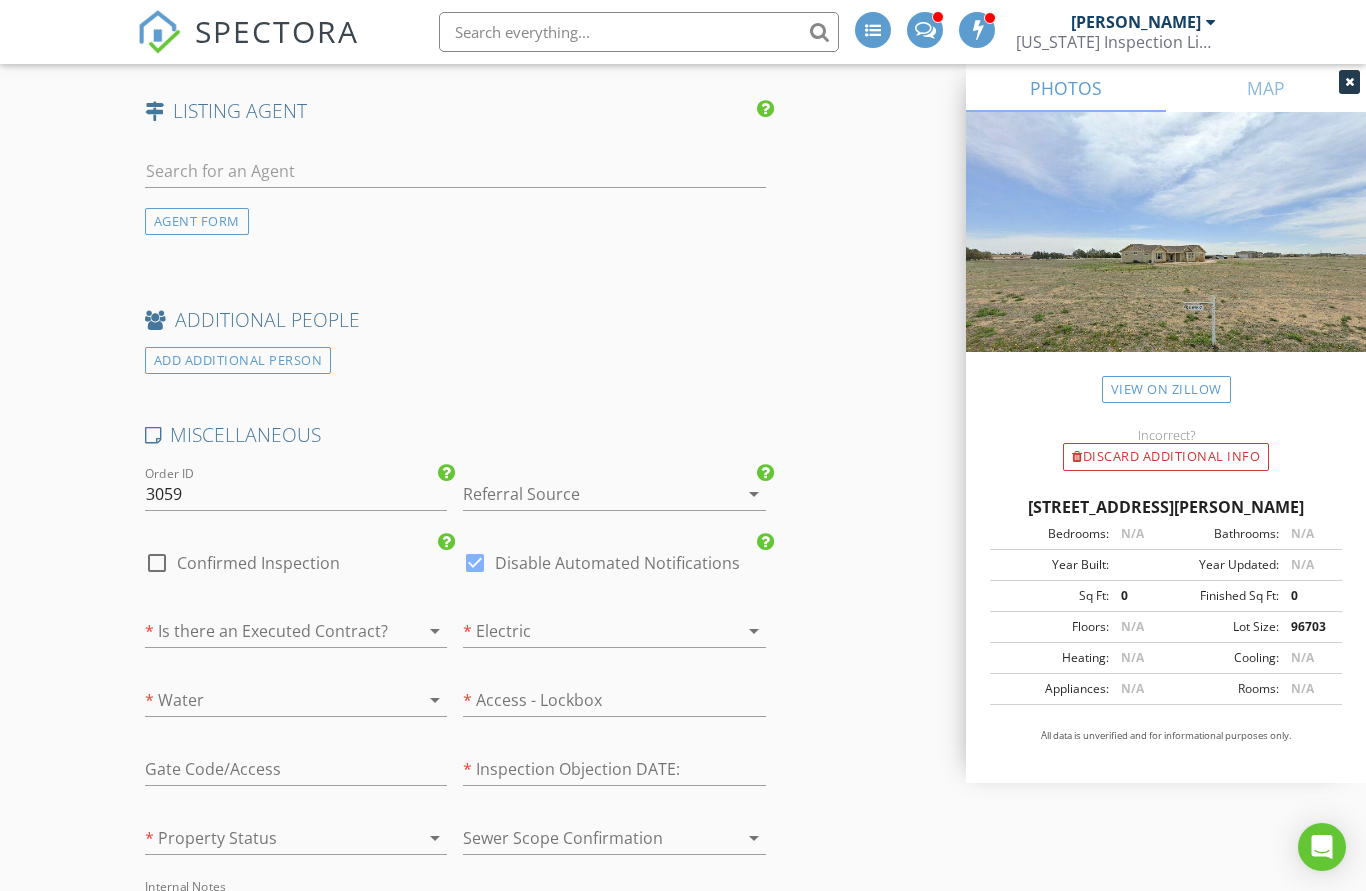 click on "INSPECTOR(S)
check_box   Nick Dickason   PRIMARY   Nick Dickason arrow_drop_down   check_box_outline_blank Nick Dickason specifically requested
Date/Time
07/14/2025 2:00 PM
Location
Address Search       Address 650 S Park Ct   Unit   City Byers   State CO   Zip 80103   County Data Arapahoe     Square Feet 0   Year Built   Foundation arrow_drop_down     Nick Dickason     40.6 miles     (an hour)
client
check_box Enable Client CC email for this inspection   Client Search     check_box_outline_blank Client is a Company/Organization     First Name   Last Name   Email   CC Email   Phone   Address   City   State   Zip     Tags         Notes   Private Notes
ADD ADDITIONAL client
SERVICES
check_box   Residential Inspection   With optional add-on services check_box_outline_blank" at bounding box center [683, -676] 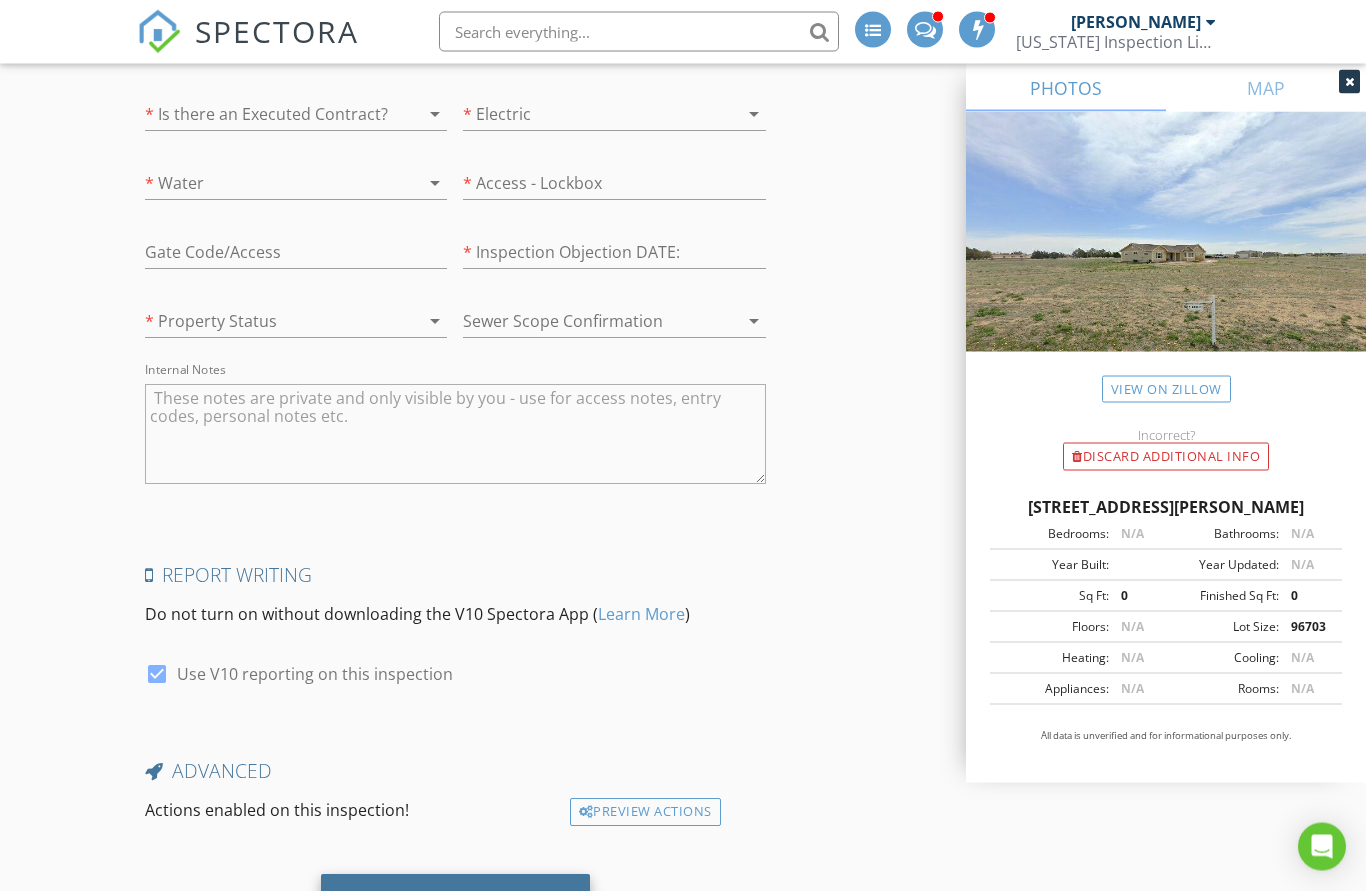 scroll, scrollTop: 3684, scrollLeft: 0, axis: vertical 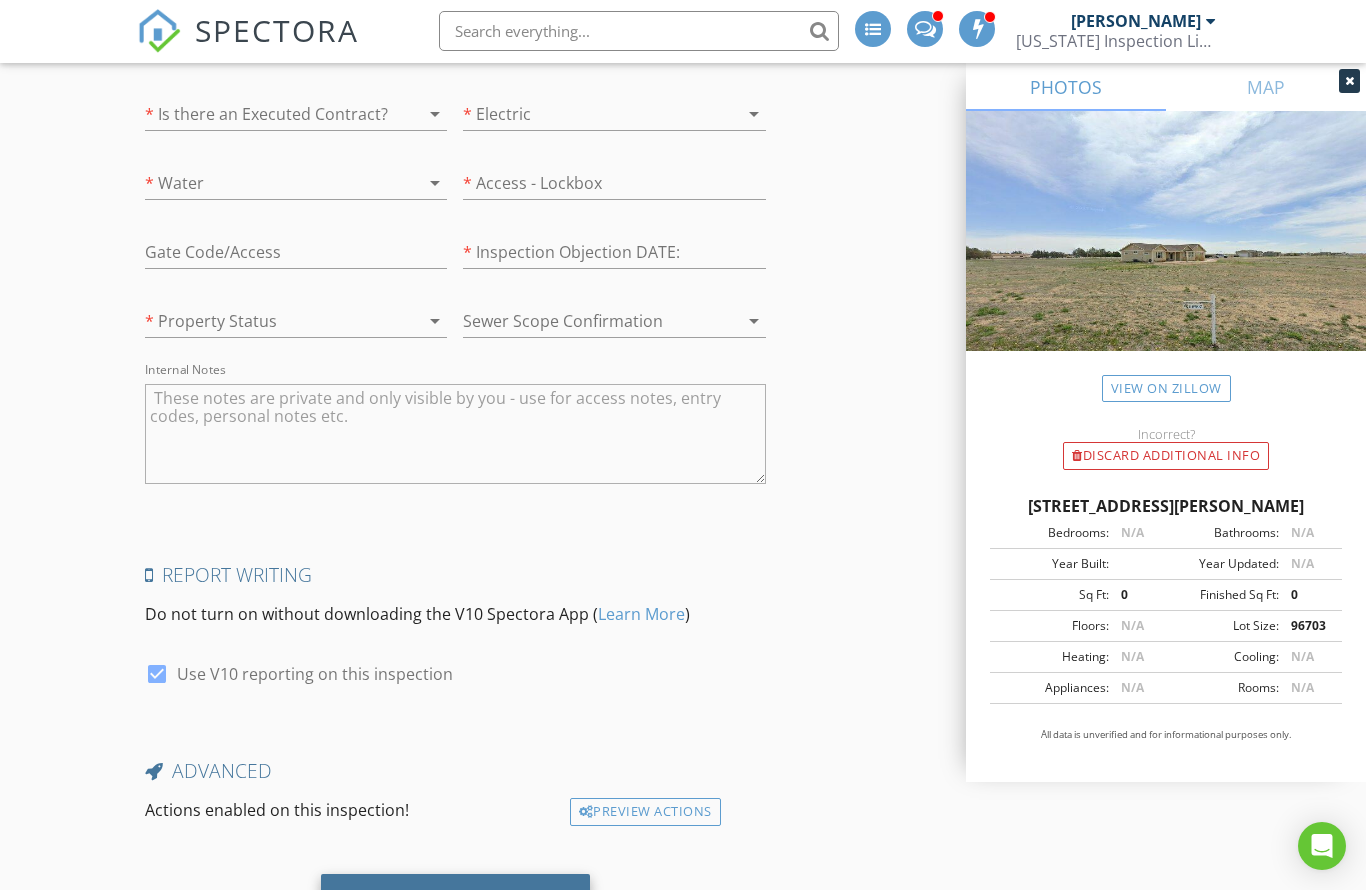 click on "Save Inspection" at bounding box center (455, 901) 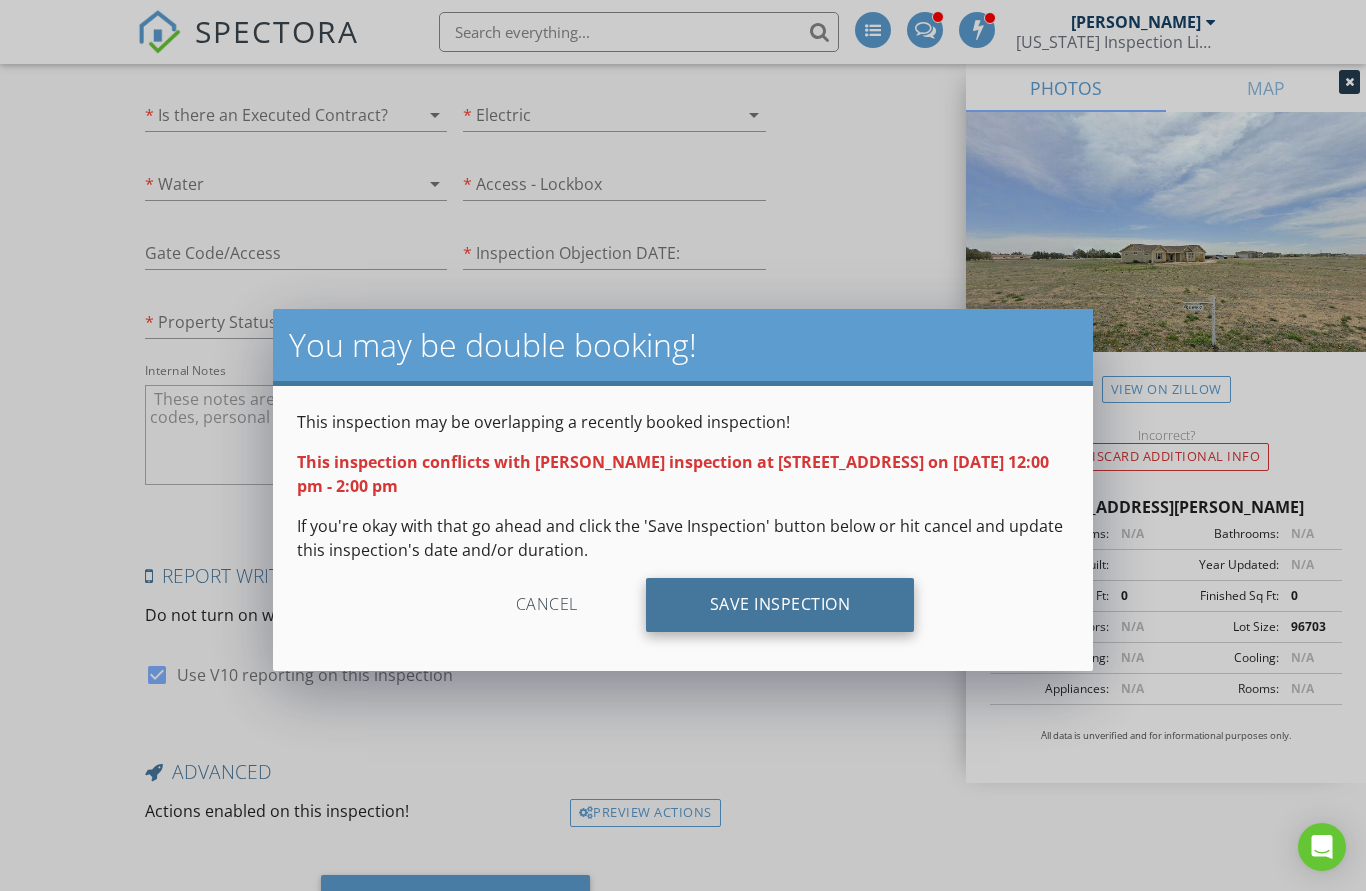 click on "Save Inspection" at bounding box center (780, 605) 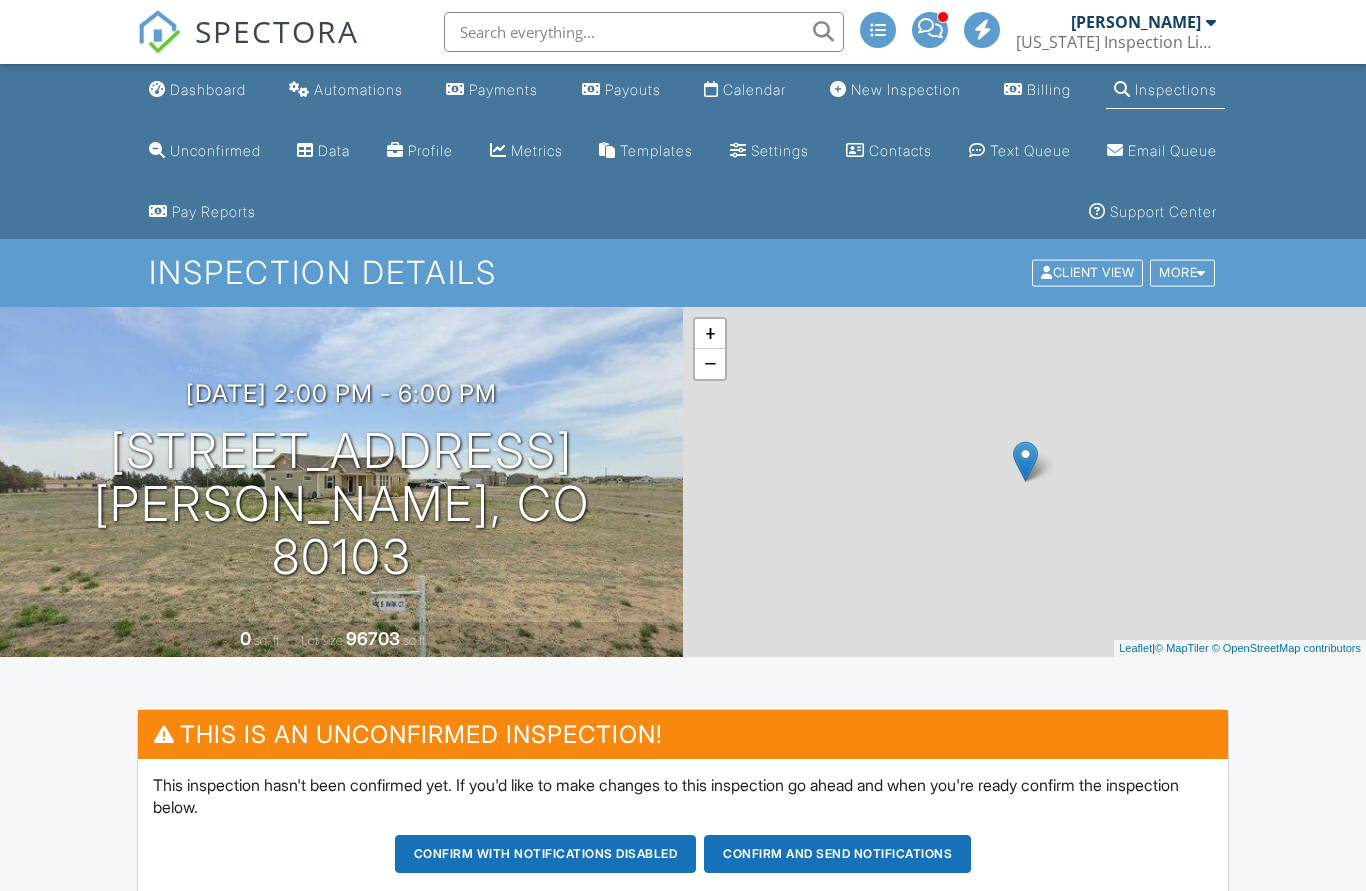 scroll, scrollTop: 0, scrollLeft: 0, axis: both 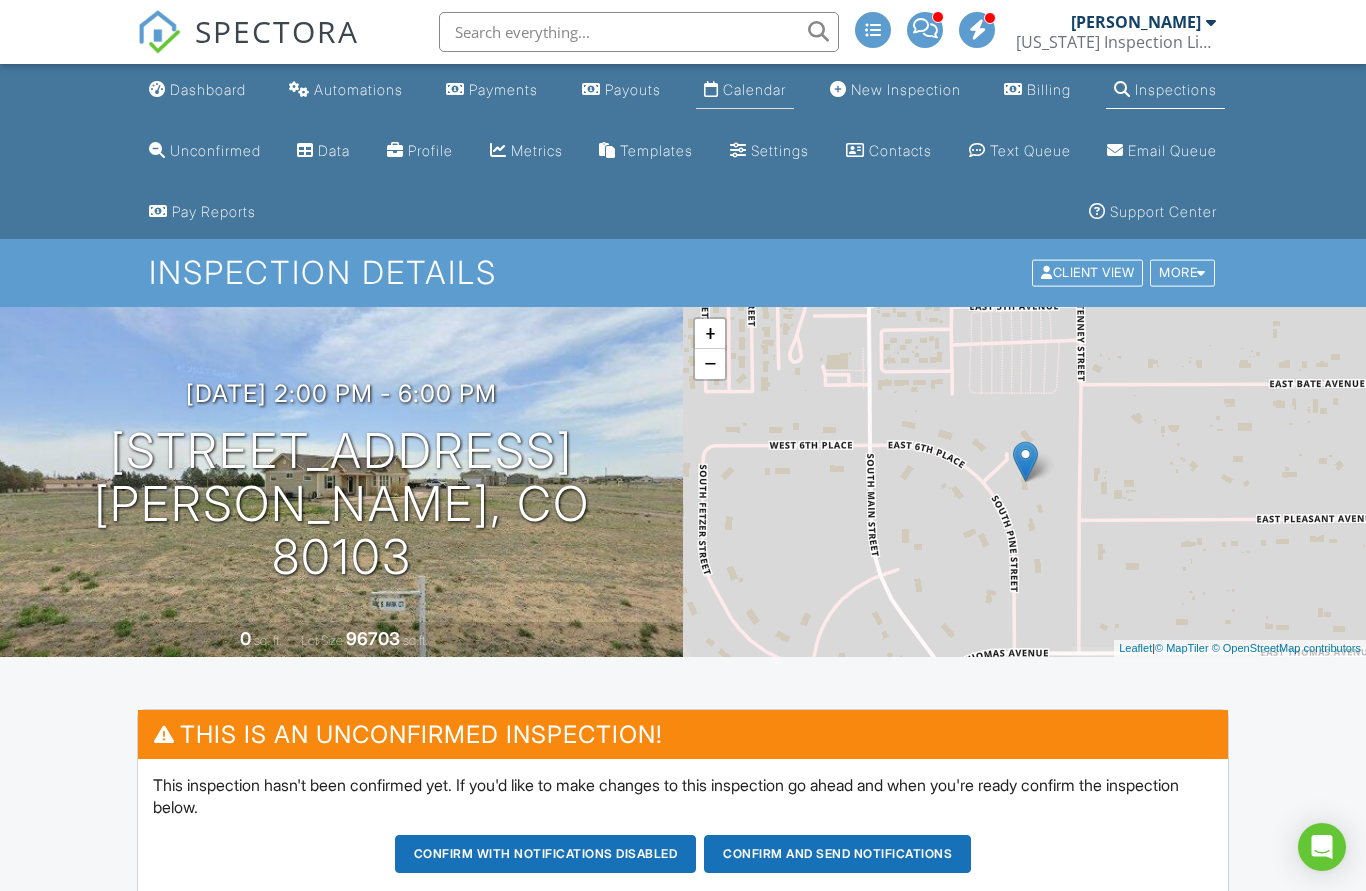 click on "Calendar" at bounding box center [754, 89] 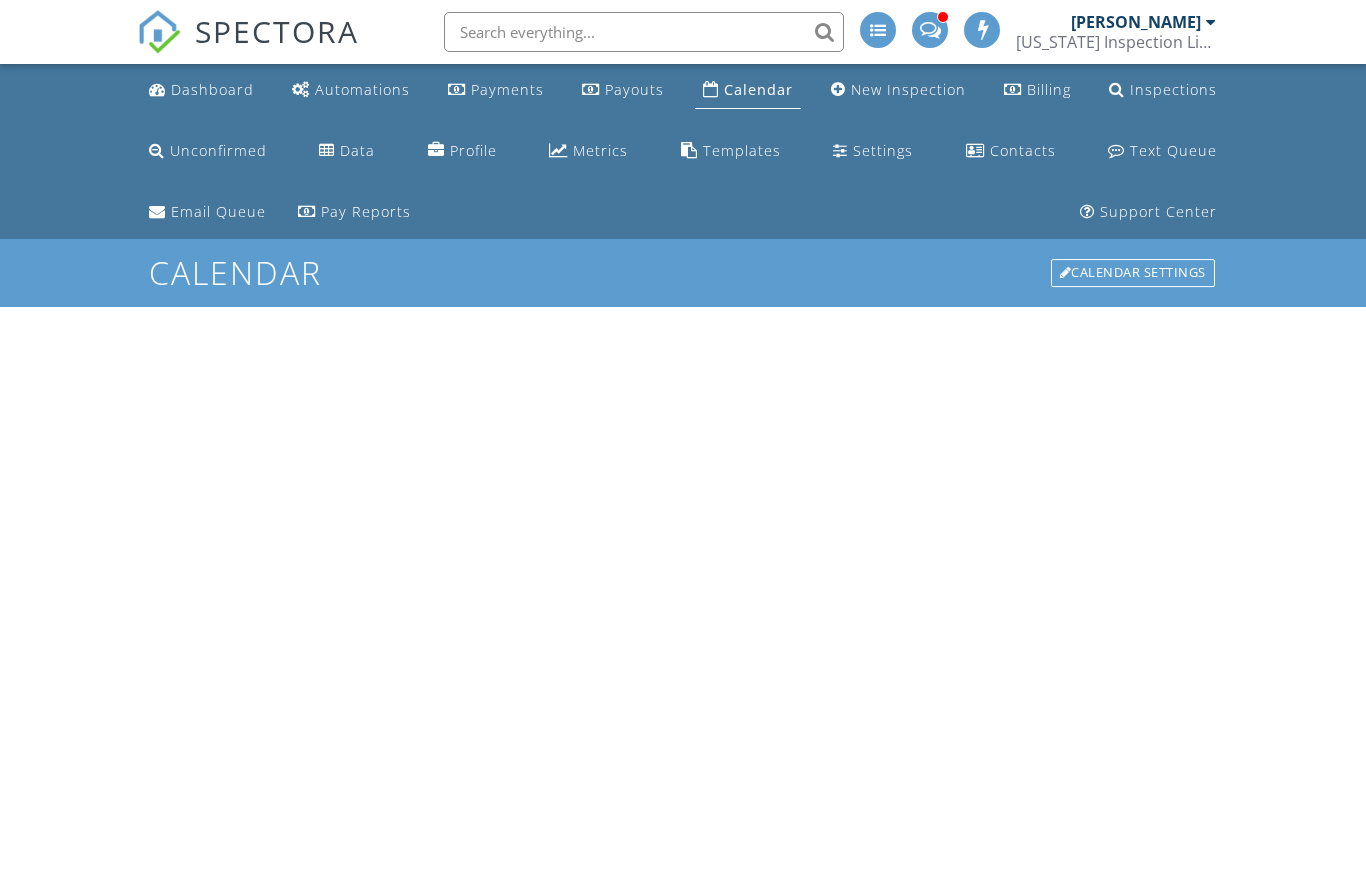 scroll, scrollTop: 0, scrollLeft: 0, axis: both 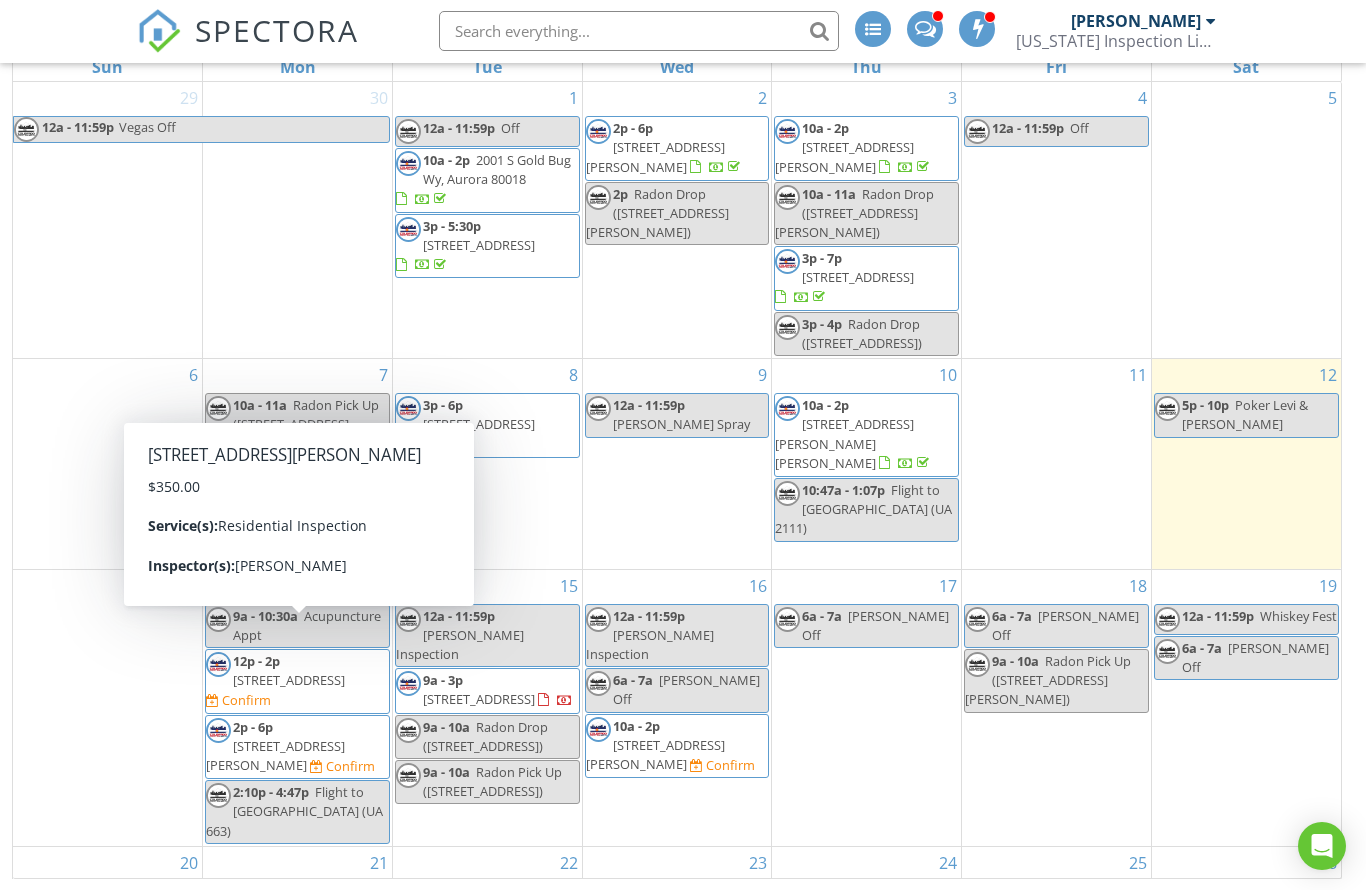 click on "[STREET_ADDRESS][PERSON_NAME]" at bounding box center [275, 756] 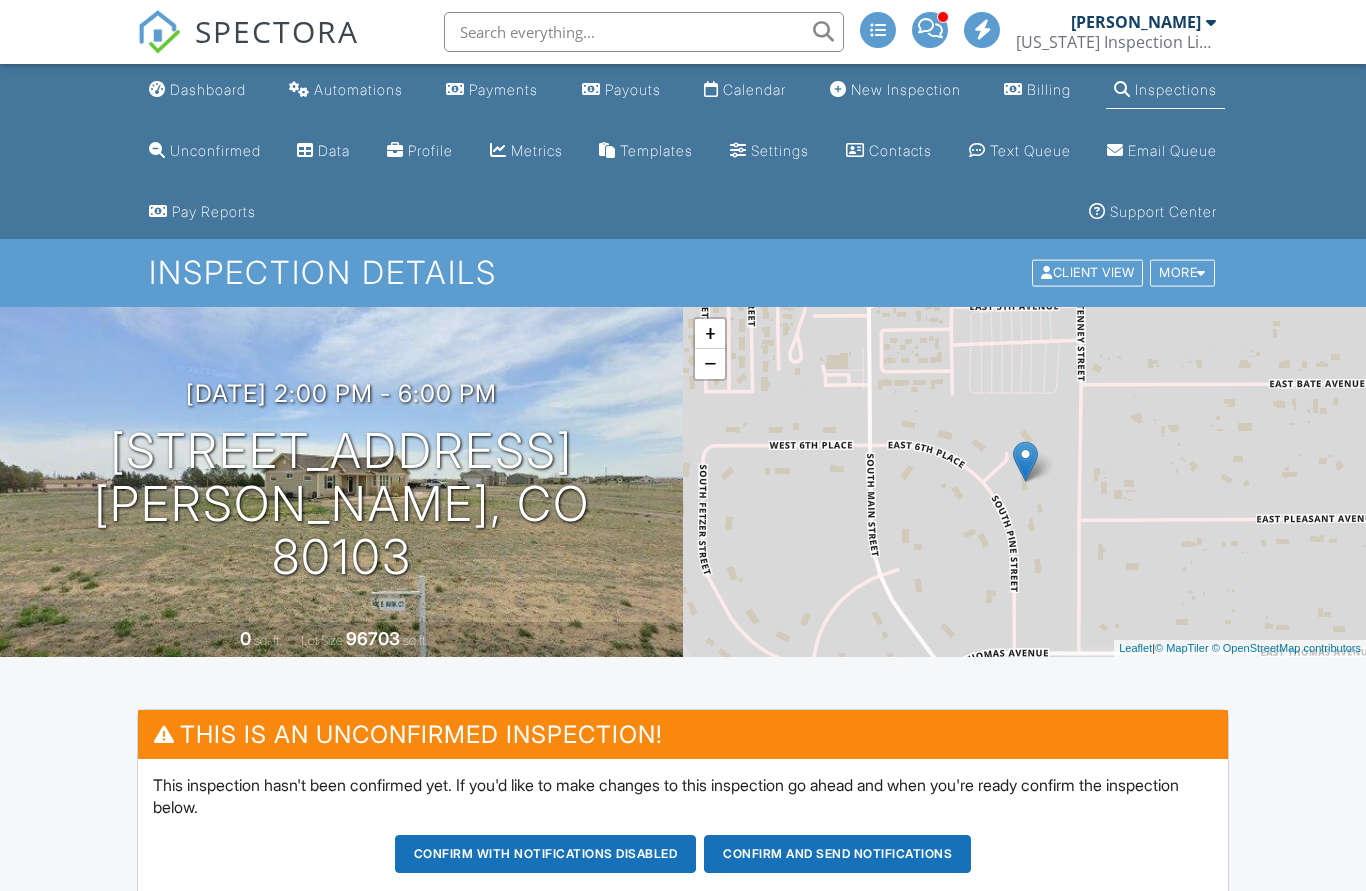 scroll, scrollTop: 0, scrollLeft: 0, axis: both 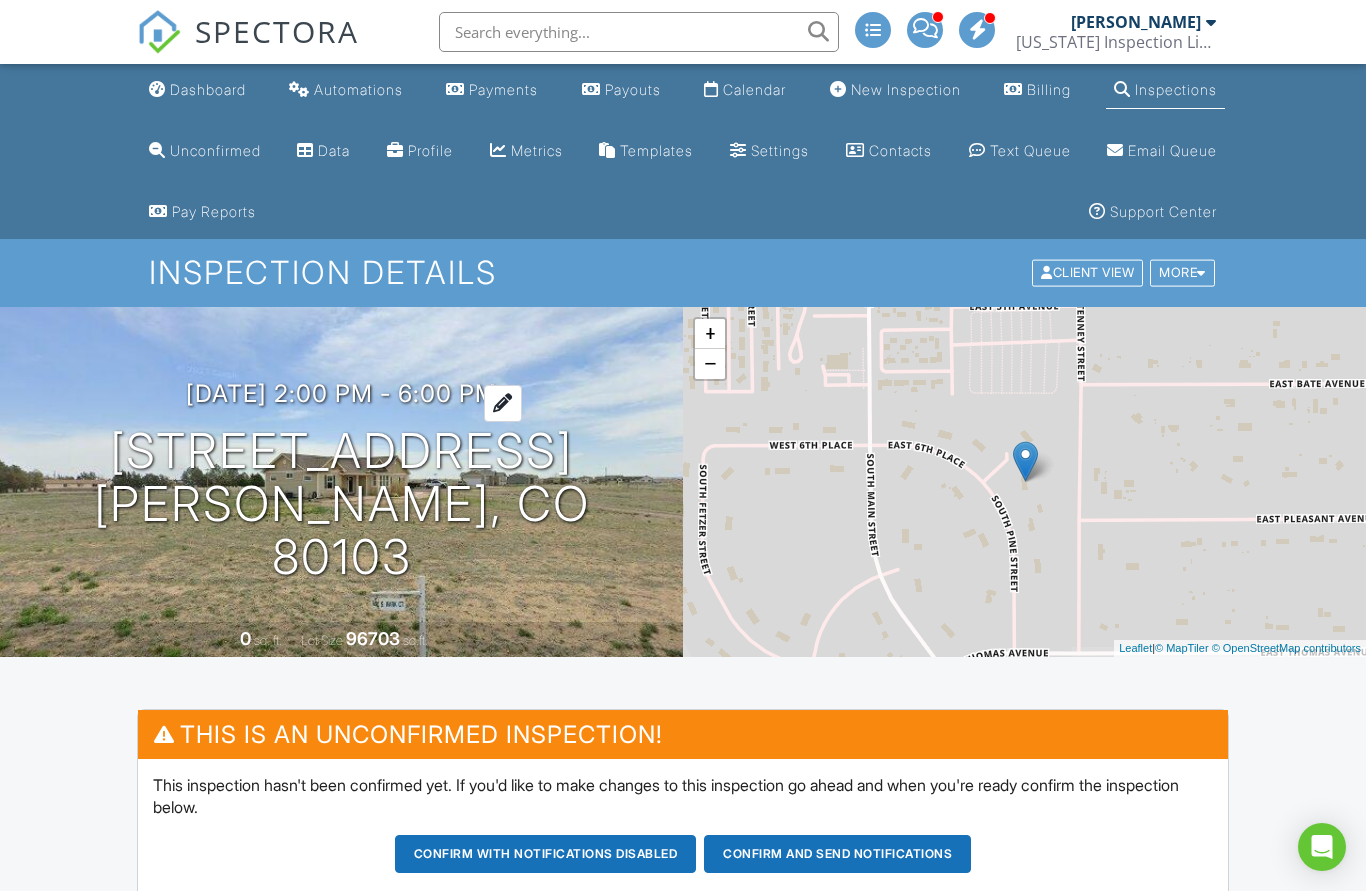 click on "07/14/2025  2:00 pm
- 6:00 pm" at bounding box center [341, 393] 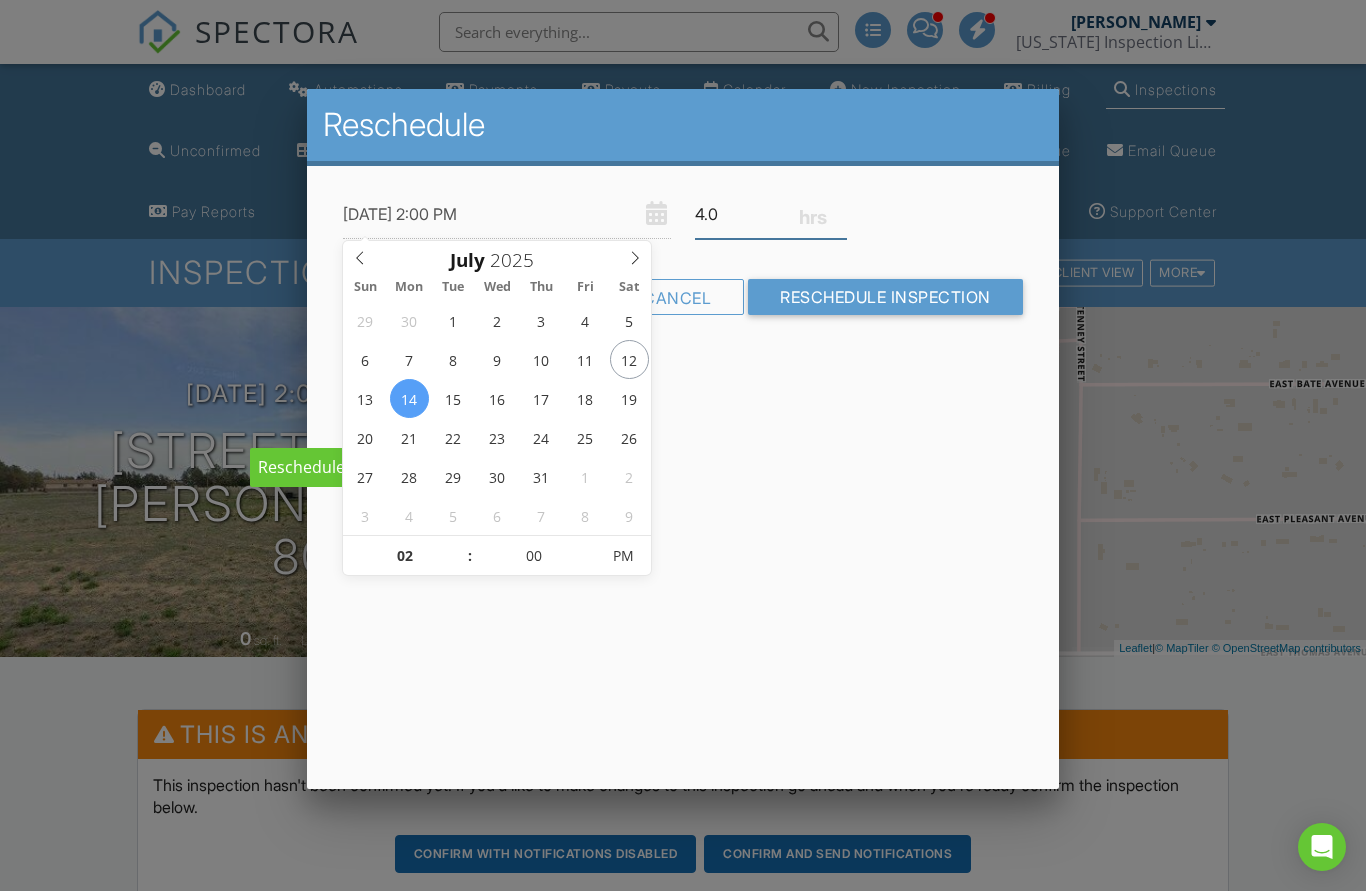 click on "4.0" at bounding box center (771, 214) 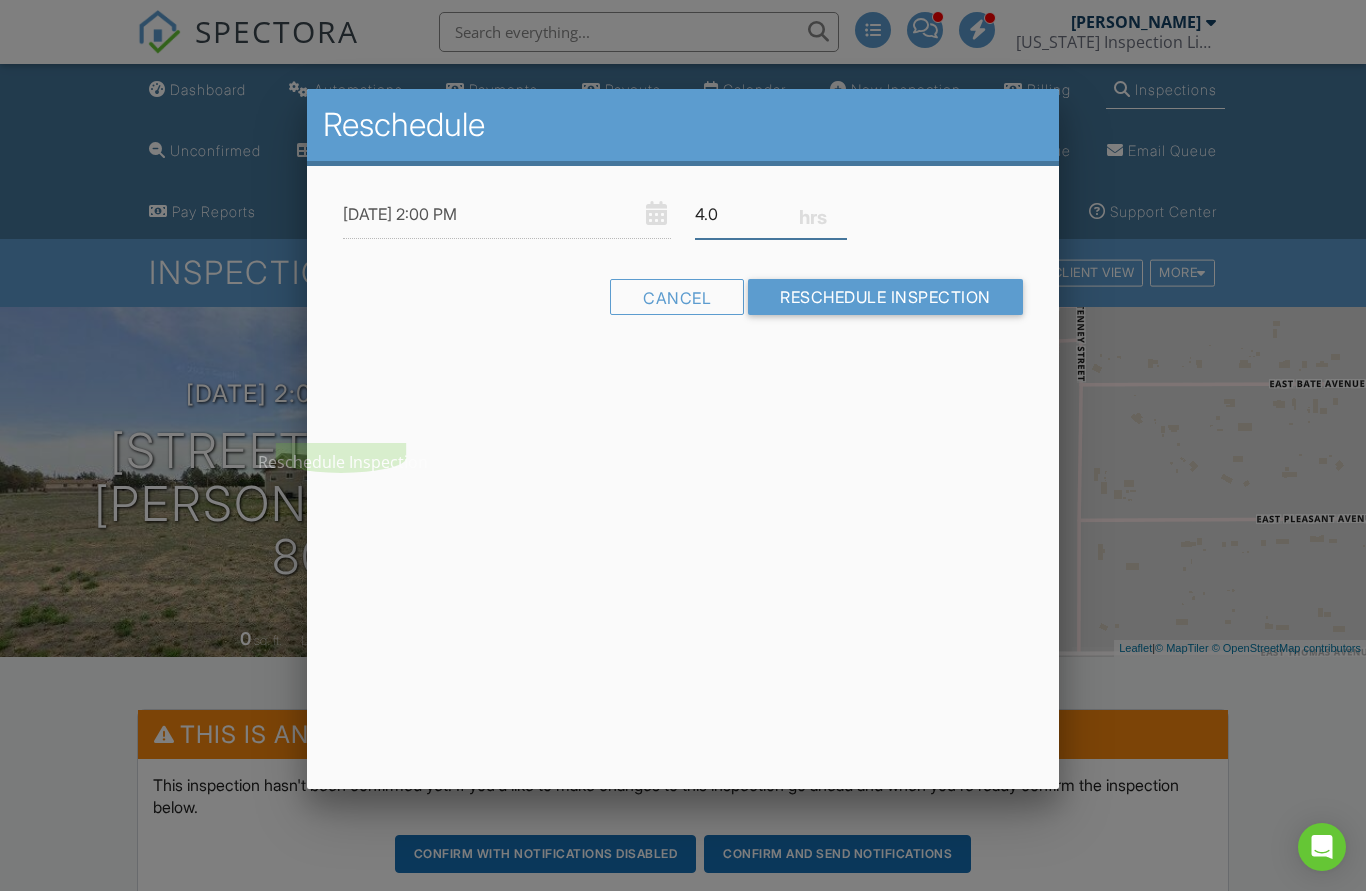 type on "4" 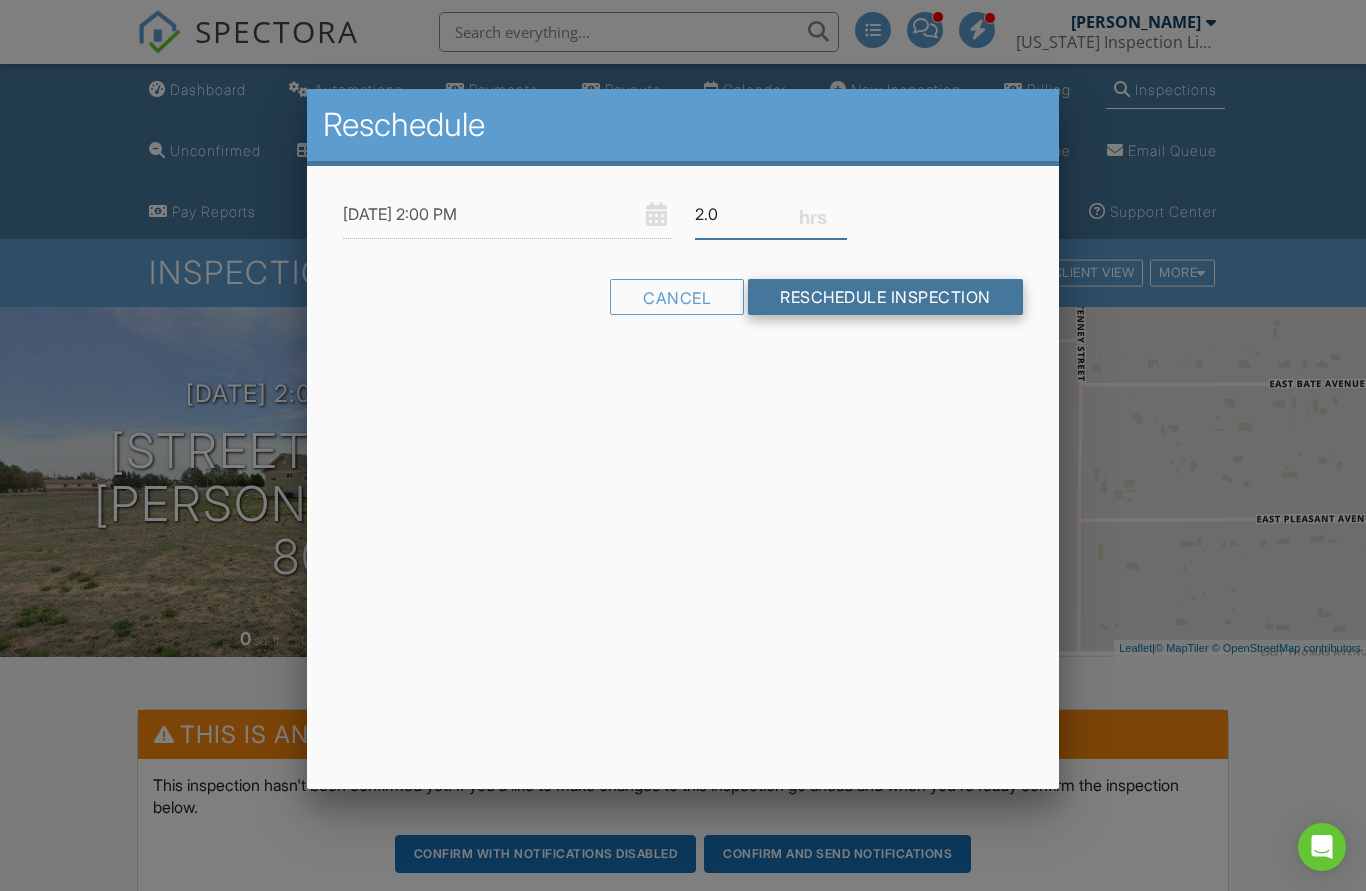 type on "2.0" 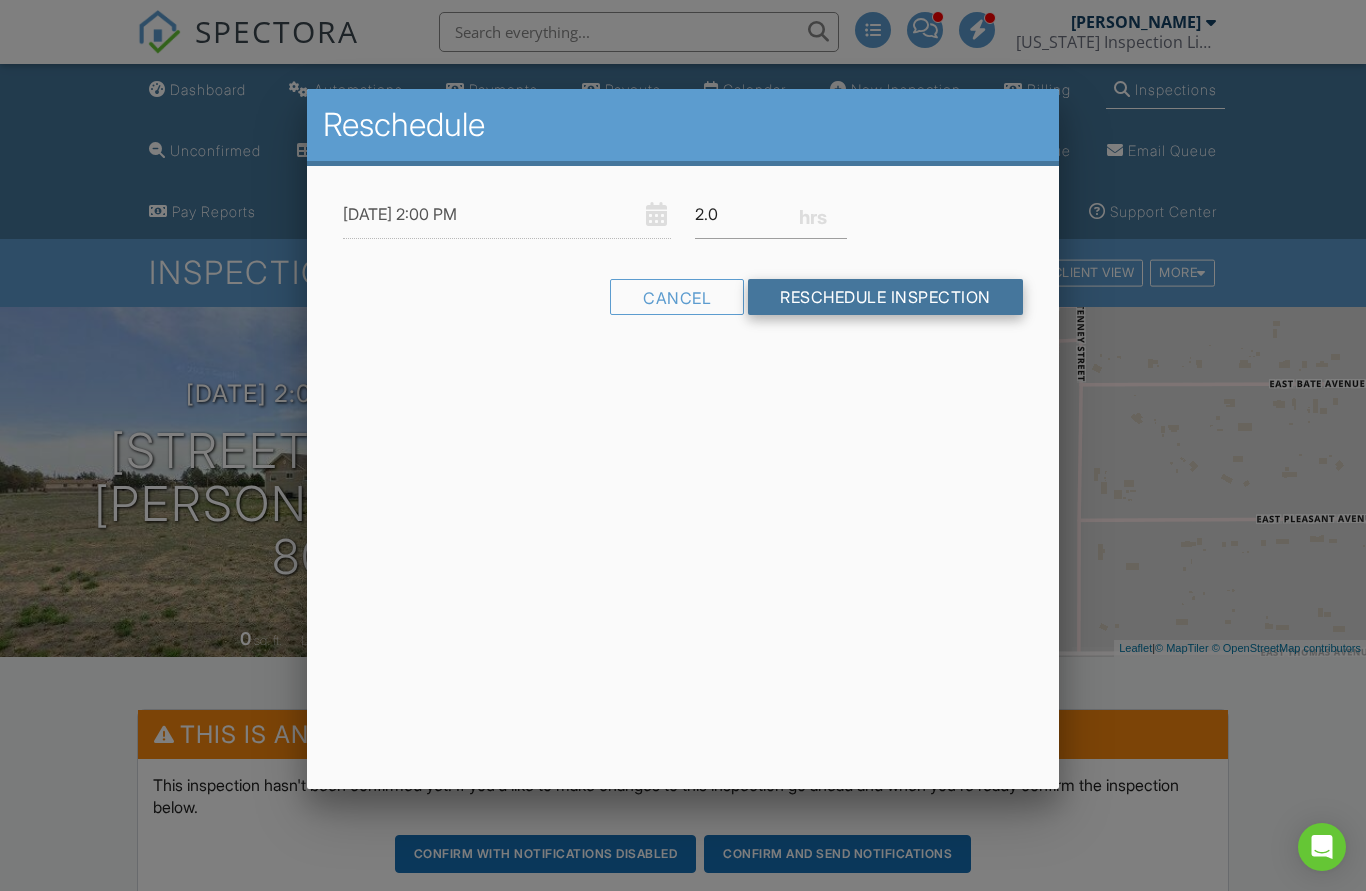 click on "Reschedule Inspection" at bounding box center (885, 297) 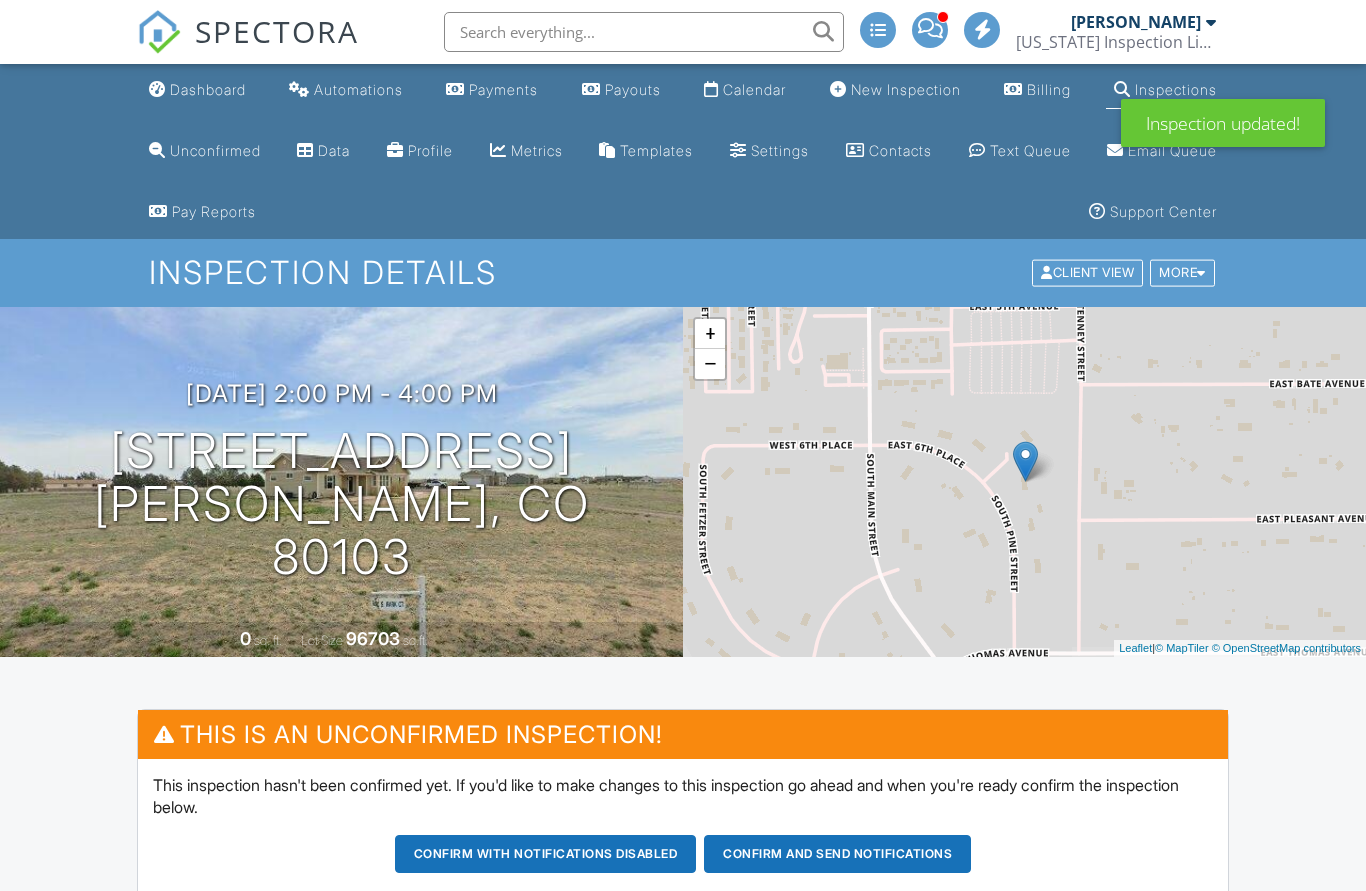 scroll, scrollTop: 0, scrollLeft: 0, axis: both 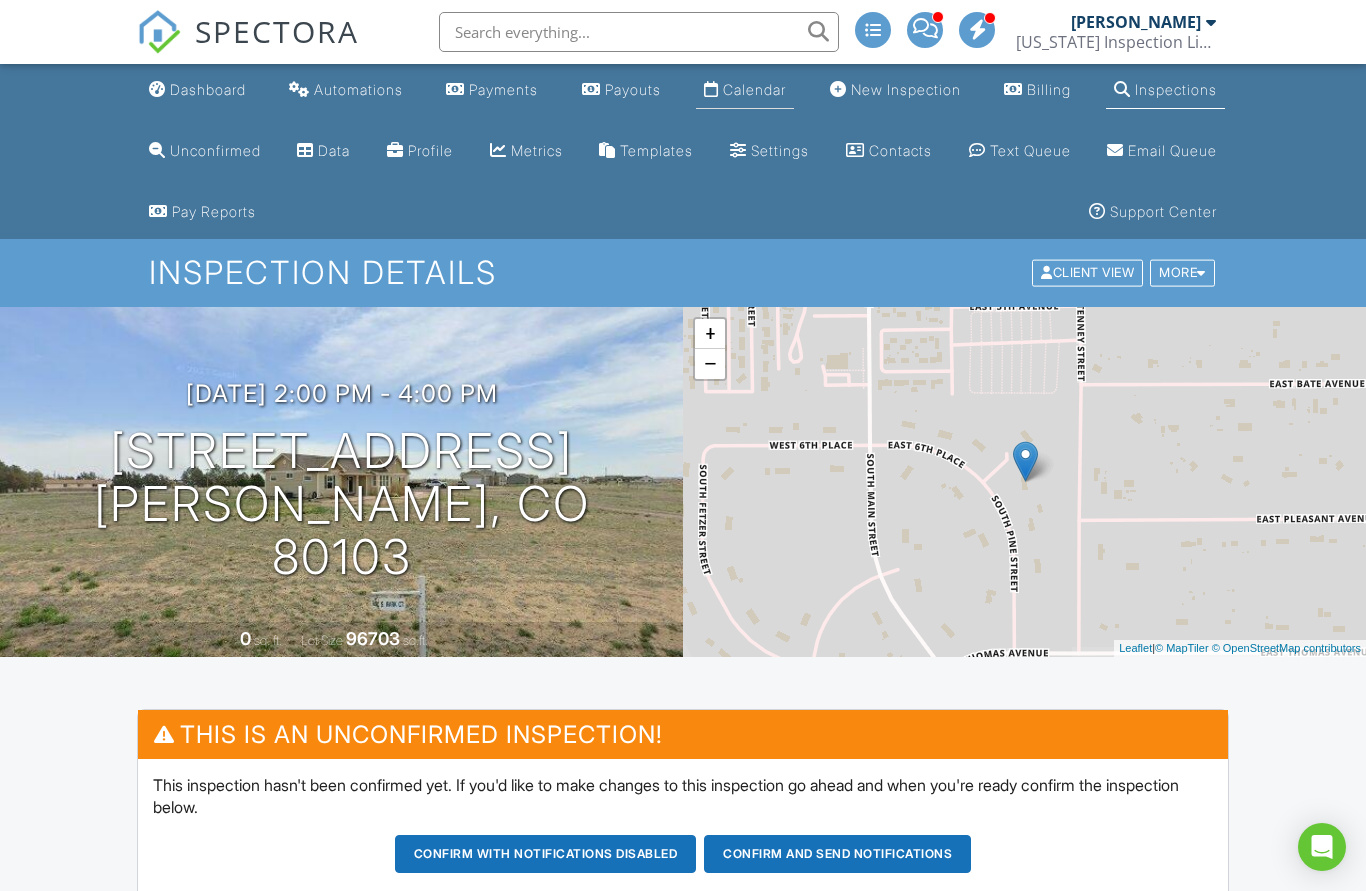 click on "Calendar" at bounding box center [754, 89] 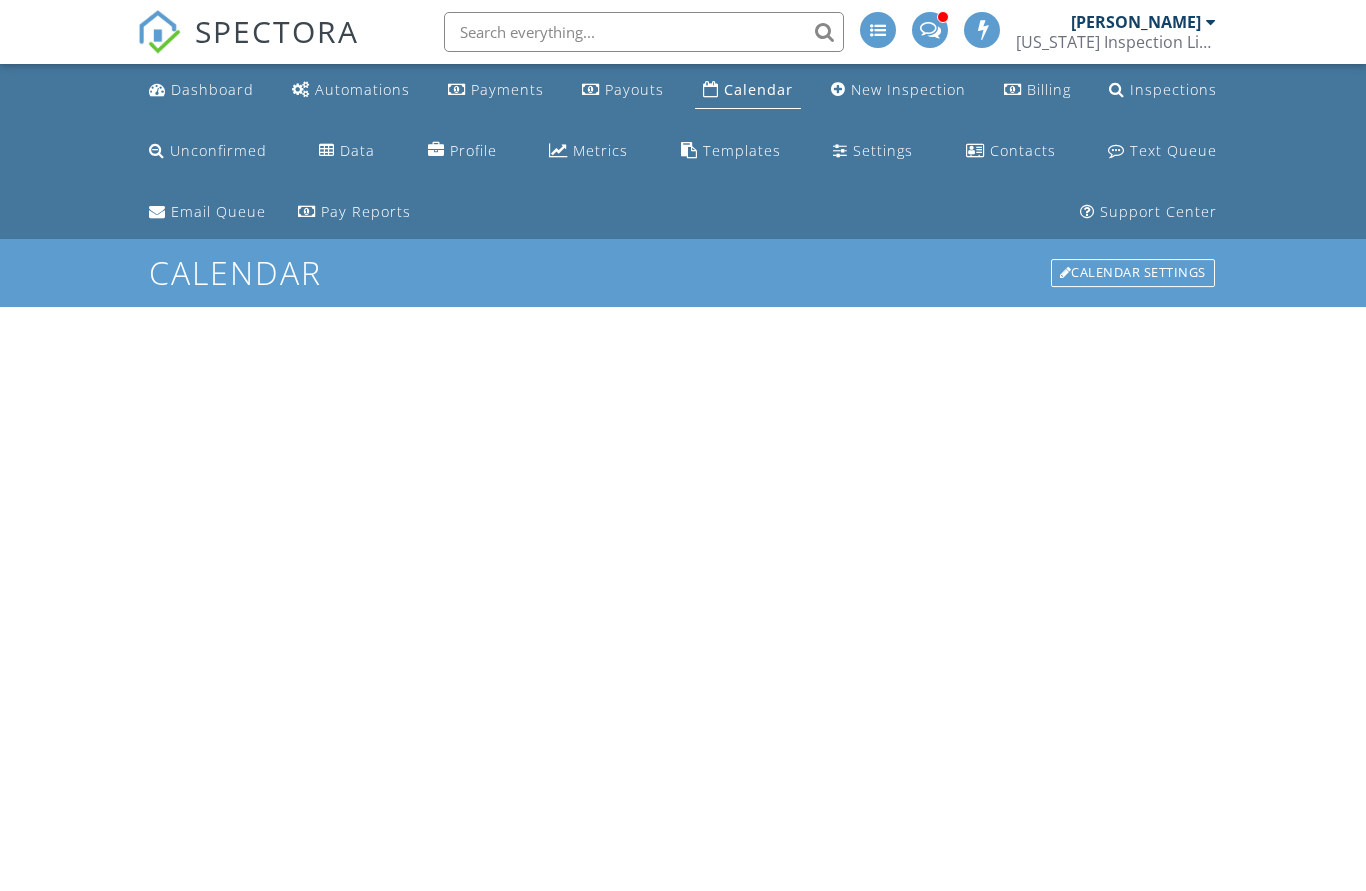 scroll, scrollTop: 0, scrollLeft: 0, axis: both 